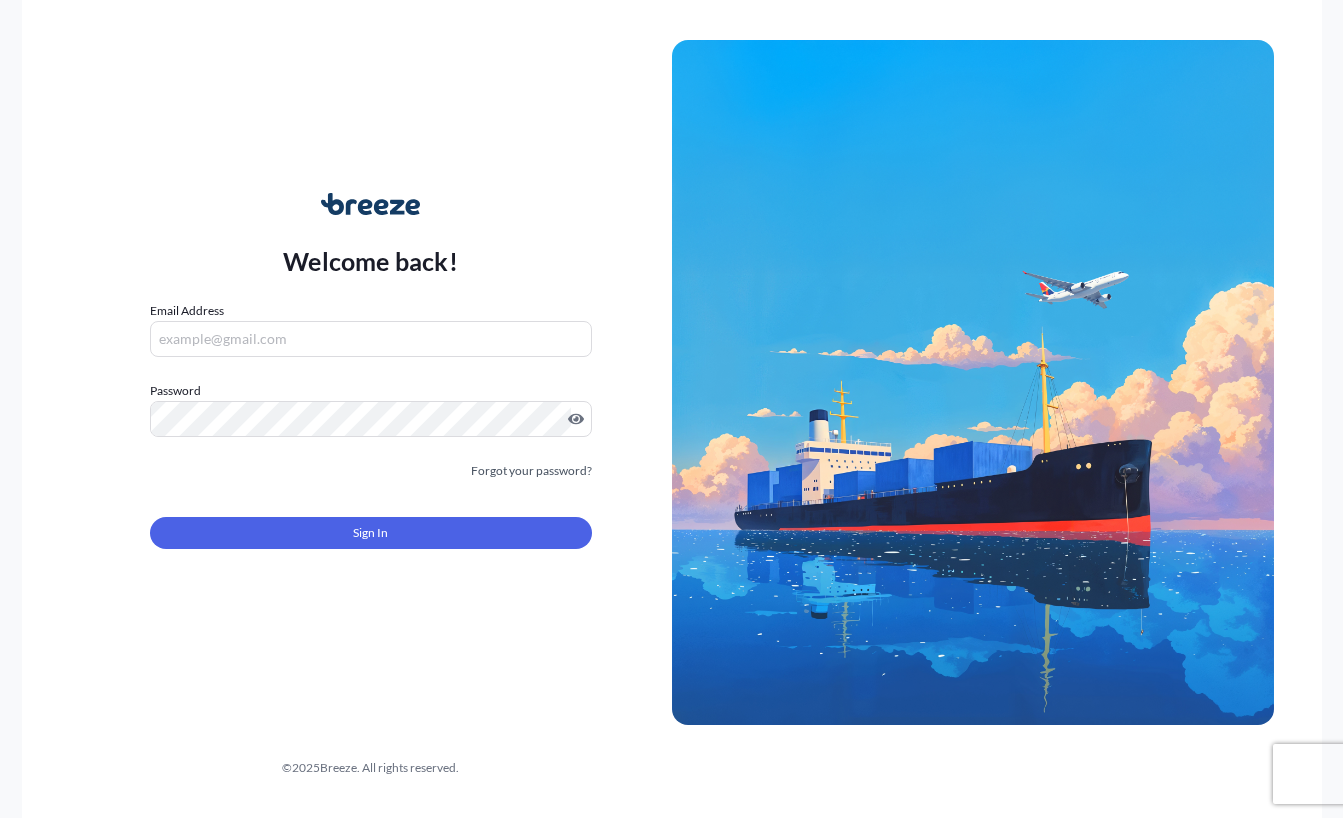scroll, scrollTop: 0, scrollLeft: 0, axis: both 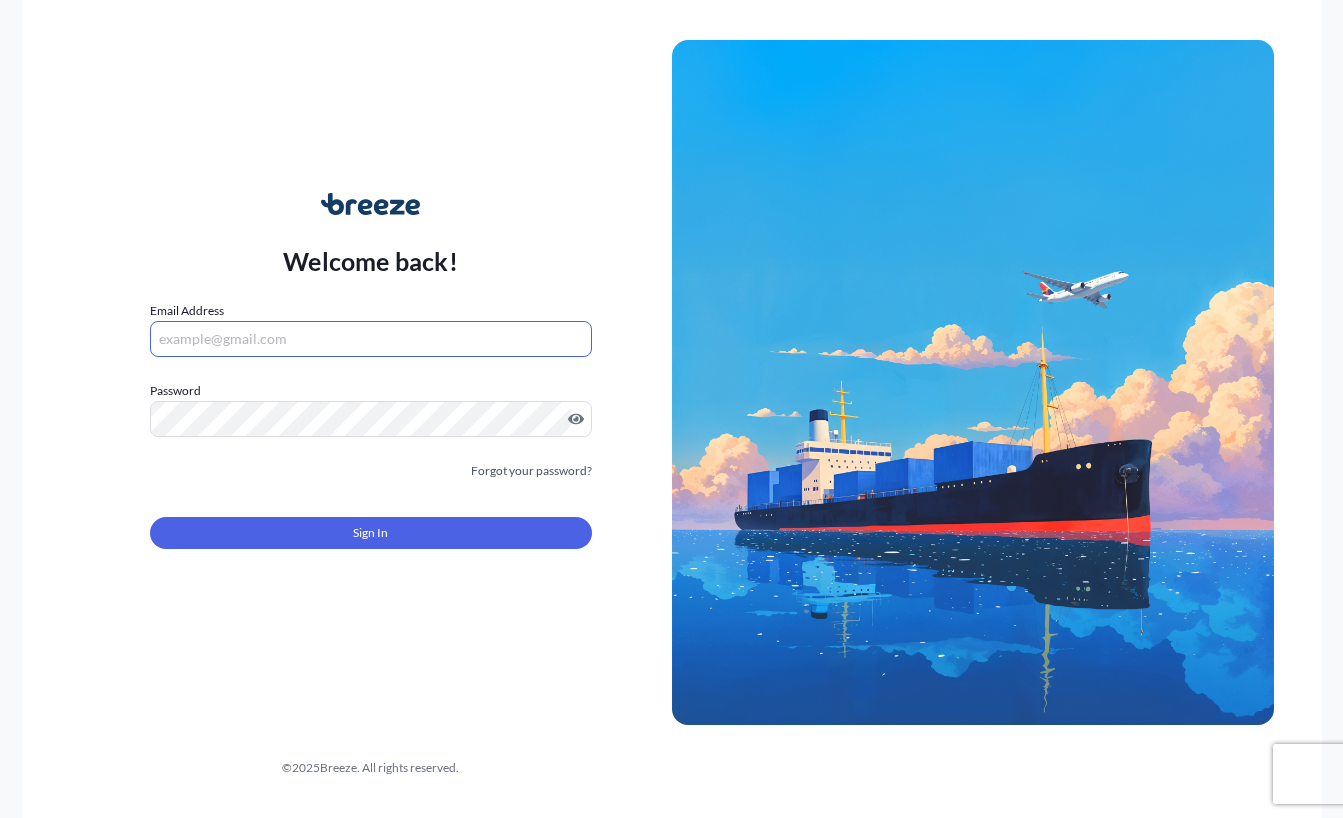 type on "SHIPUSA@GLOVALINK.NET" 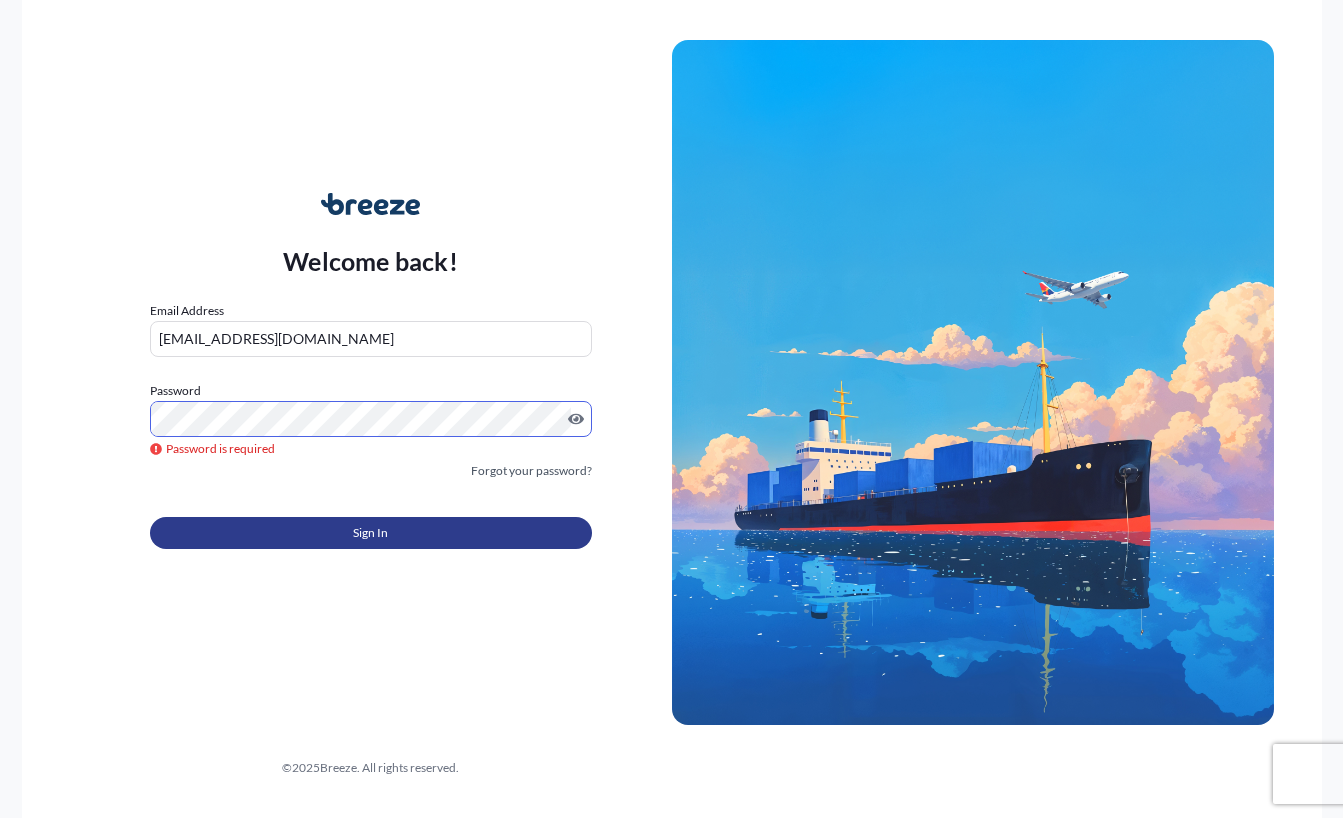 click on "Sign In" at bounding box center [371, 533] 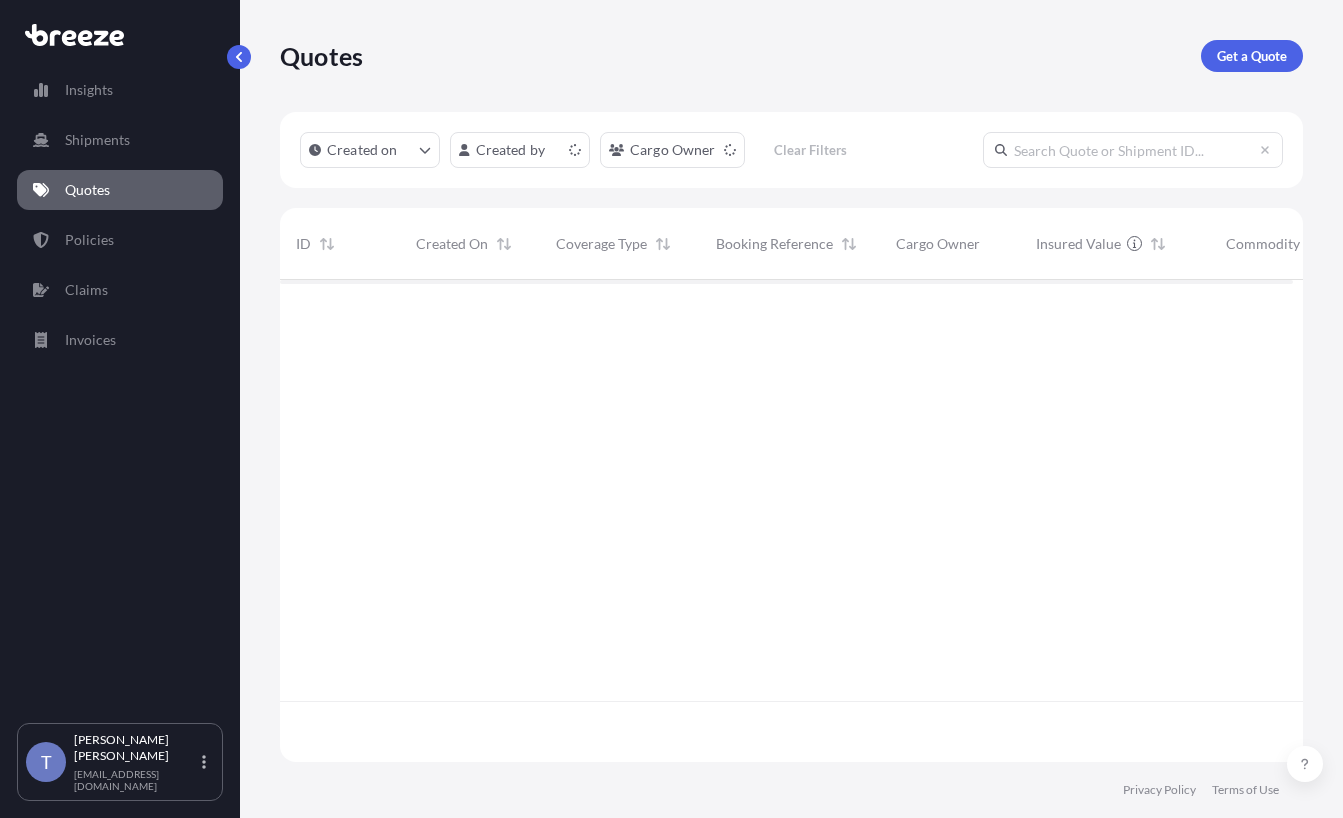 scroll, scrollTop: 16, scrollLeft: 16, axis: both 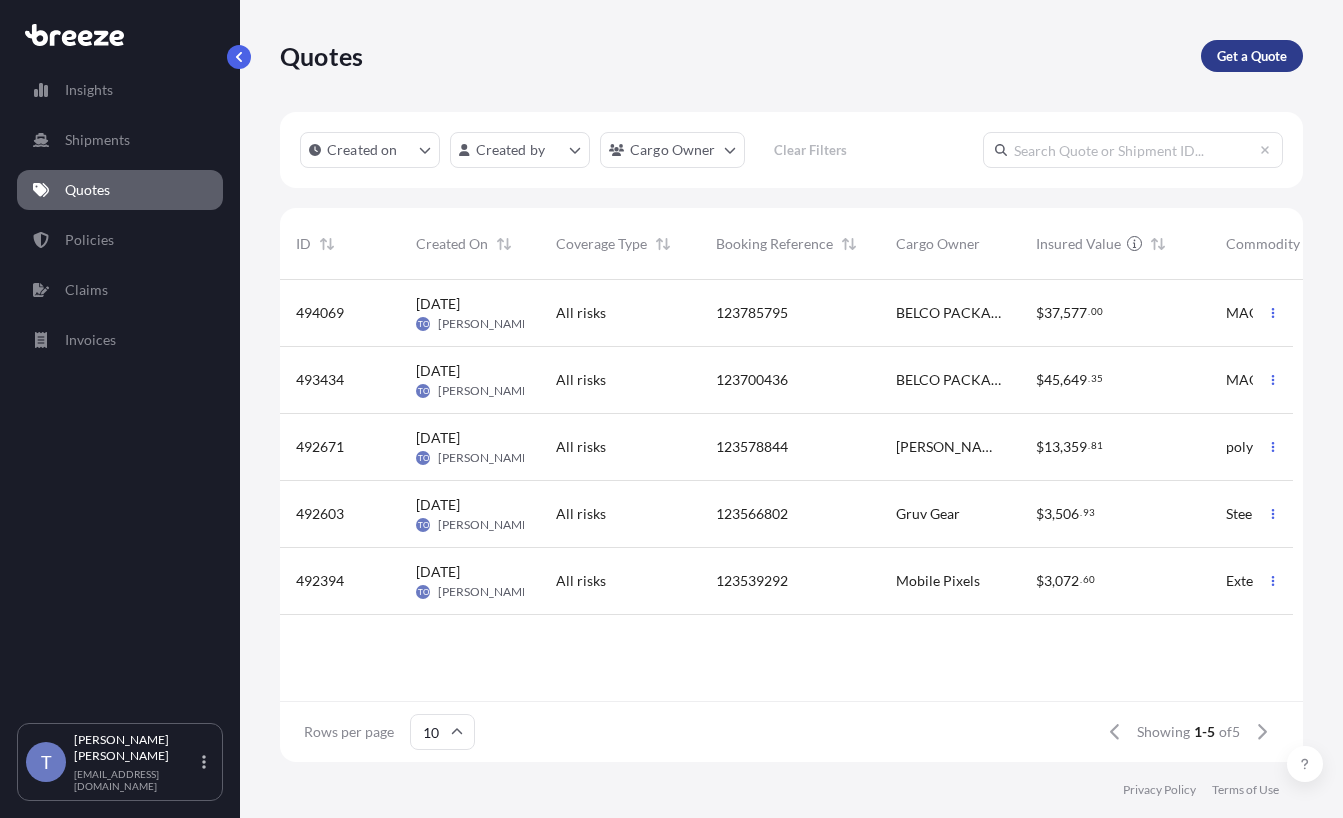 click on "Get a Quote" at bounding box center [1252, 56] 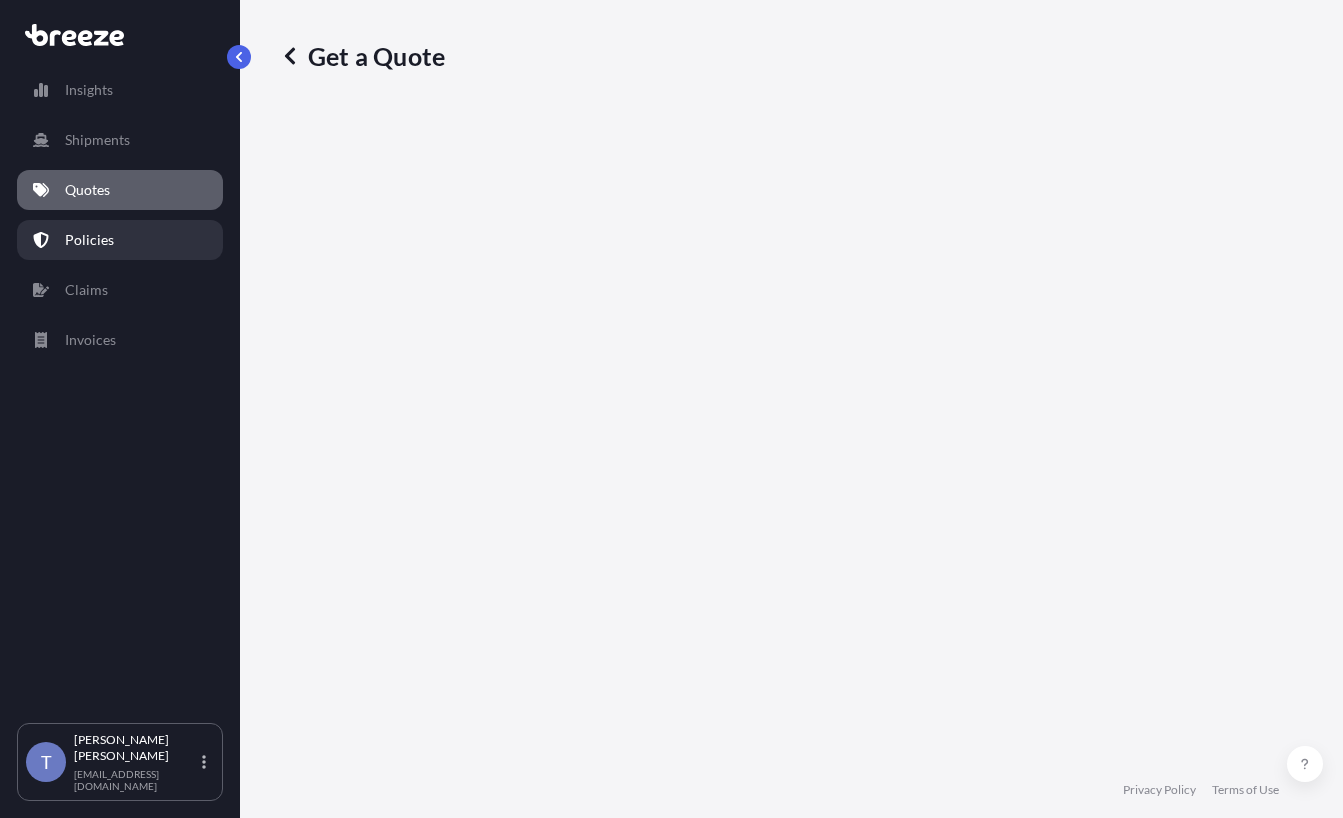 click on "Quotes" at bounding box center (87, 190) 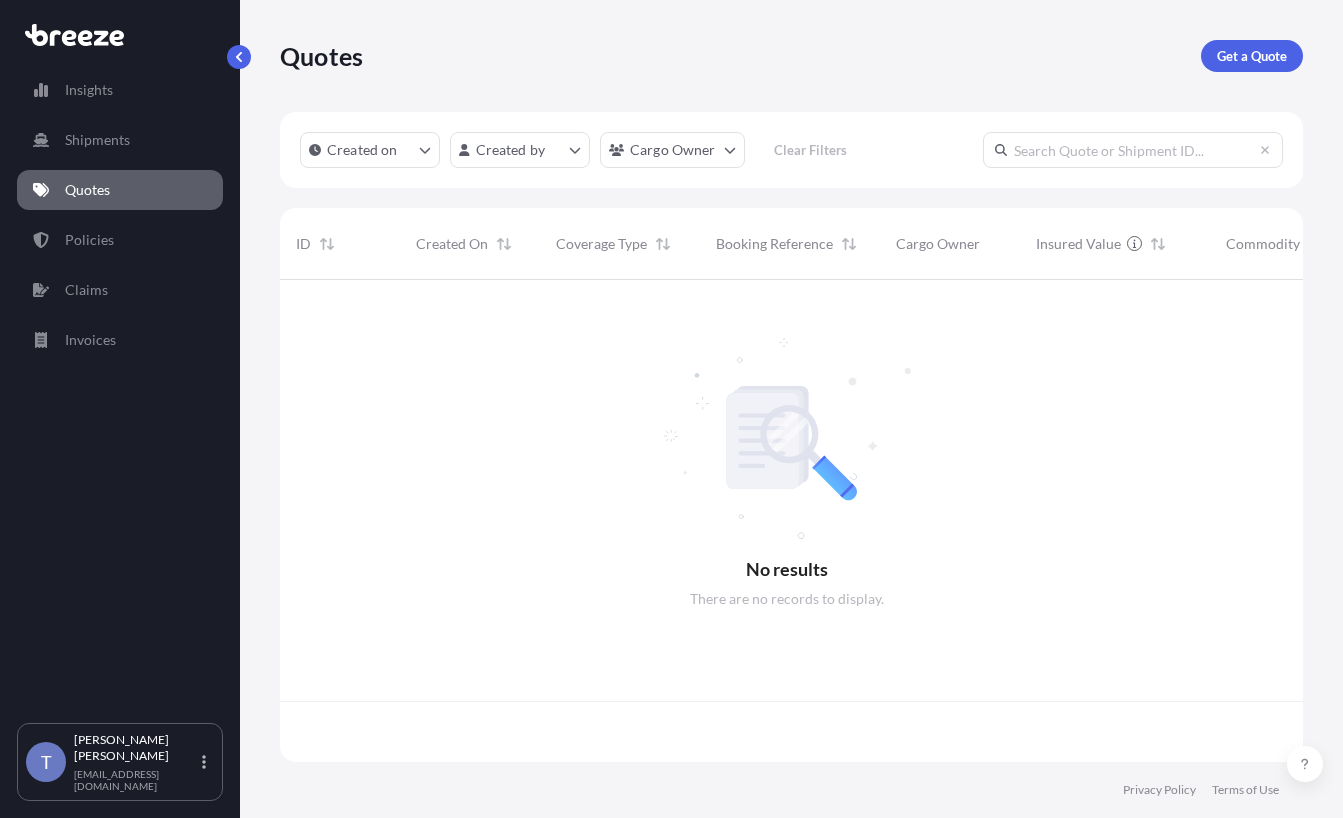 scroll, scrollTop: 16, scrollLeft: 16, axis: both 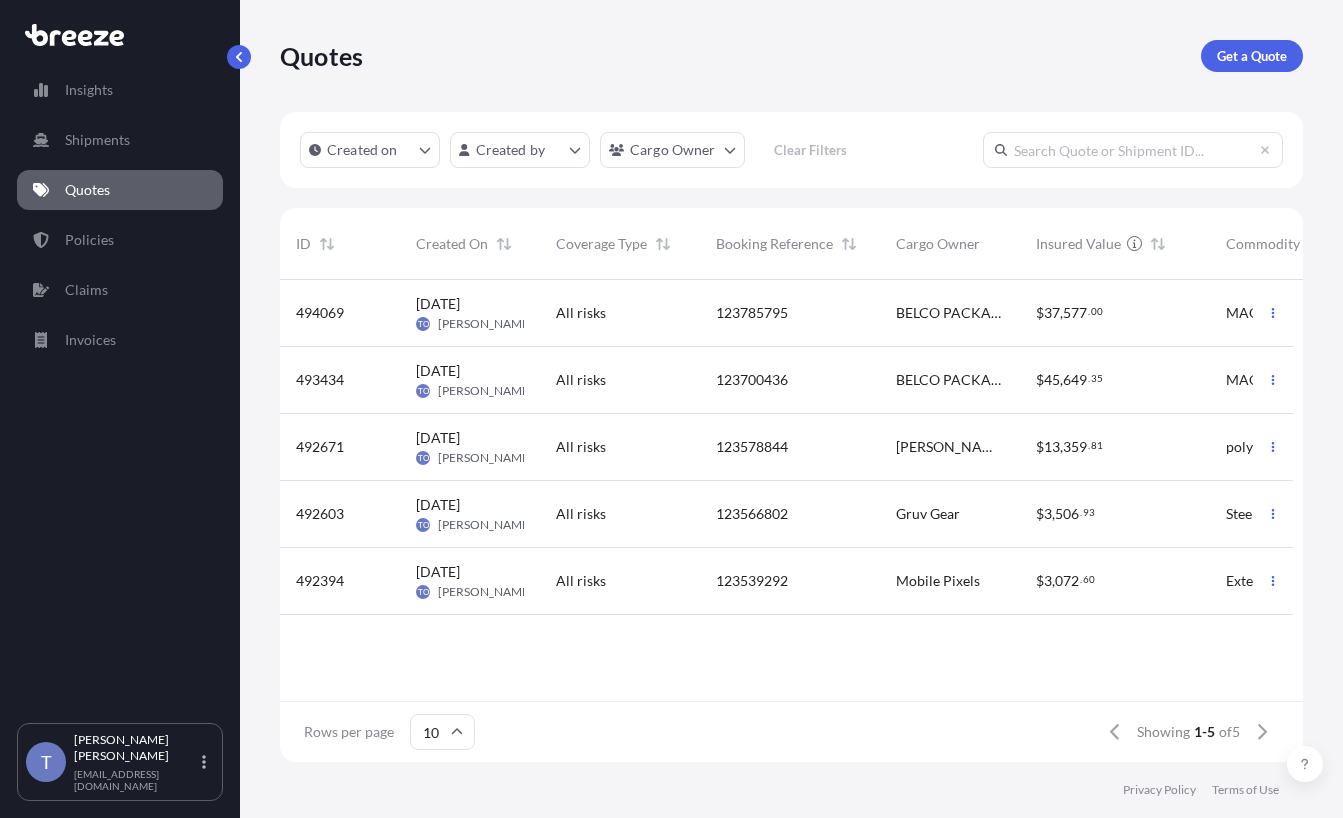click at bounding box center [1133, 150] 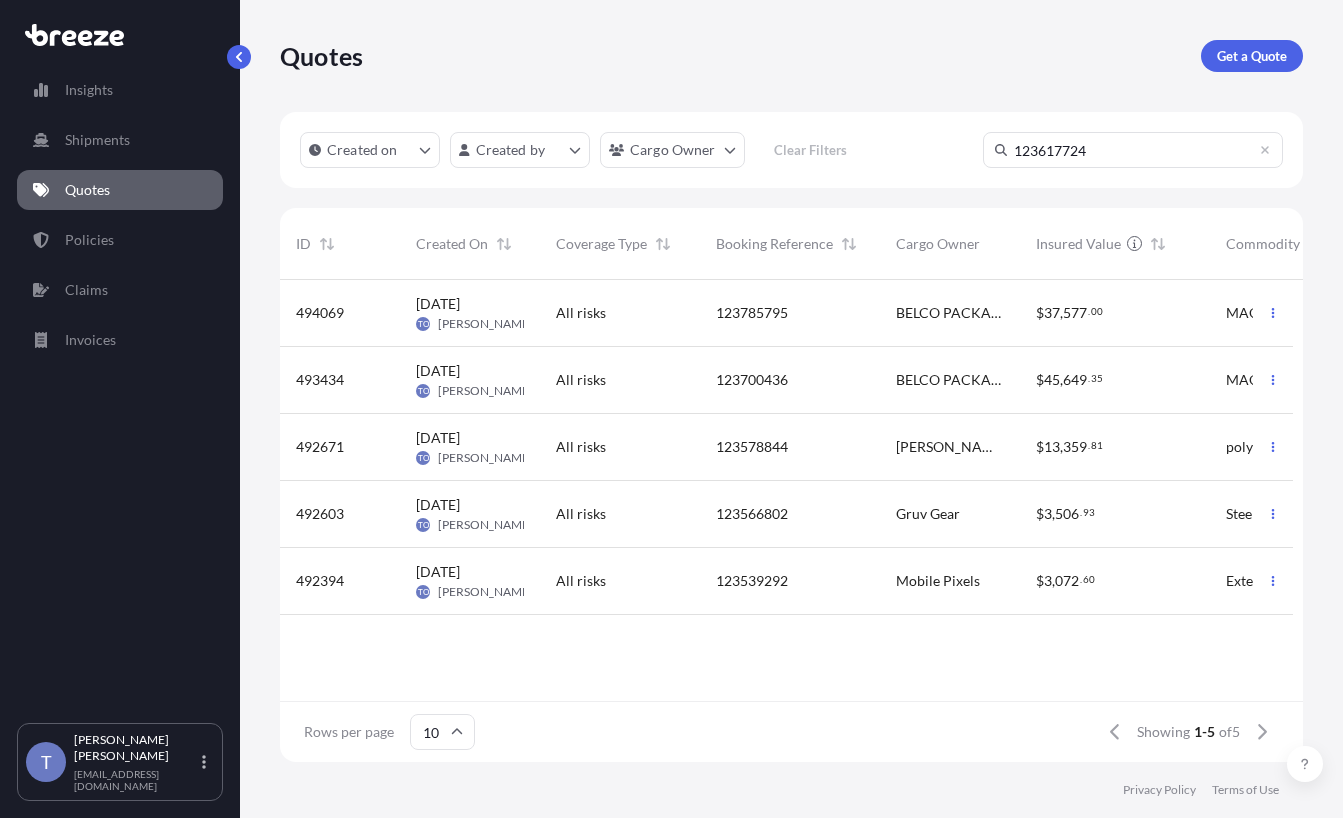 type on "123617724" 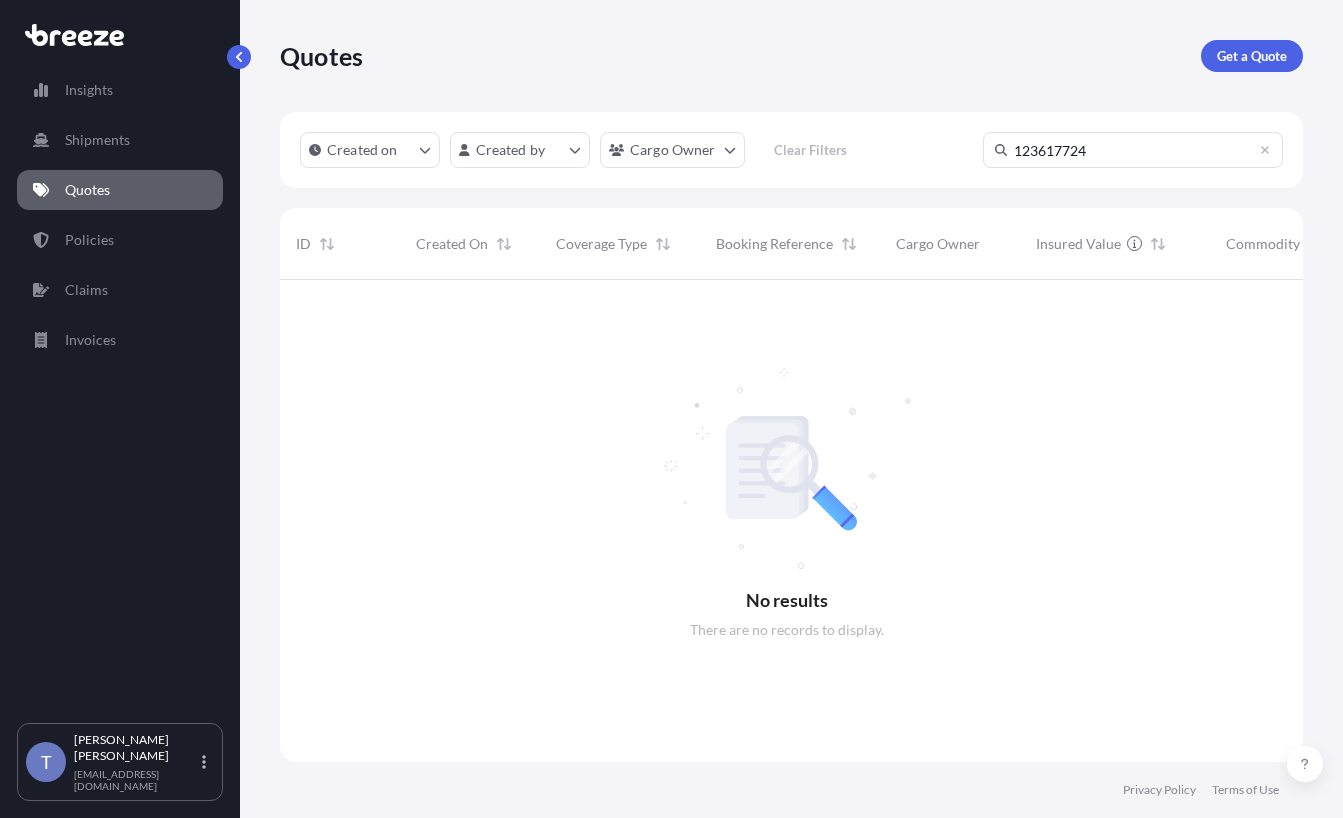 scroll, scrollTop: 16, scrollLeft: 16, axis: both 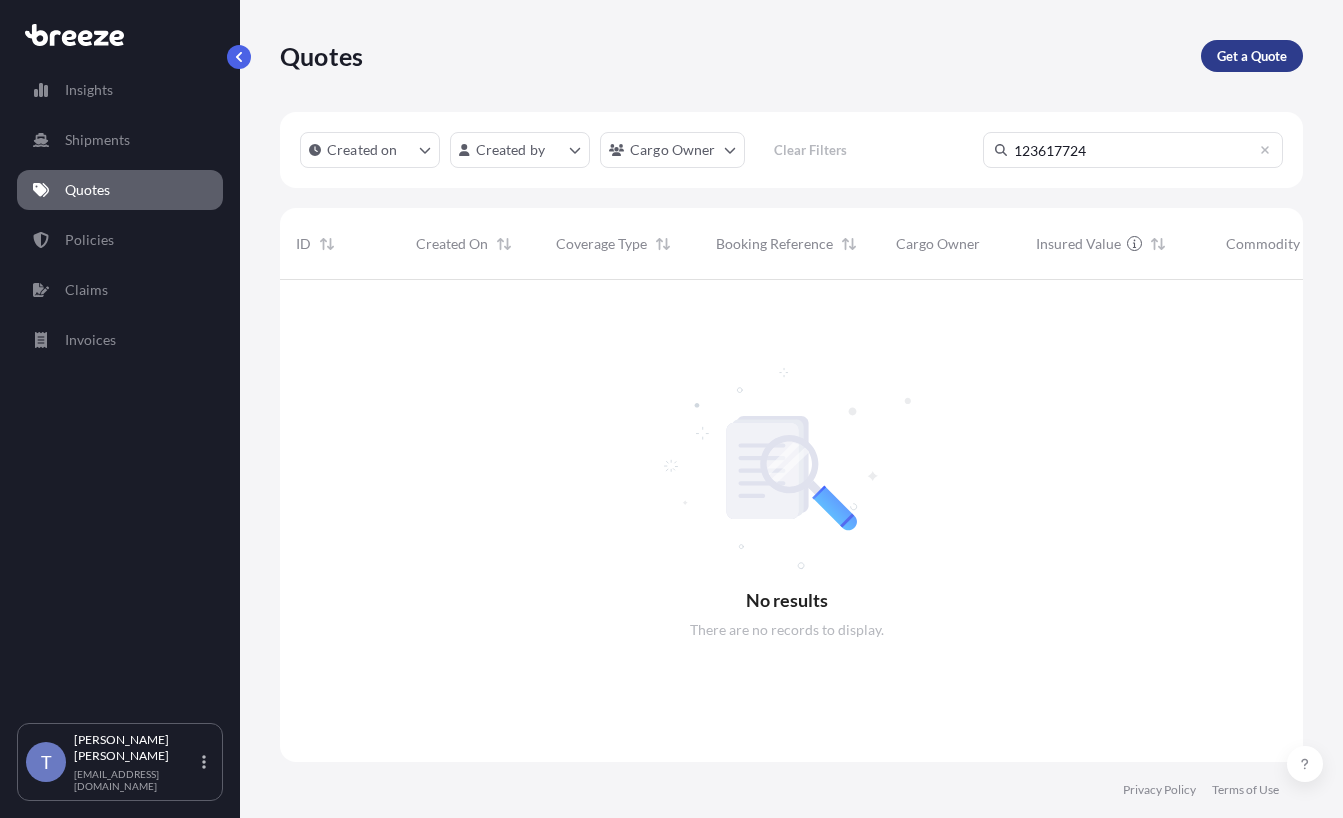 click on "Quotes Get a Quote" at bounding box center [791, 56] 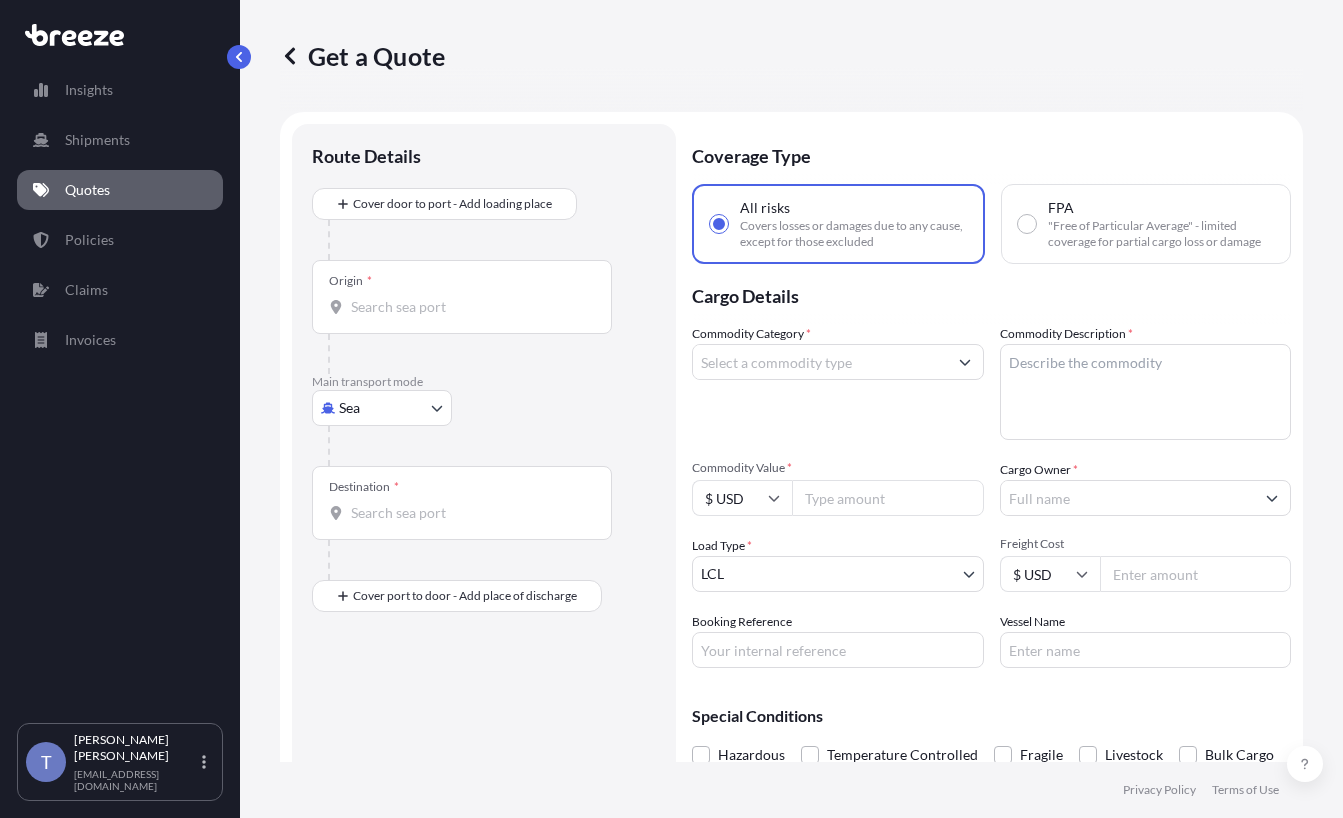 scroll, scrollTop: 36, scrollLeft: 0, axis: vertical 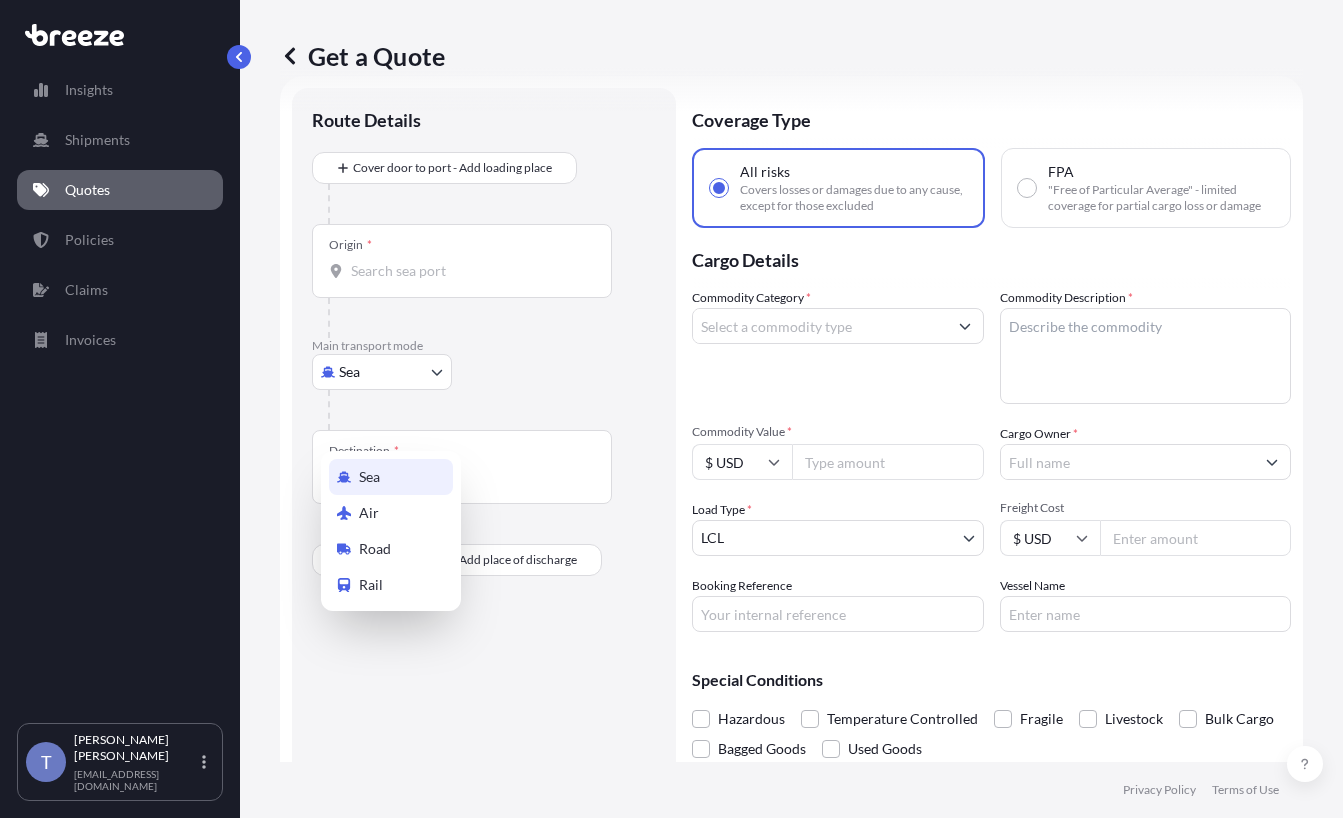 click on "Insights Shipments Quotes Policies Claims Invoices T Tania   Orozco shipusa@glovalink.net Get a Quote Route Details   Cover door to port - Add loading place Place of loading Road Road Rail Origin * Main transport mode Sea Sea Air Road Rail Destination * Cover port to door - Add place of discharge Road Road Rail Place of Discharge Coverage Type All risks Covers losses or damages due to any cause, except for those excluded FPA "Free of Particular Average" - limited coverage for partial cargo loss or damage Cargo Details Commodity Category * Commodity Description * Commodity Value   * $ USD Cargo Owner * Load Type * LCL LCL FCL Freight Cost   $ USD Booking Reference Vessel Name Special Conditions Hazardous Temperature Controlled Fragile Livestock Bulk Cargo Bagged Goods Used Goods Get a Quote Privacy Policy Terms of Use" at bounding box center [671, 484] 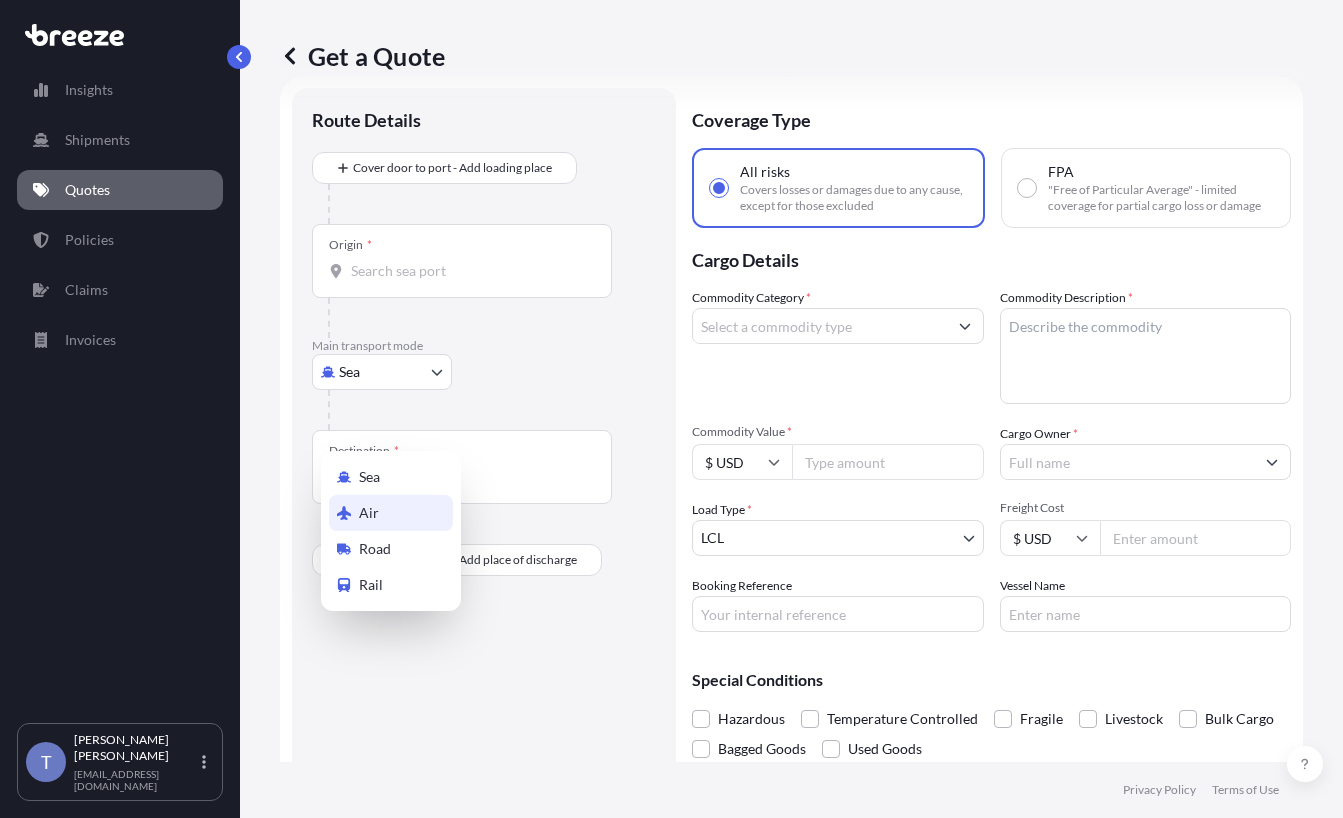 click on "Road" at bounding box center [391, 549] 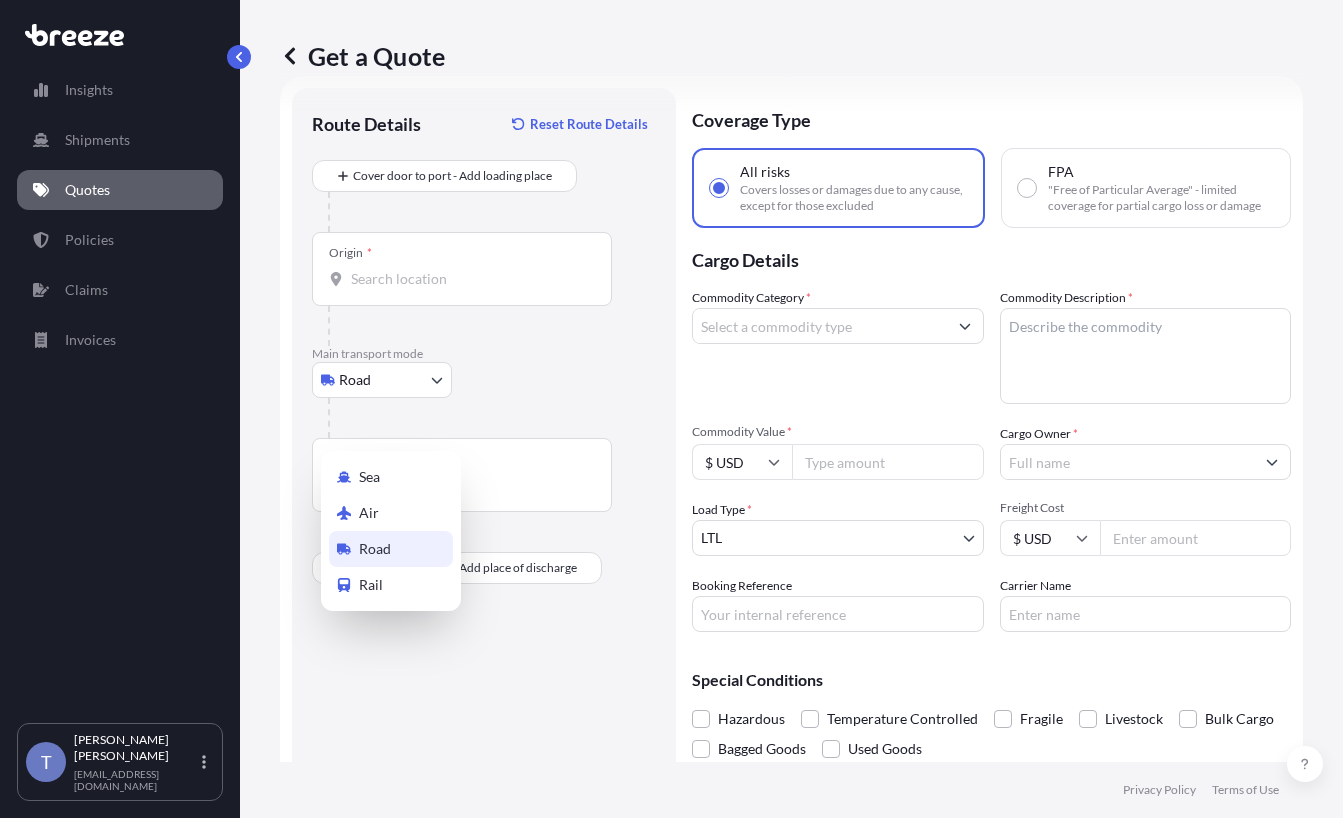 select on "Road" 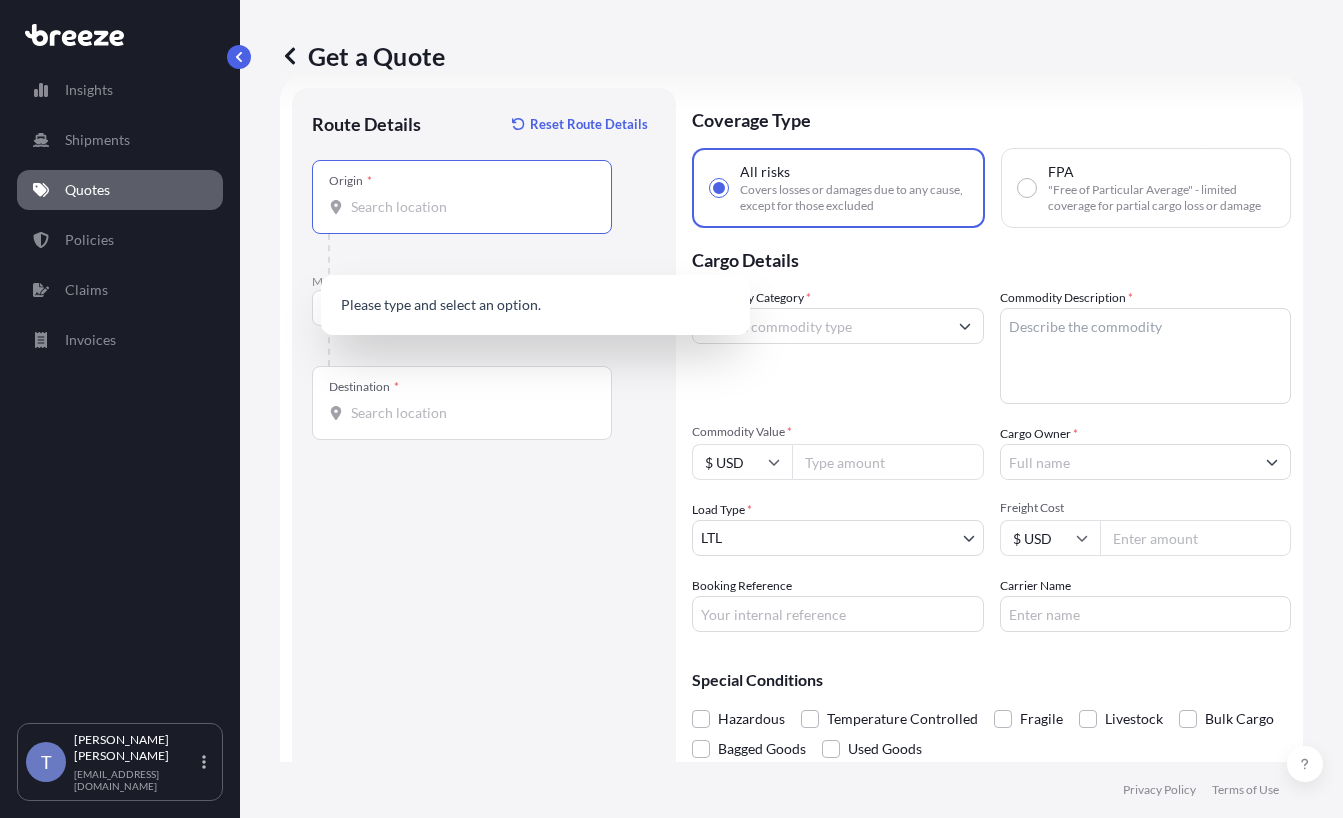 click on "Origin *" at bounding box center [469, 207] 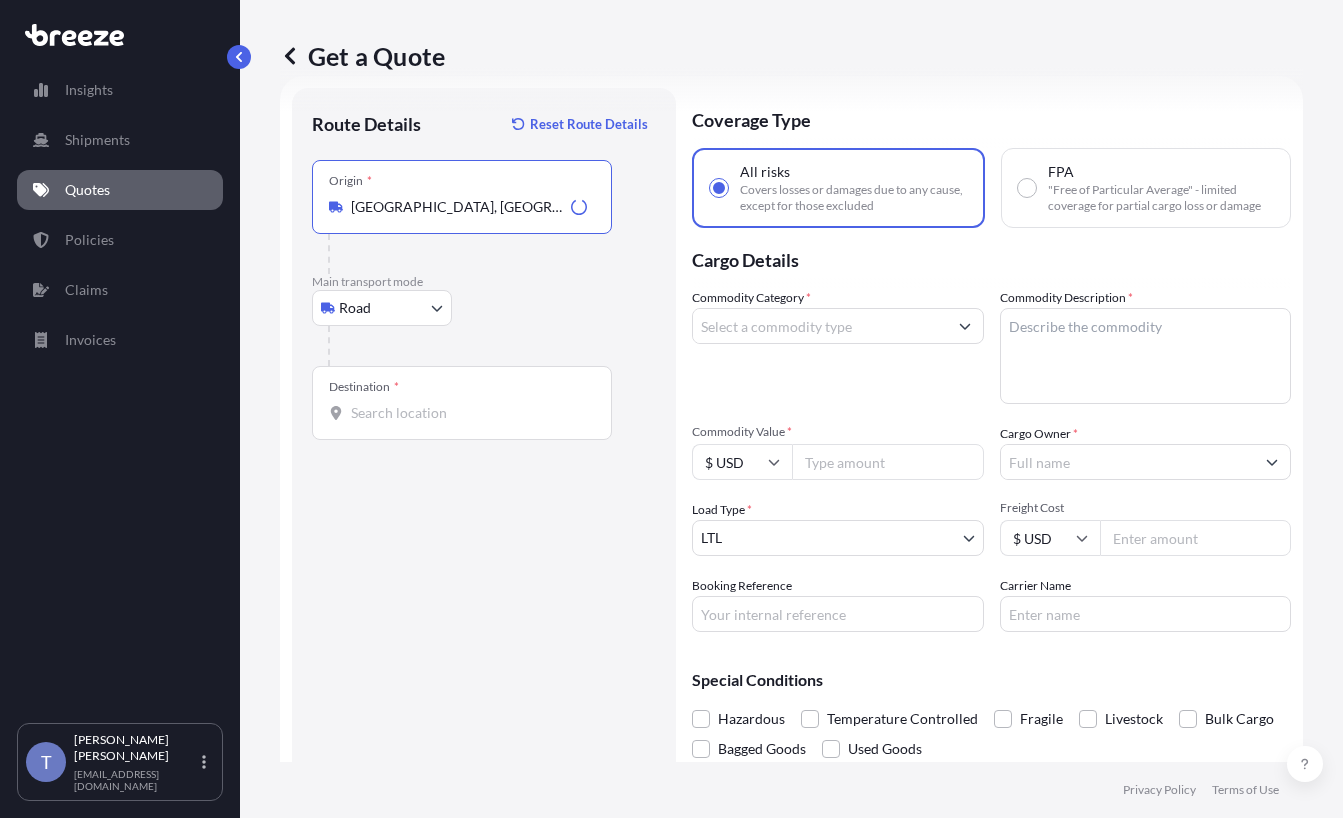 click on "Baldwin Park, CA 91706, USA" at bounding box center [457, 207] 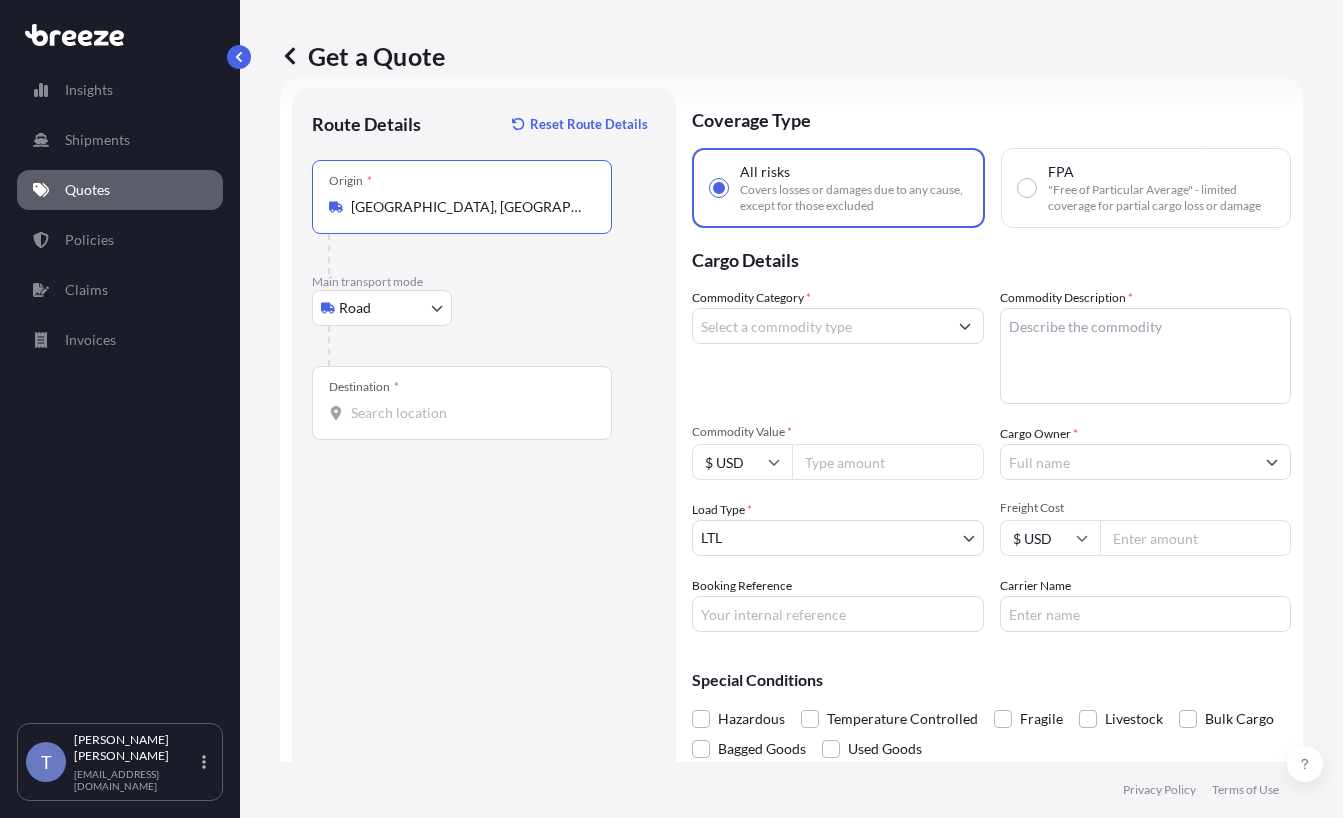 click on "Baldwin Park, CA 91706, USA" at bounding box center (469, 207) 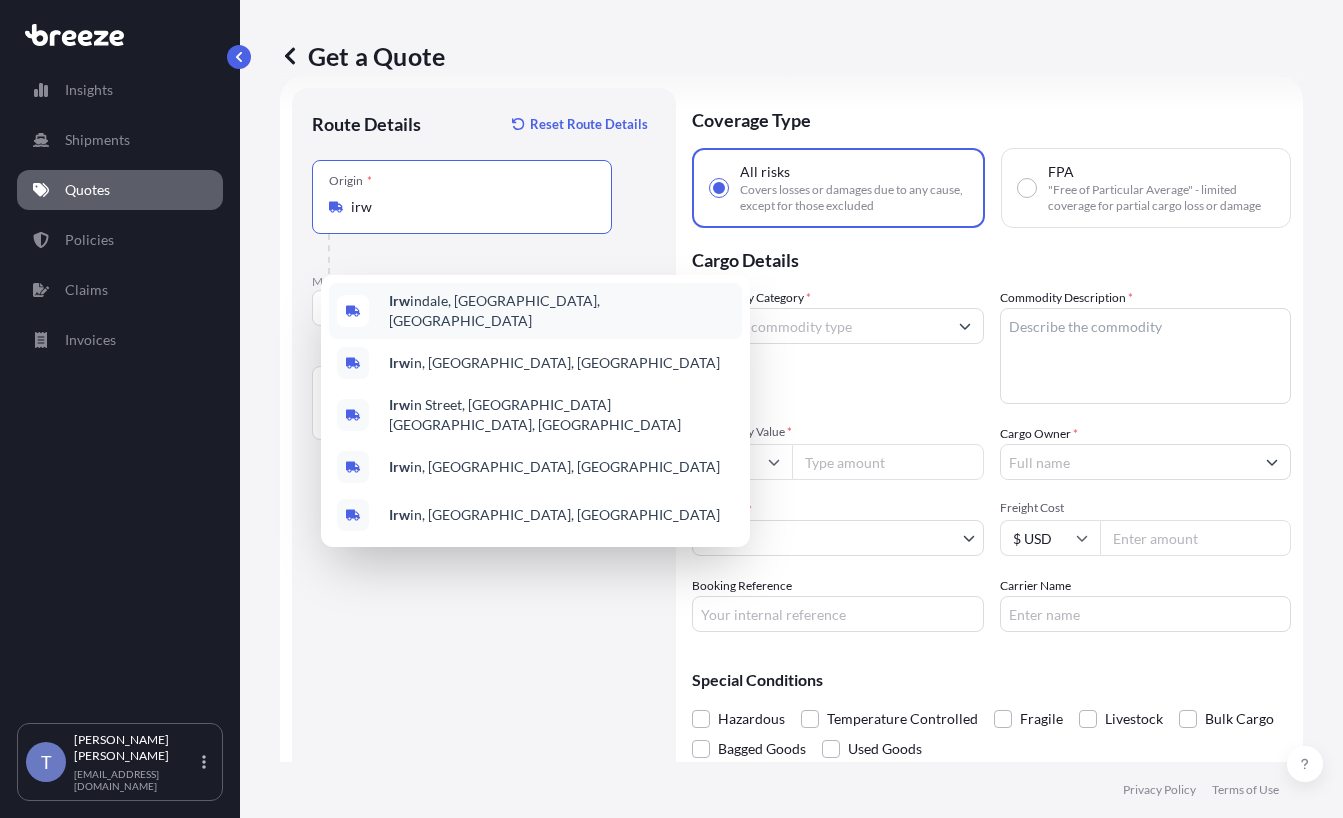 click on "Irw indale, CA, USA" at bounding box center [535, 311] 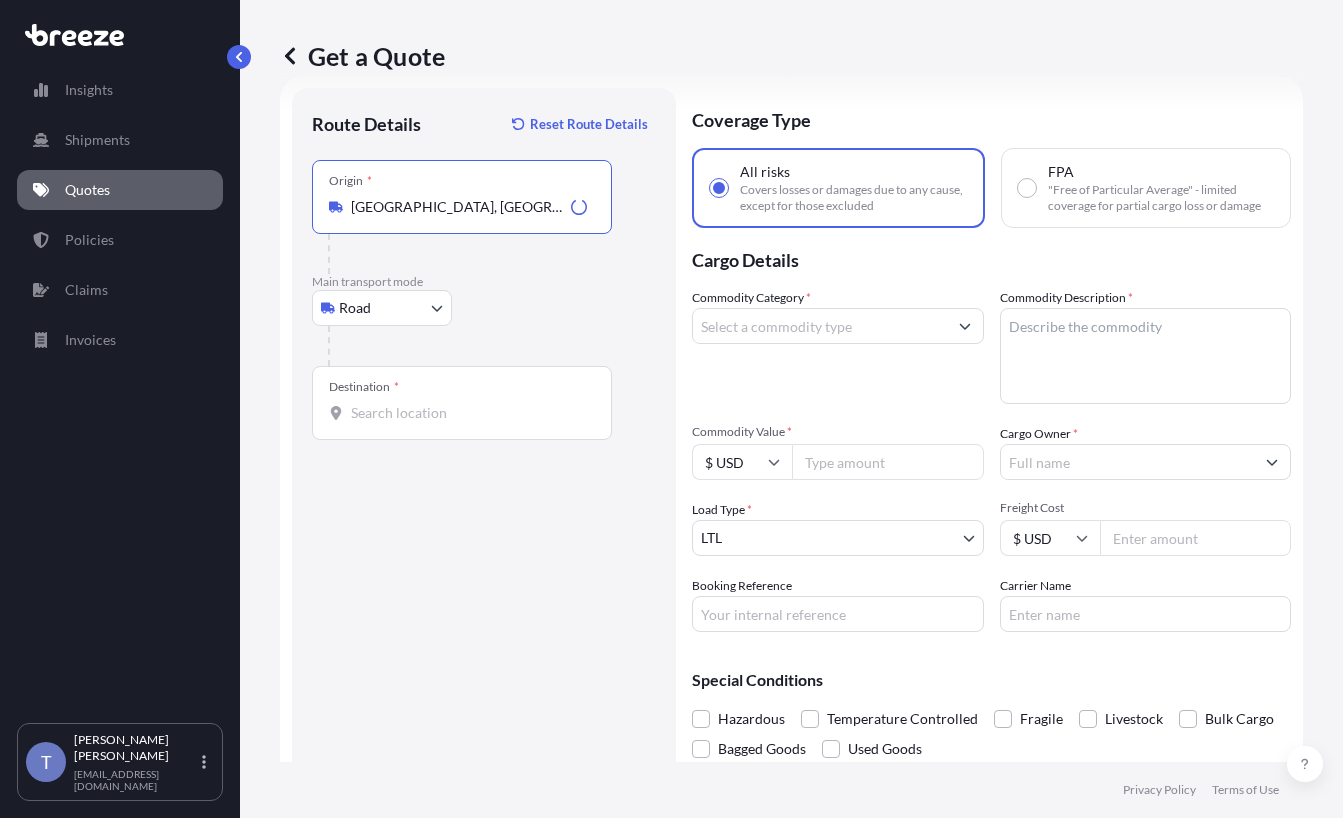 type on "[GEOGRAPHIC_DATA], [GEOGRAPHIC_DATA], [GEOGRAPHIC_DATA]" 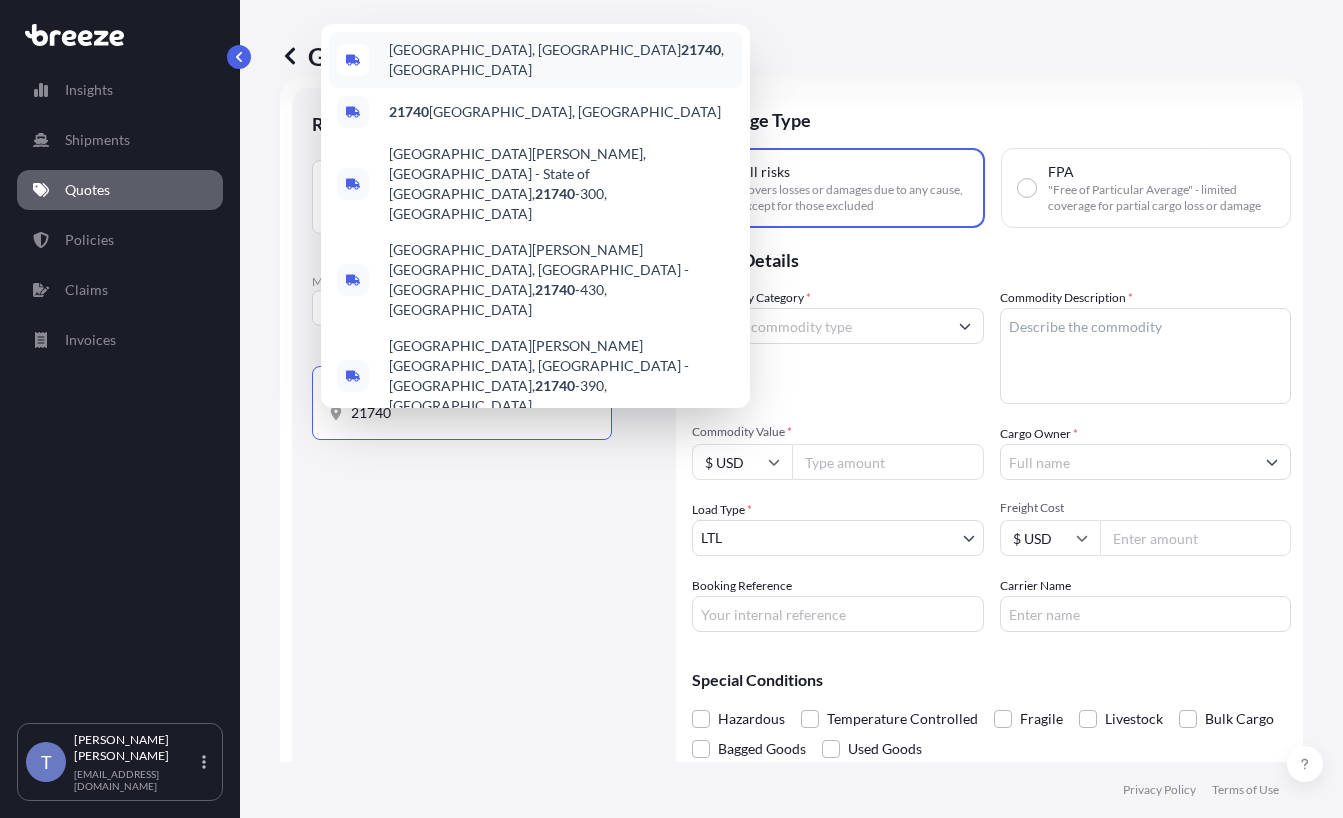click on "Hagerstown, MD  21740 , USA" at bounding box center (561, 60) 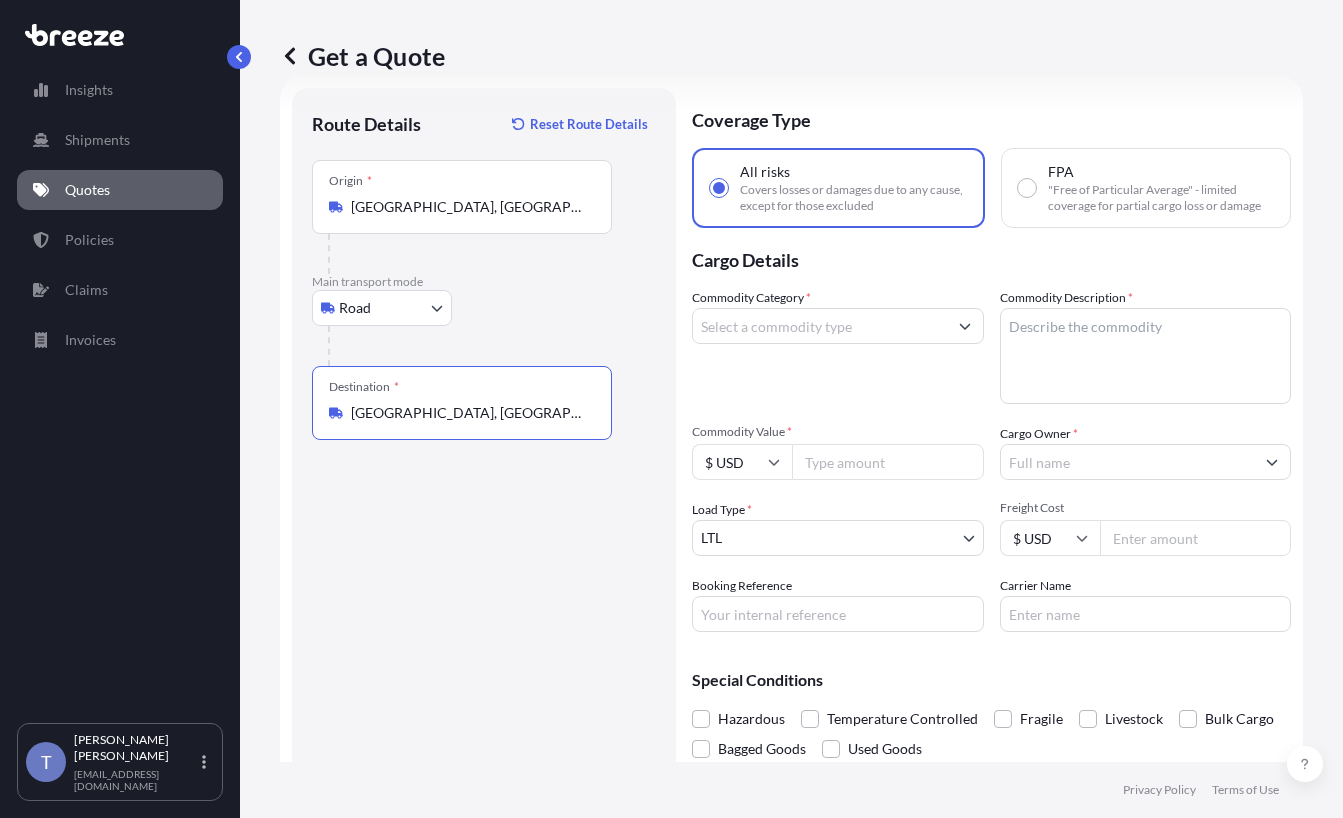 type on "Hagerstown, MD 21740, USA" 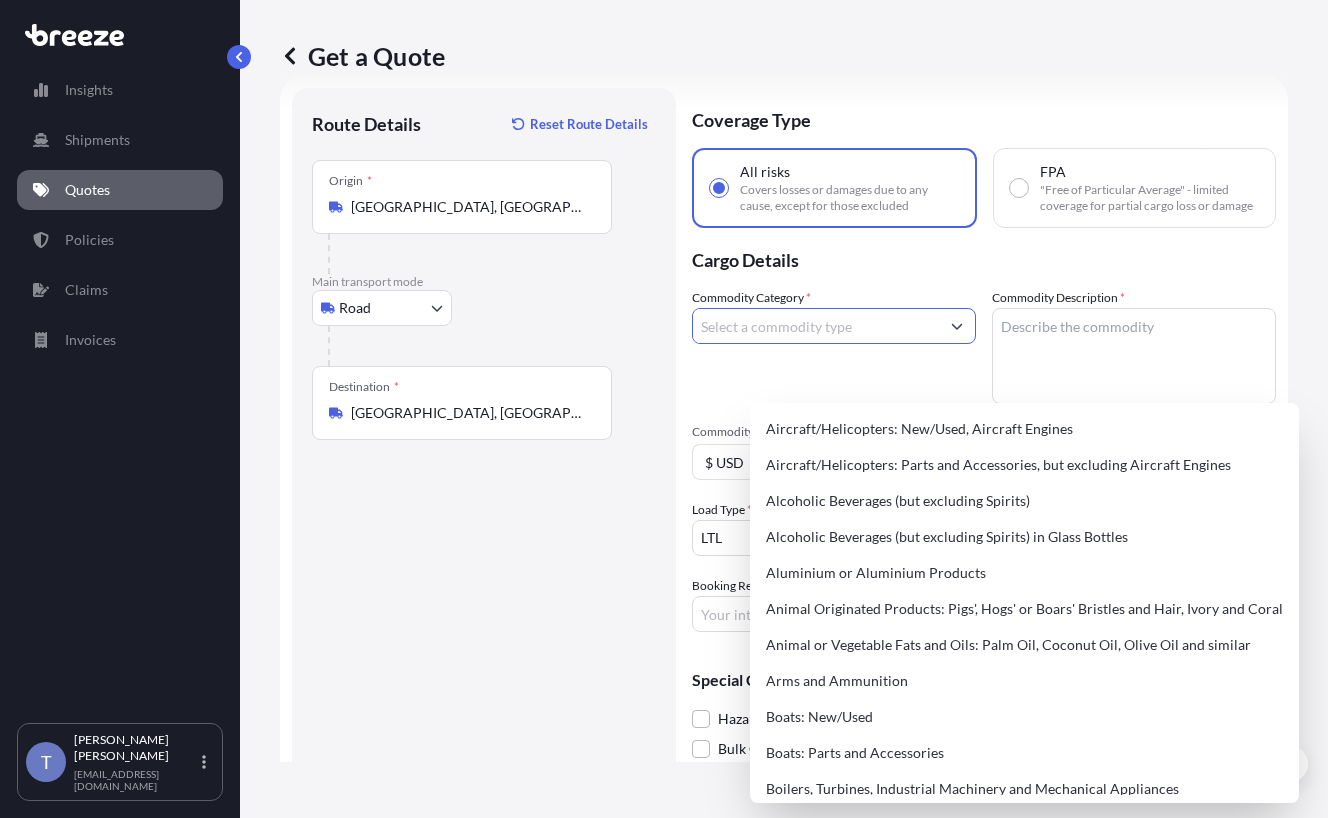 click on "Commodity Category *" at bounding box center (816, 326) 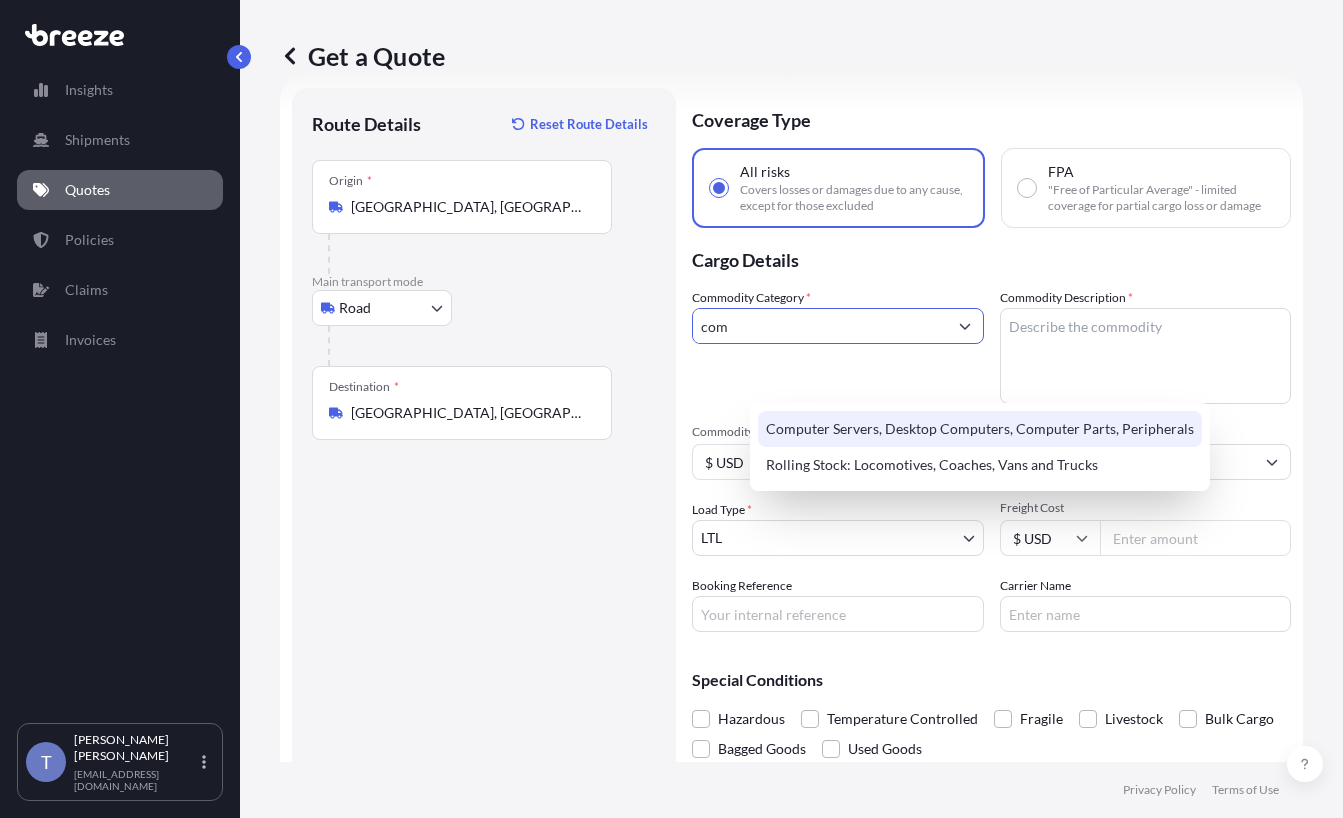 click on "Computer Servers, Desktop Computers, Computer Parts, Peripherals" at bounding box center (980, 429) 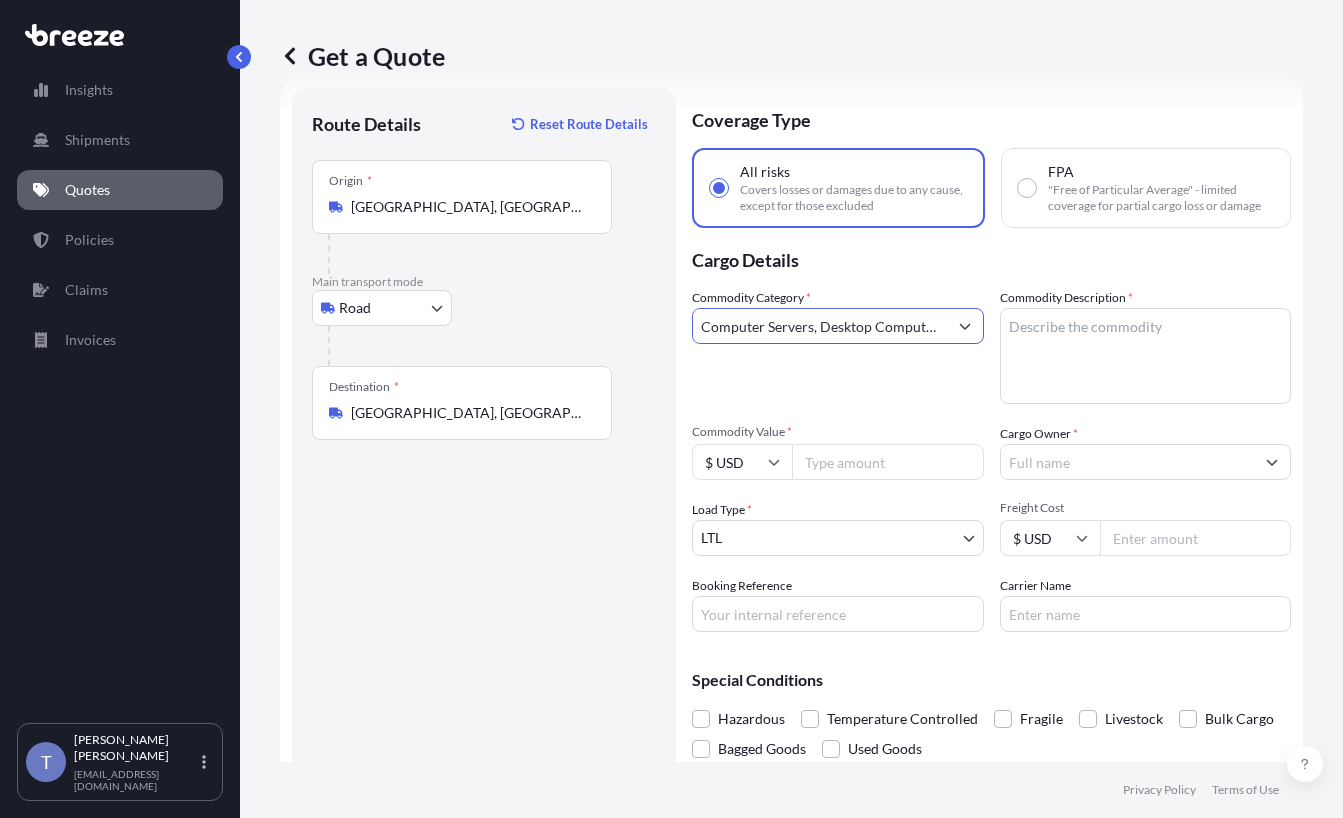 type on "Computer Servers, Desktop Computers, Computer Parts, Peripherals" 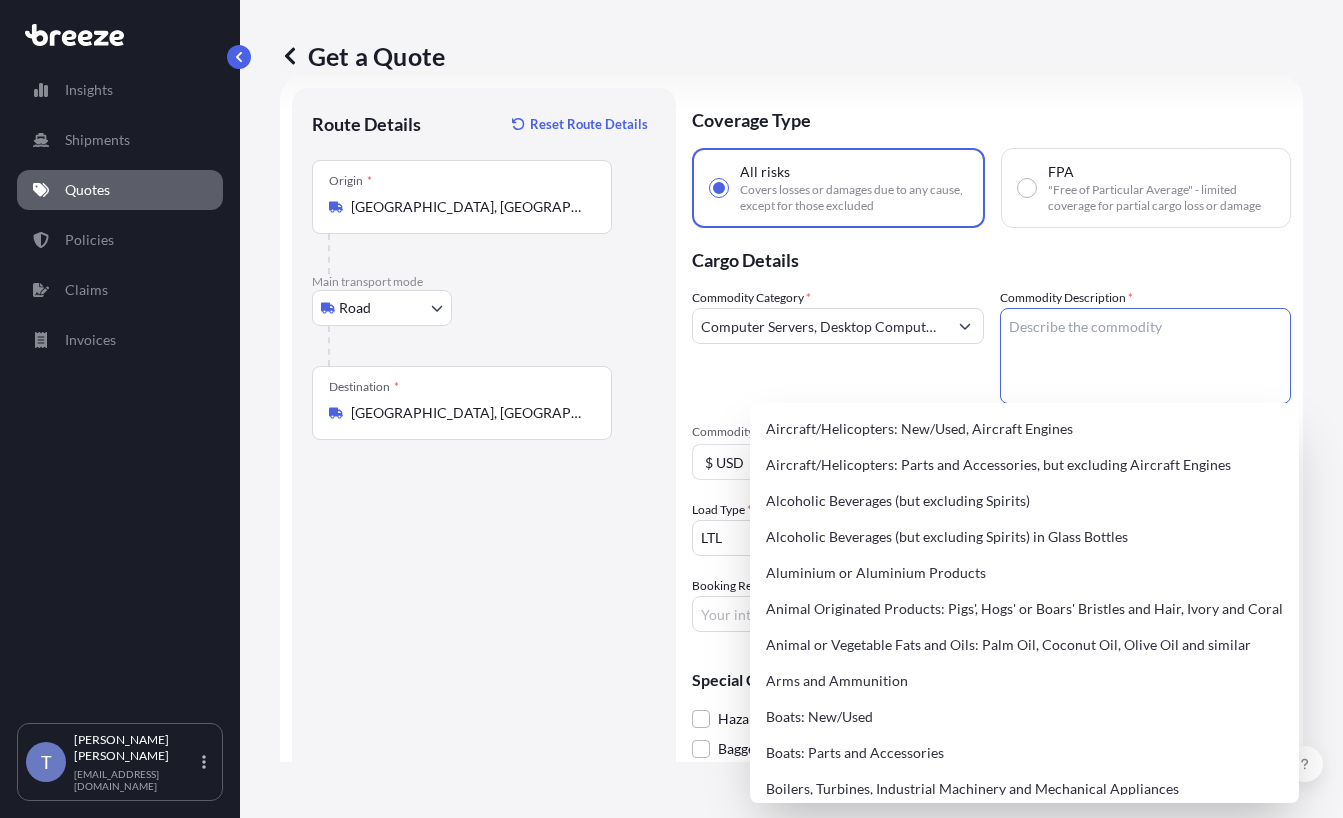 click on "Commodity Description *" at bounding box center (1146, 356) 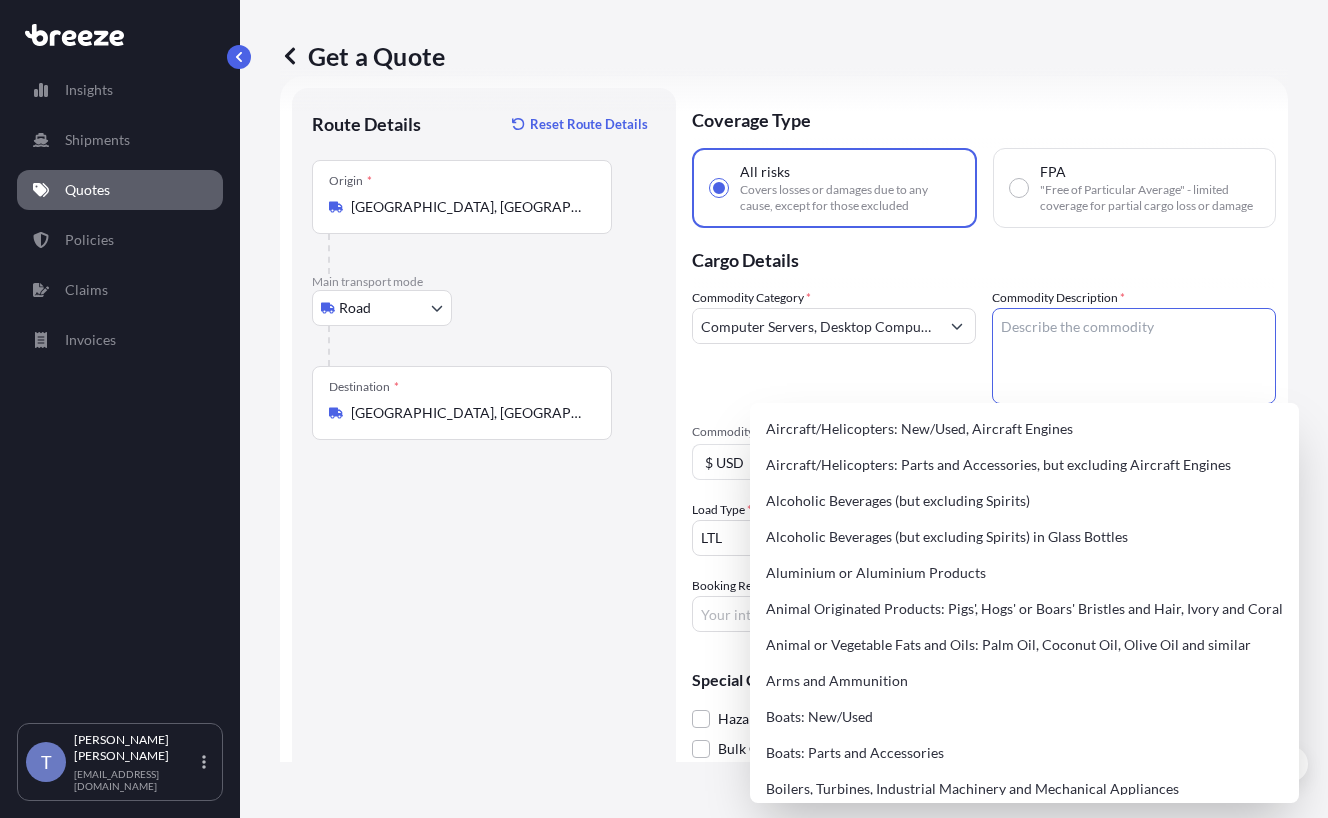 paste on "Extended Laptop Monitor and Computer Monitors" 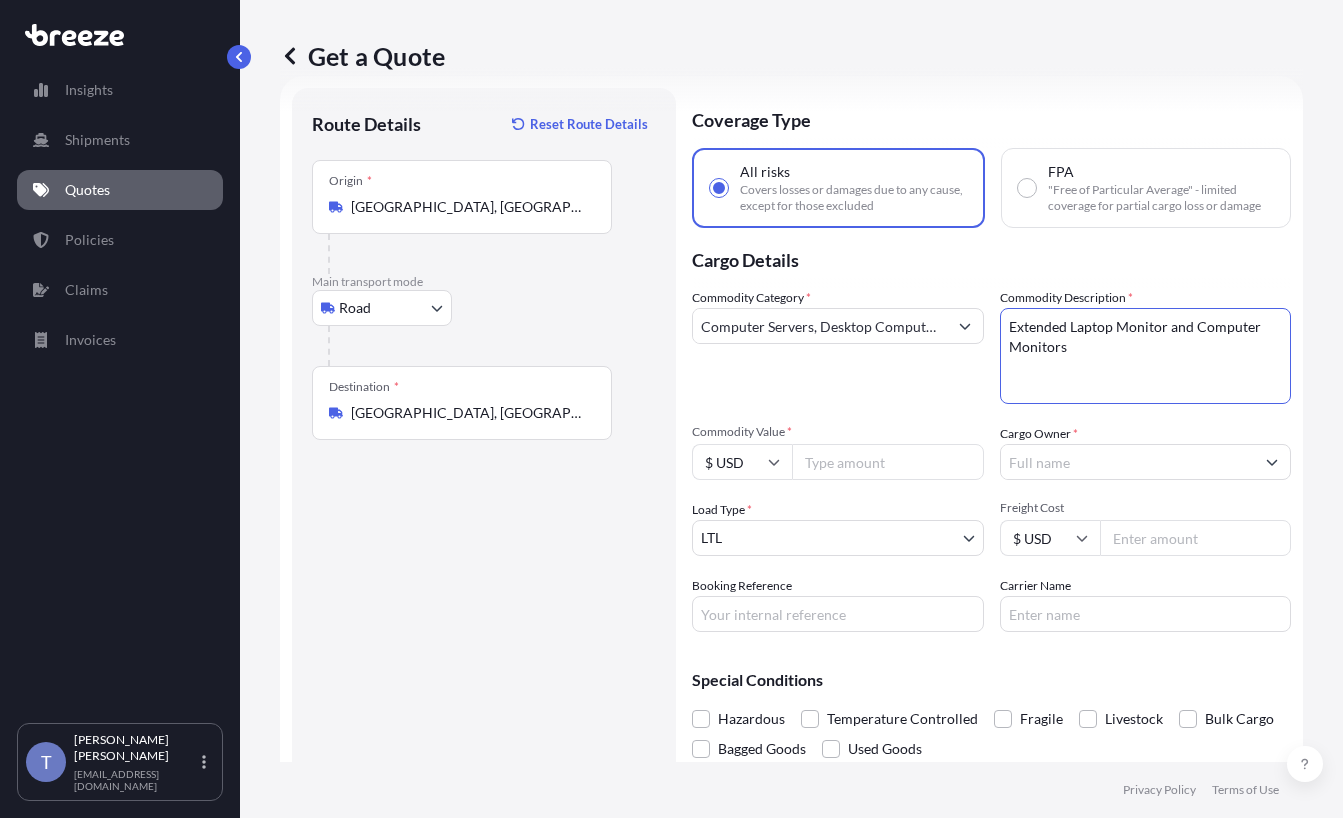 type on "Extended Laptop Monitor and Computer Monitors" 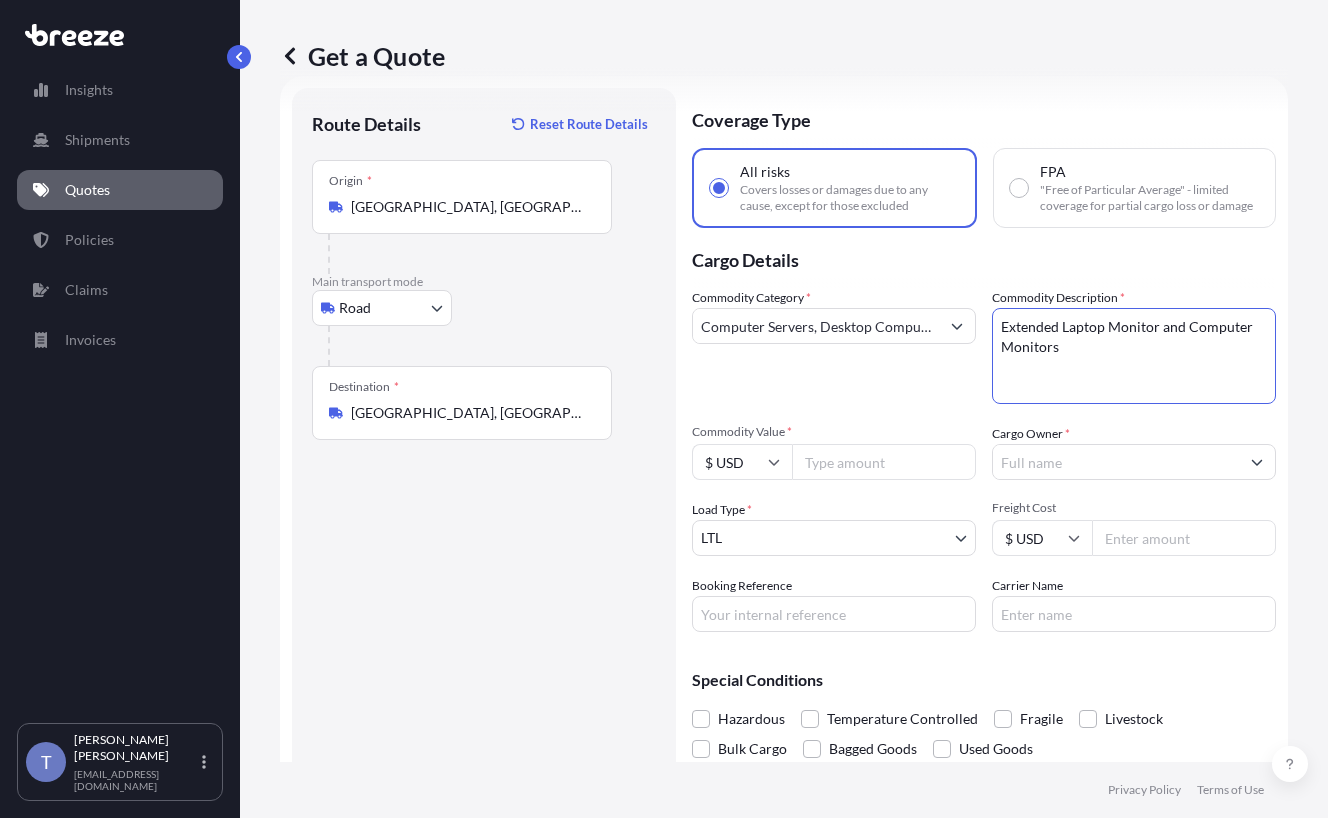 click on "Cargo Owner *" at bounding box center (1116, 462) 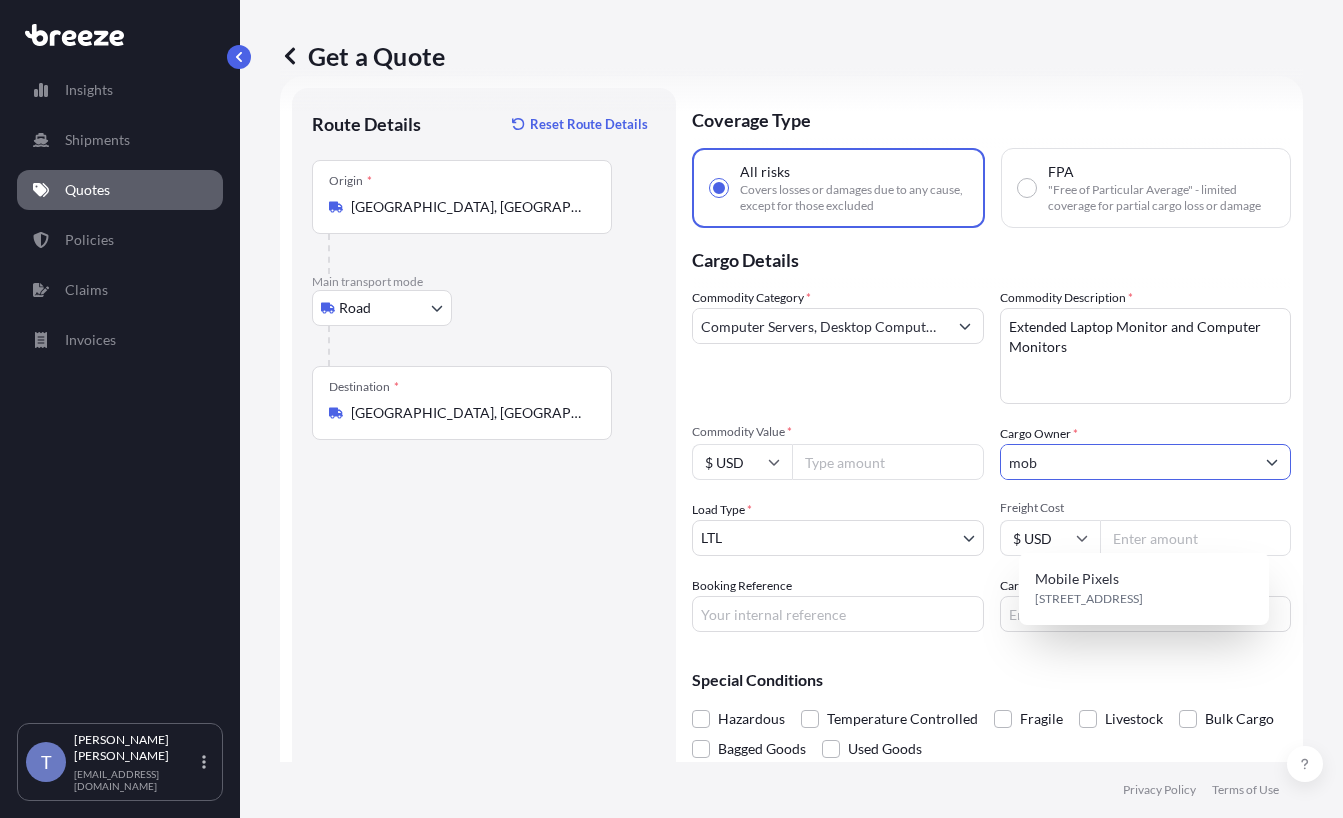 click on "Mobile Pixels 5268 Rivergrade Rd, 91706, Irwindale, United States" at bounding box center (1144, 589) 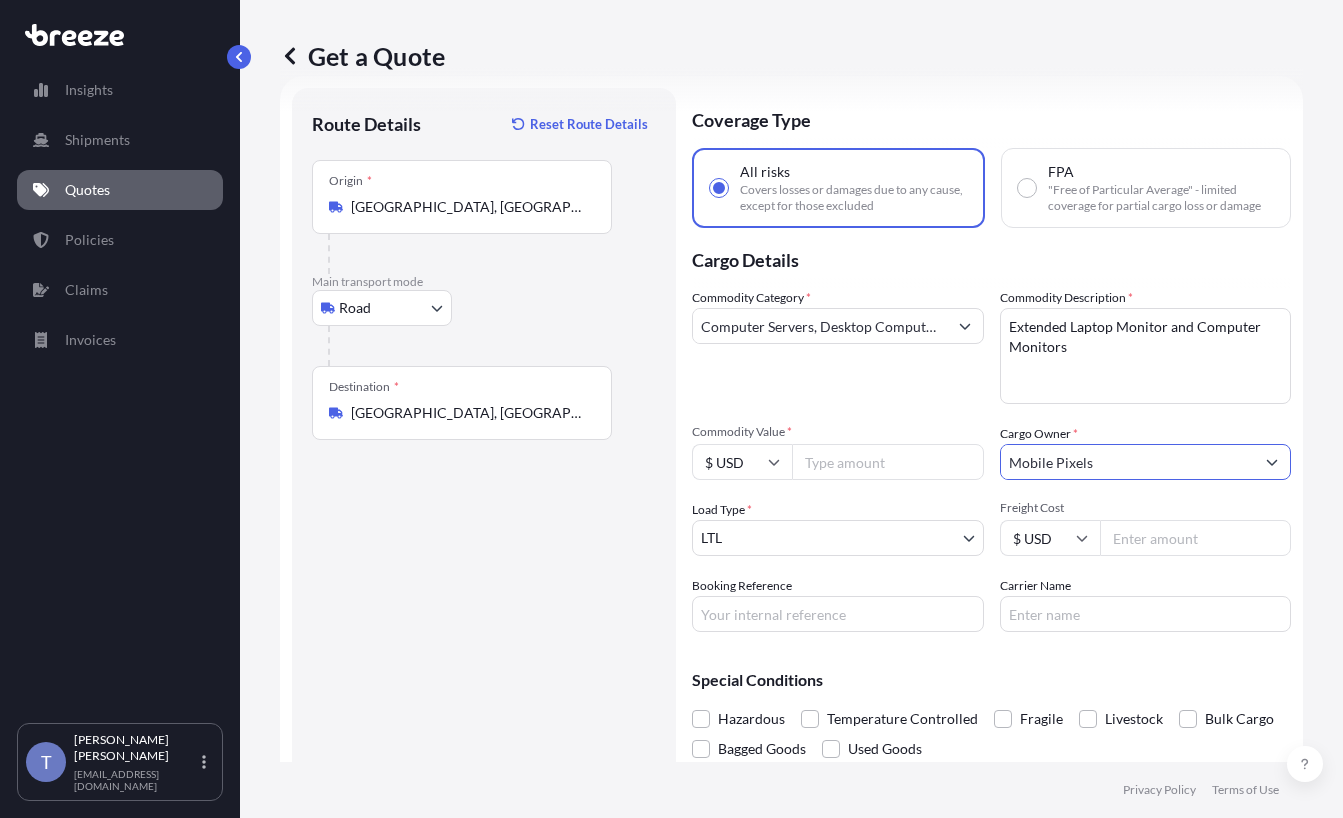 type on "Mobile Pixels" 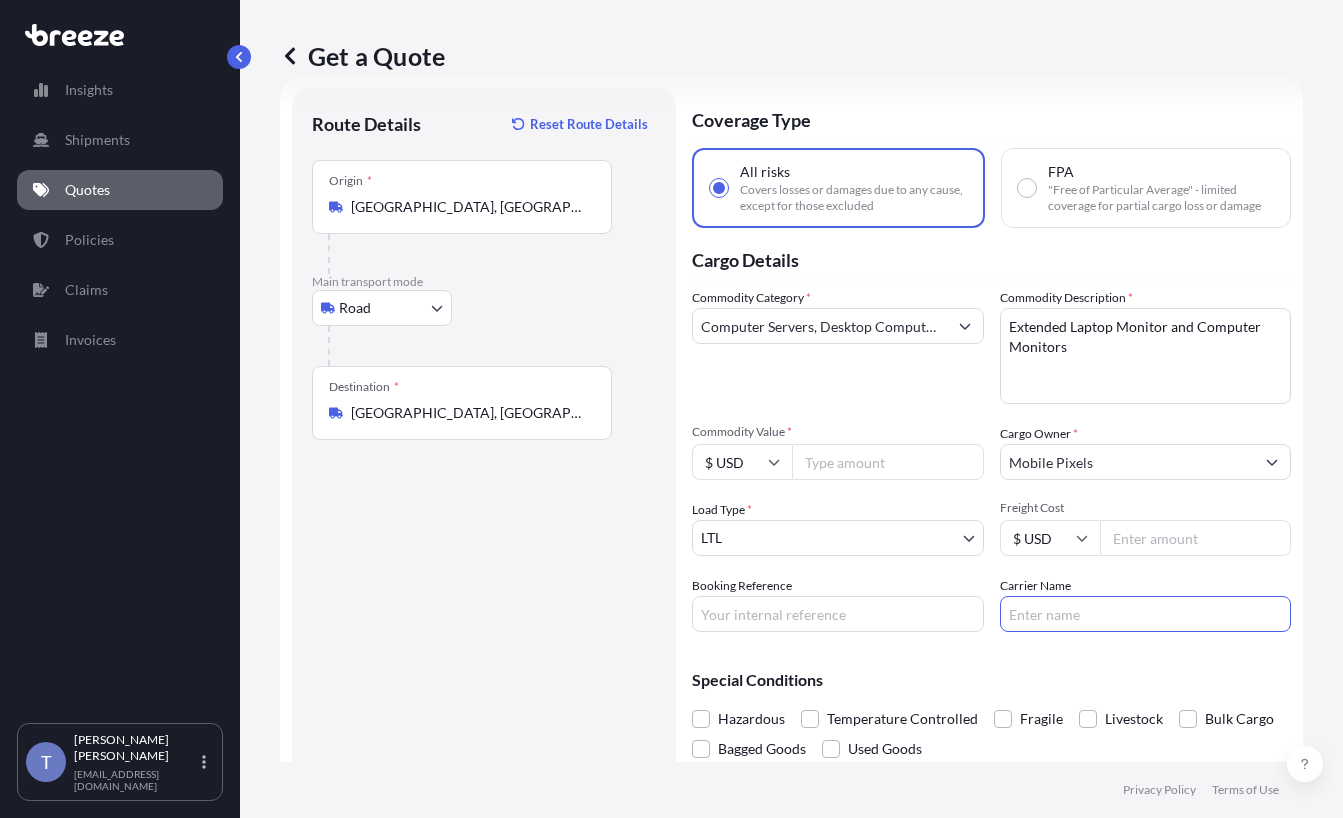 click on "Carrier Name" at bounding box center [1146, 614] 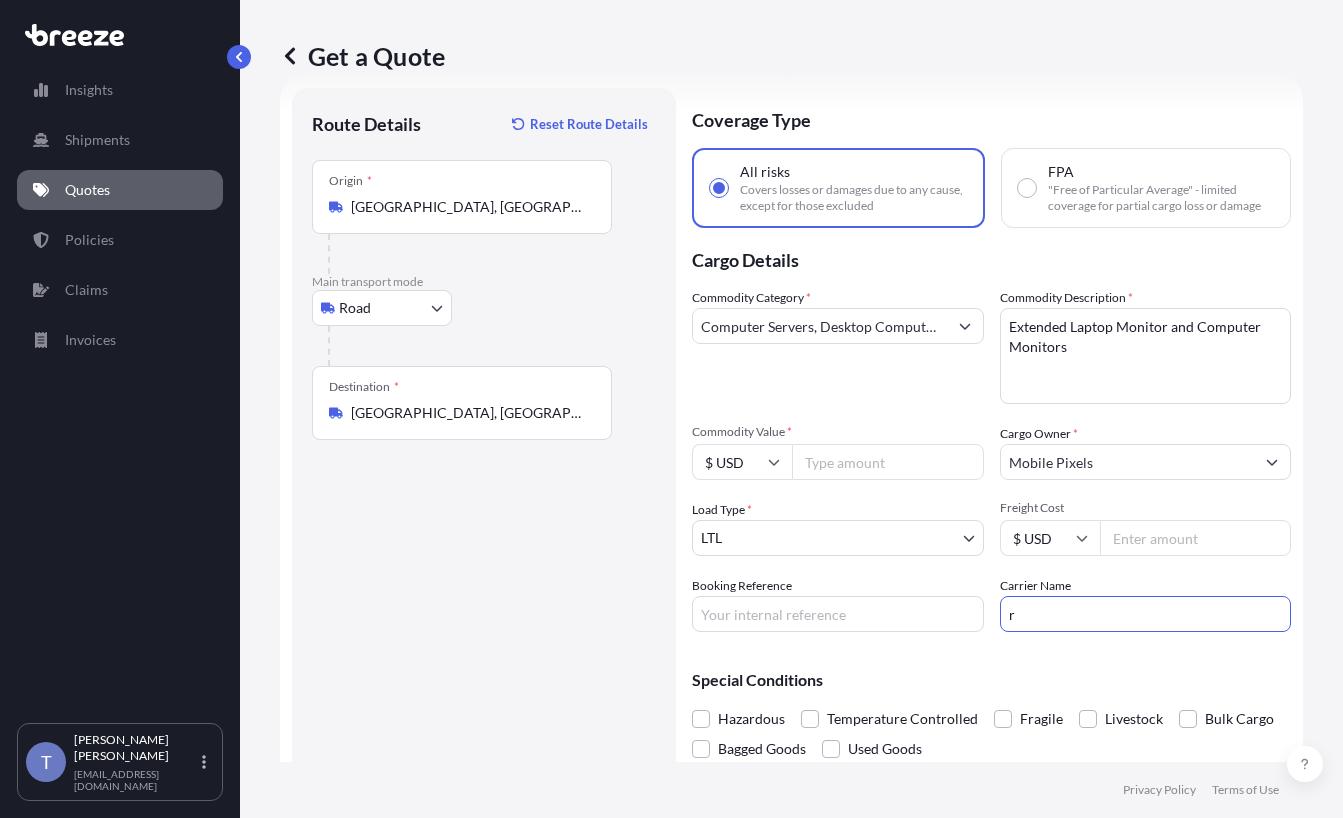 type on "Roadrunner" 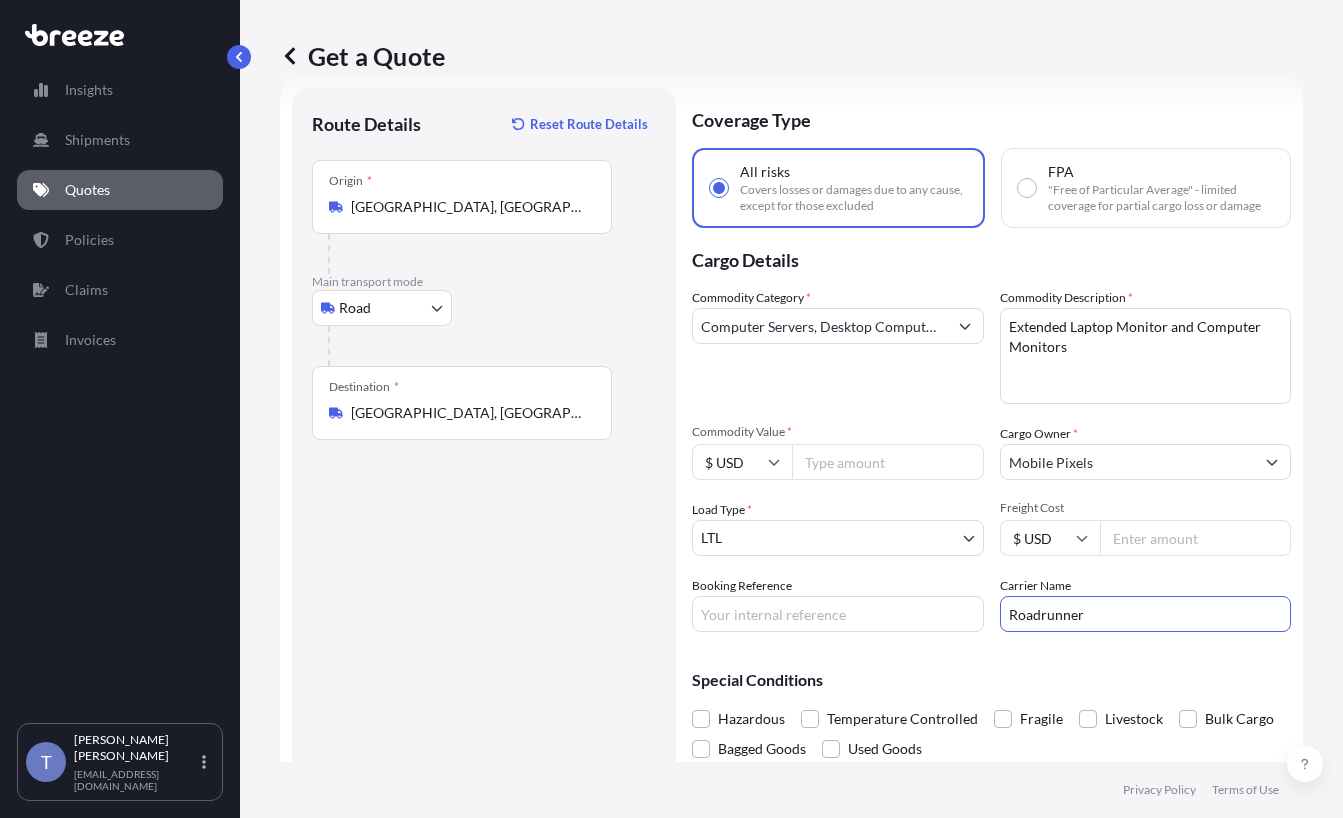 click on "Booking Reference" at bounding box center (838, 614) 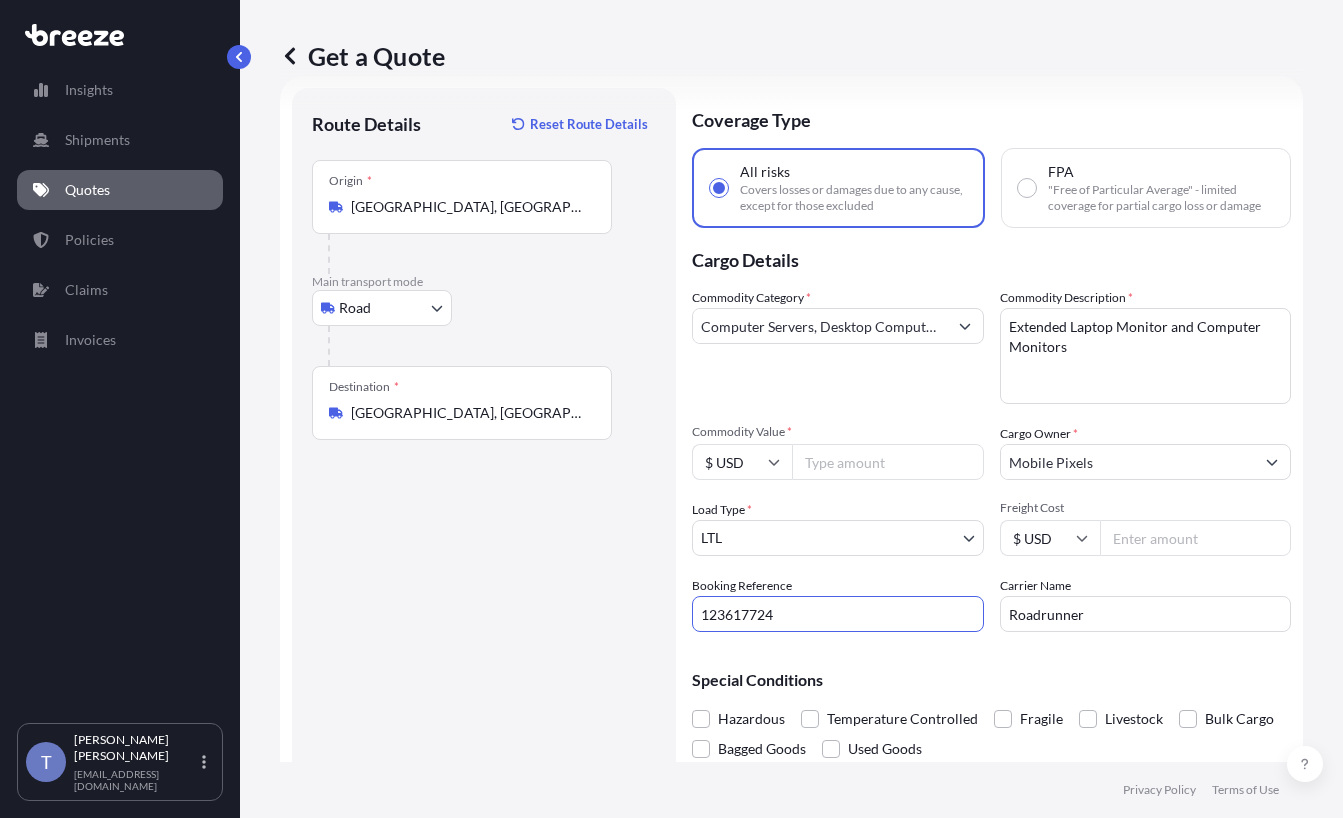 type on "123617724" 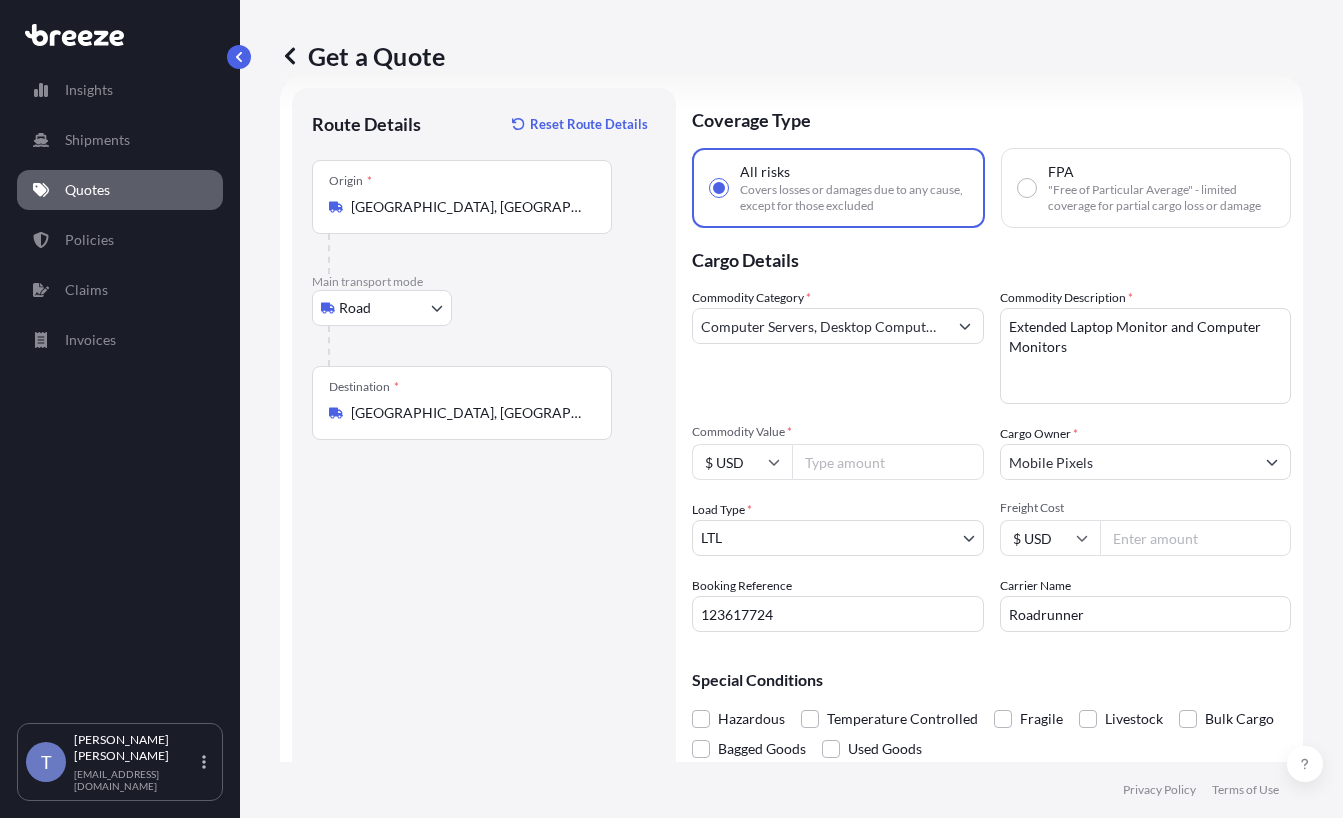click on "Commodity Value   *" at bounding box center (888, 462) 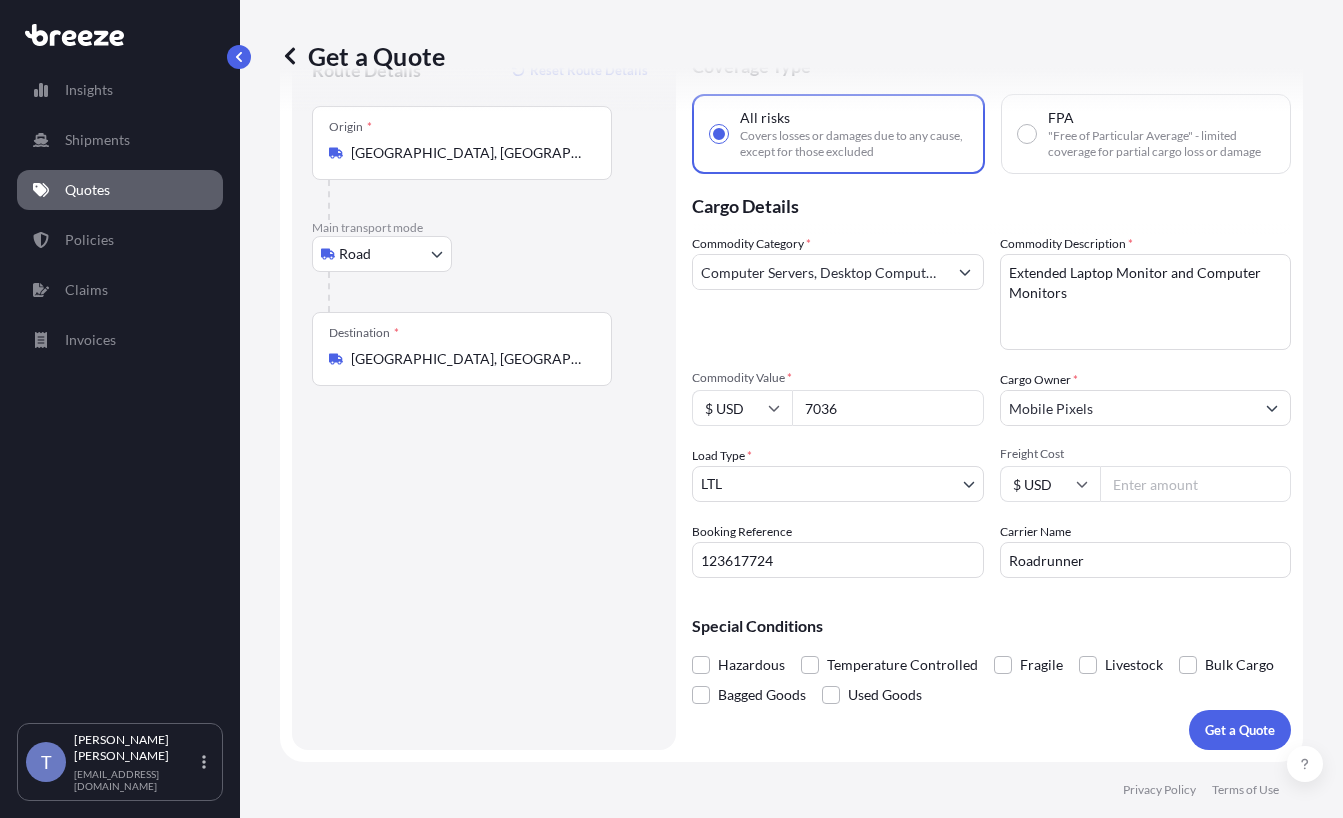 scroll, scrollTop: 136, scrollLeft: 0, axis: vertical 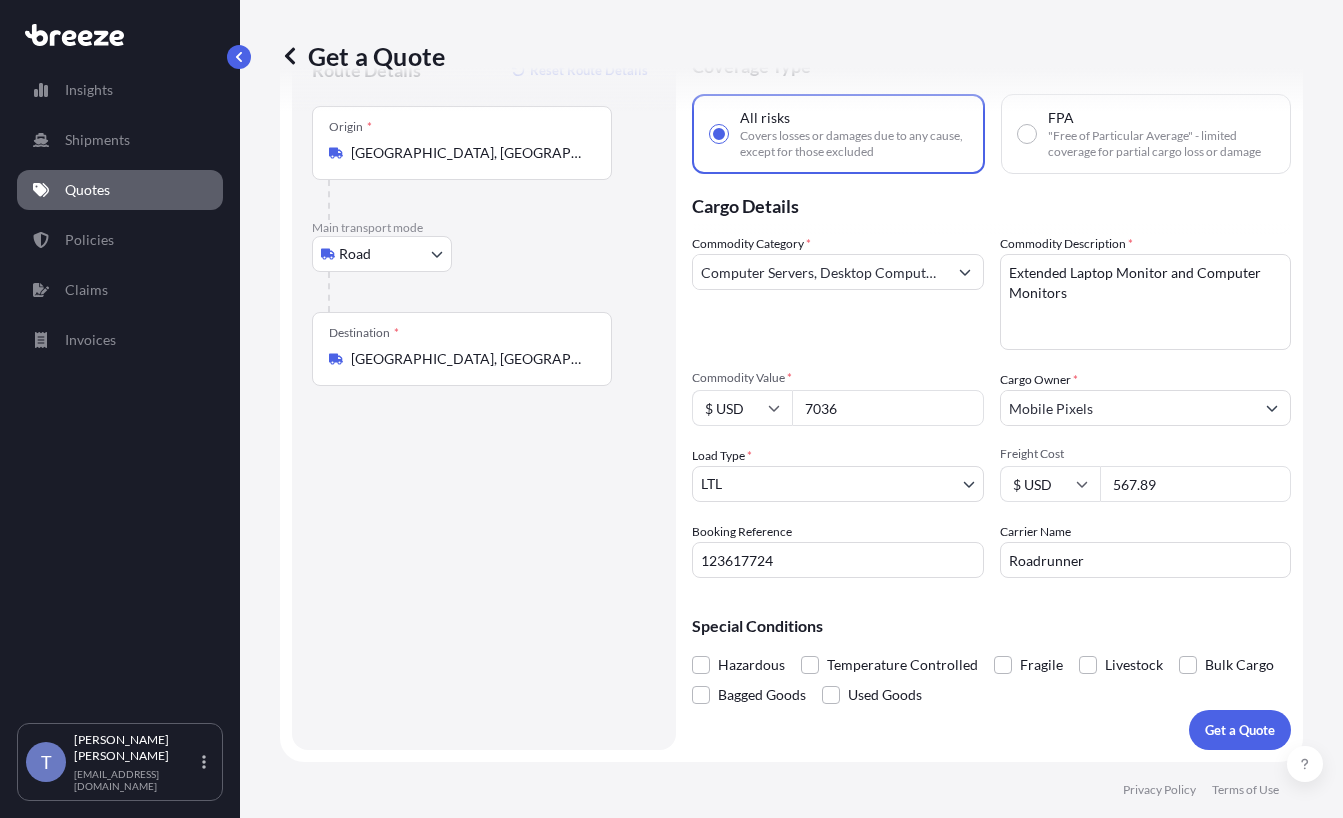 type on "567.89" 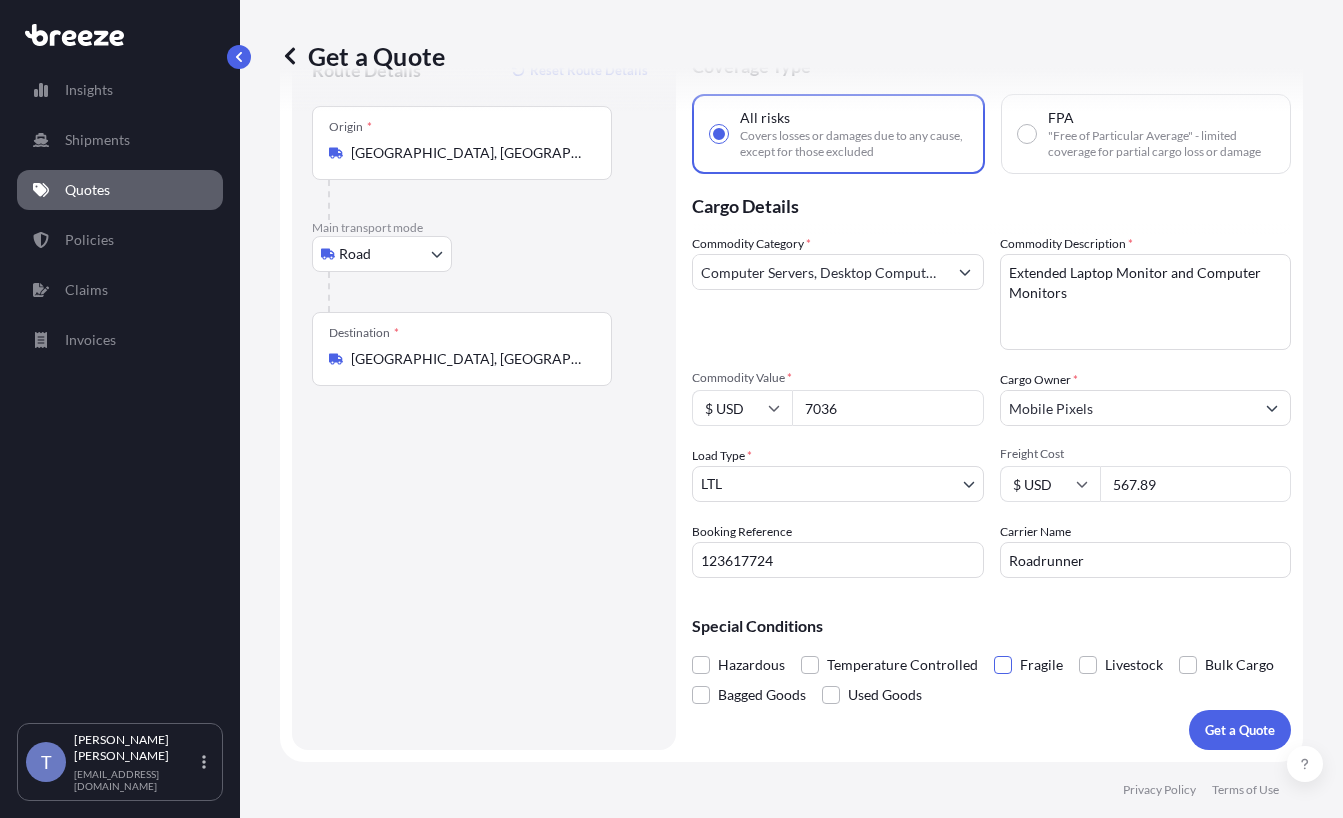click at bounding box center (1003, 665) 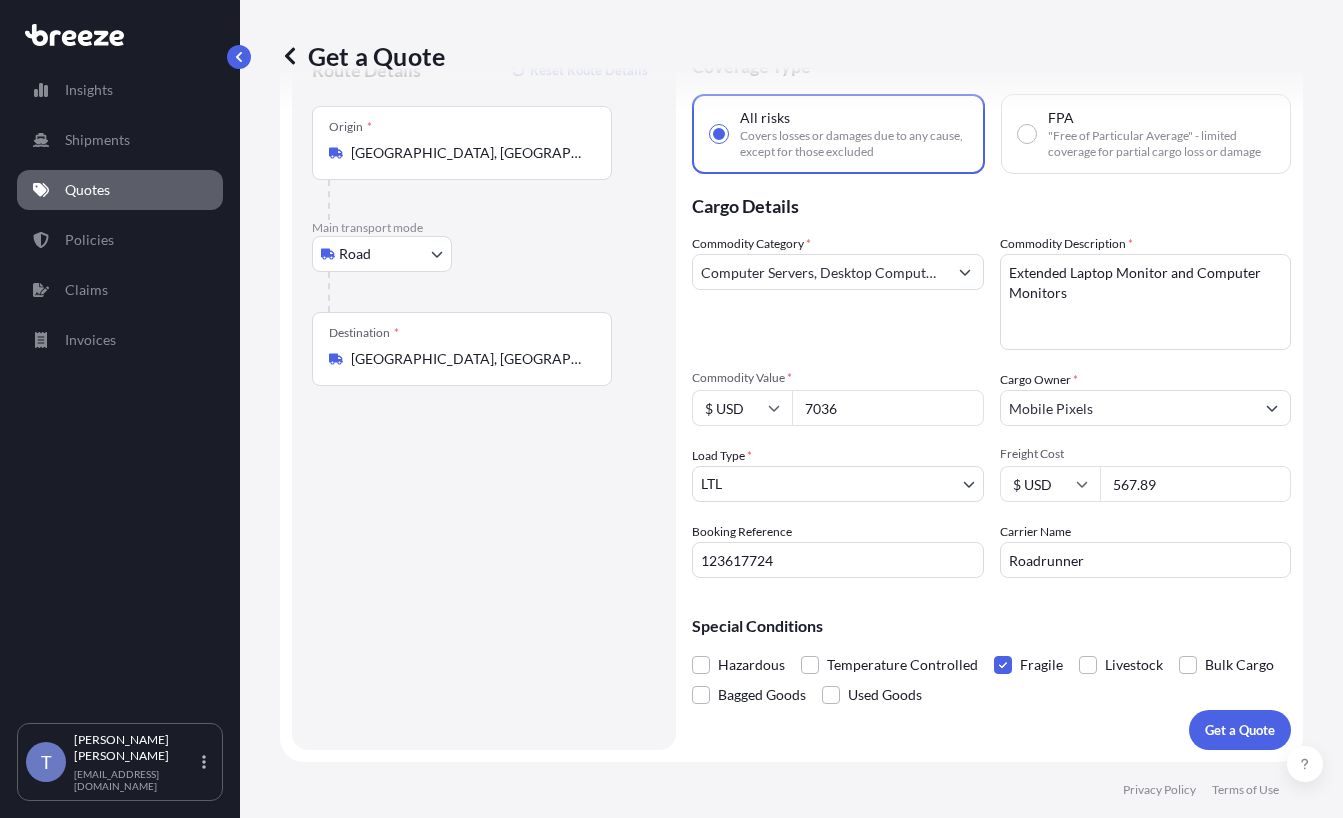 scroll, scrollTop: 192, scrollLeft: 0, axis: vertical 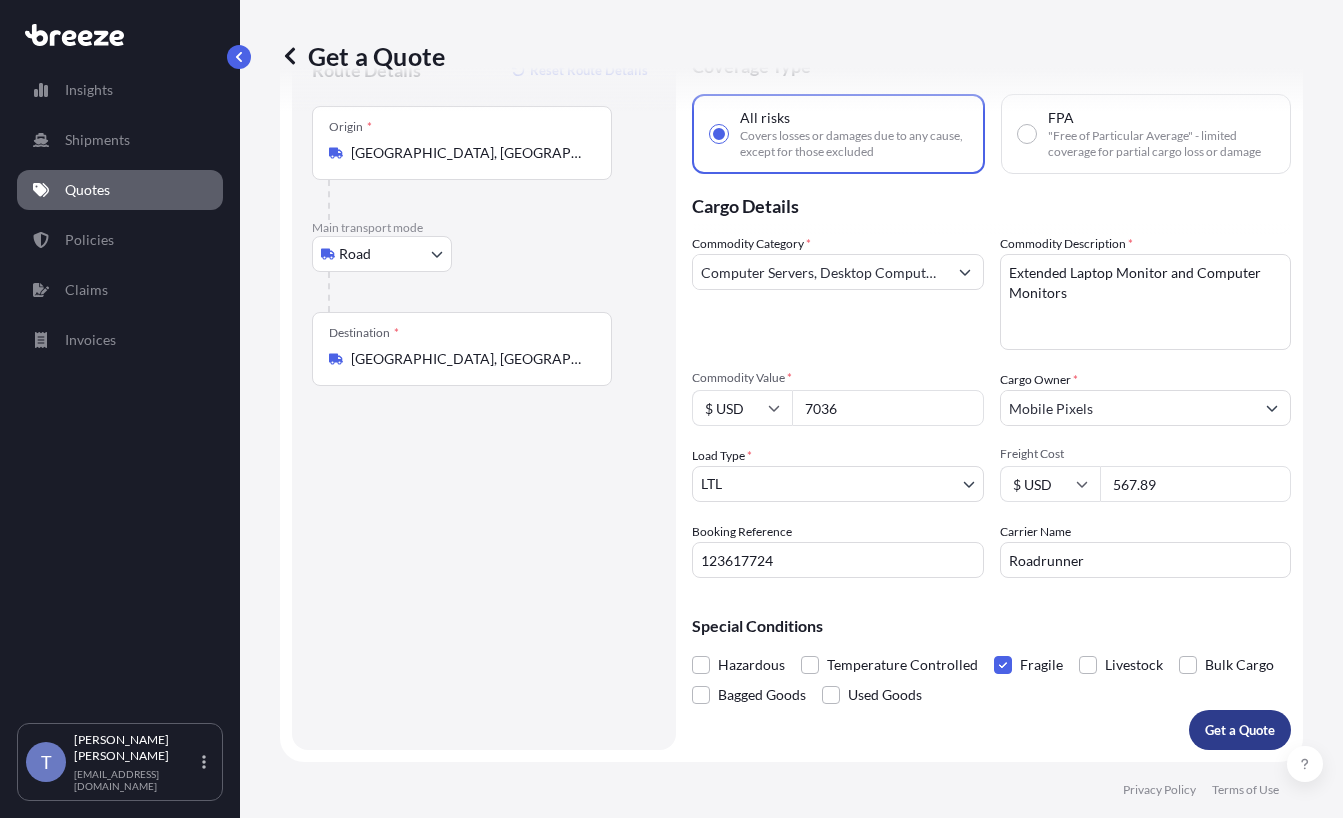 click on "Get a Quote" at bounding box center [1240, 730] 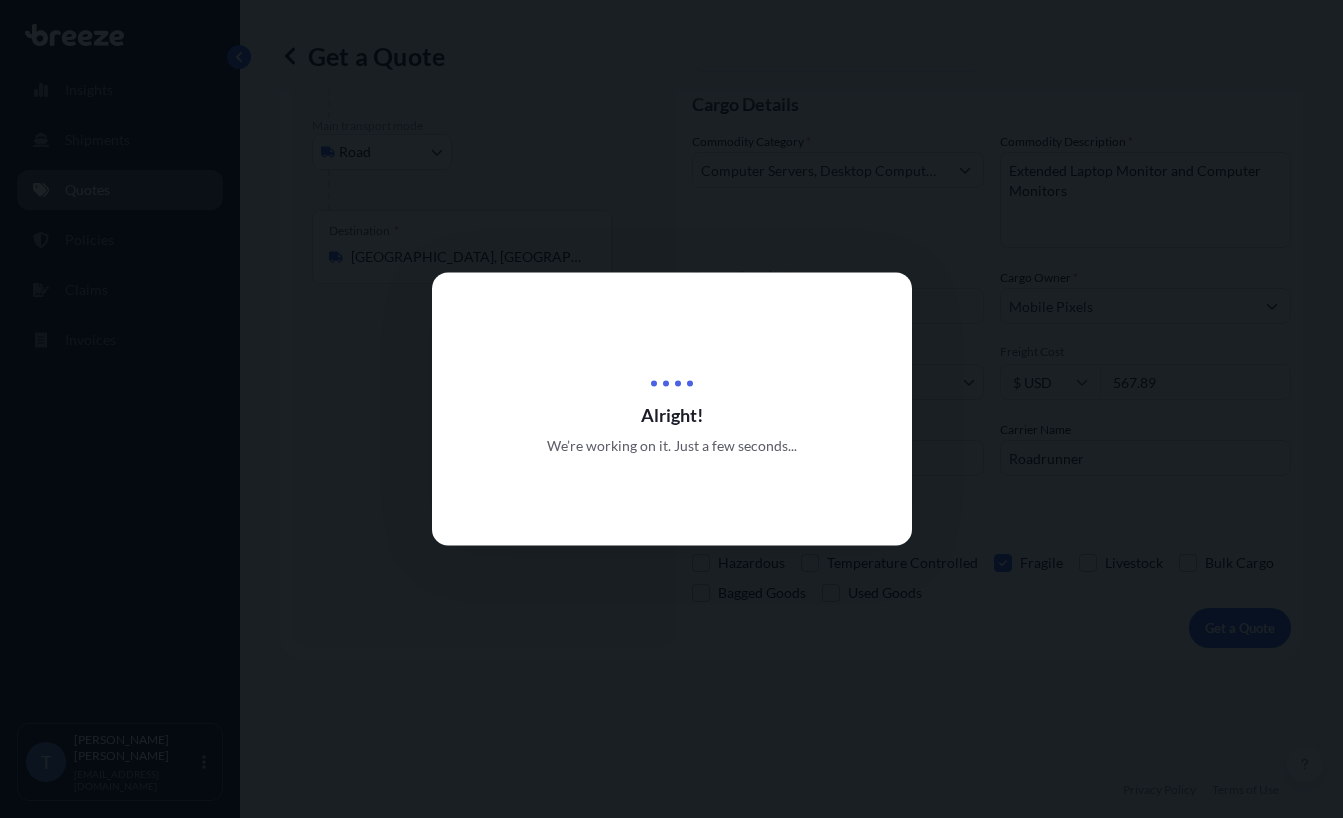scroll, scrollTop: 0, scrollLeft: 0, axis: both 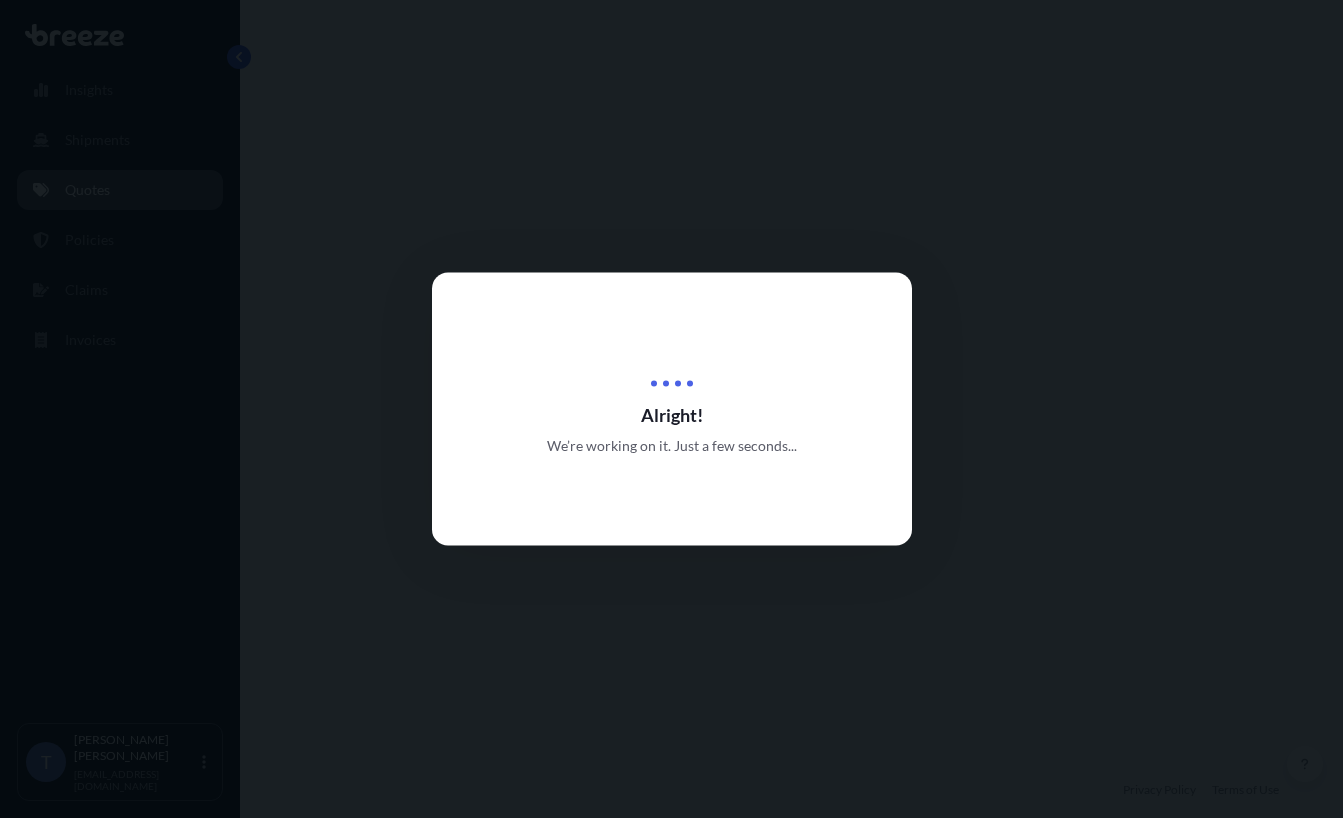 select on "Road" 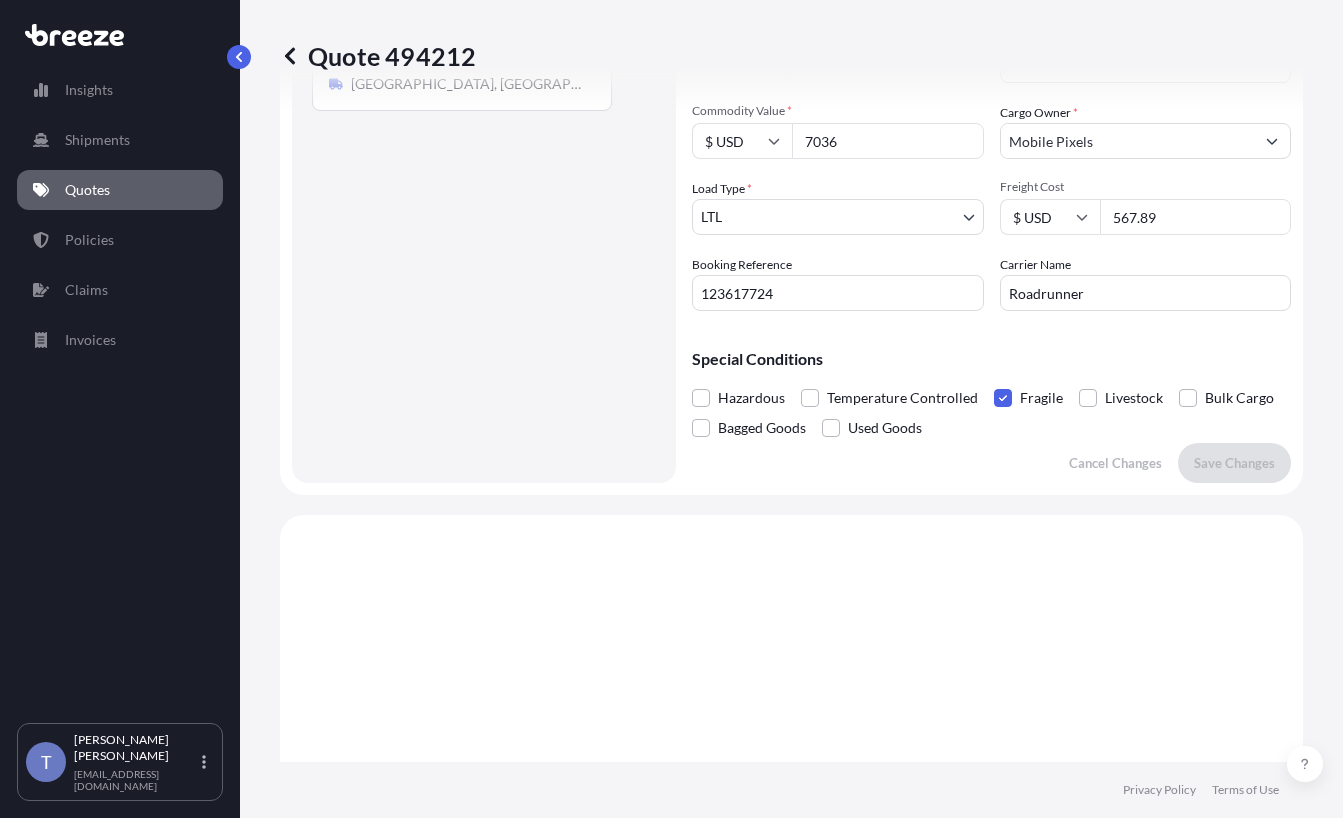 scroll, scrollTop: 0, scrollLeft: 0, axis: both 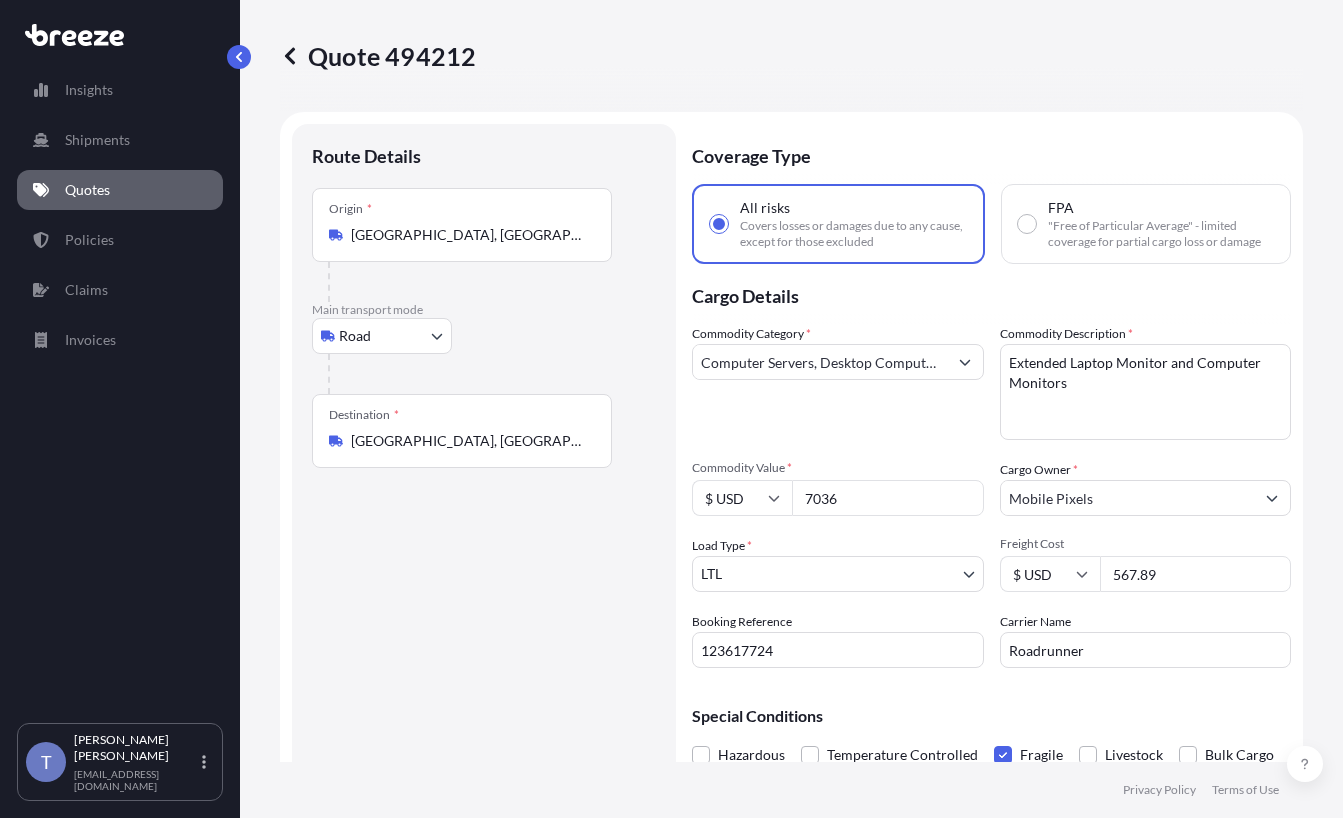 click on "Quotes" at bounding box center (87, 190) 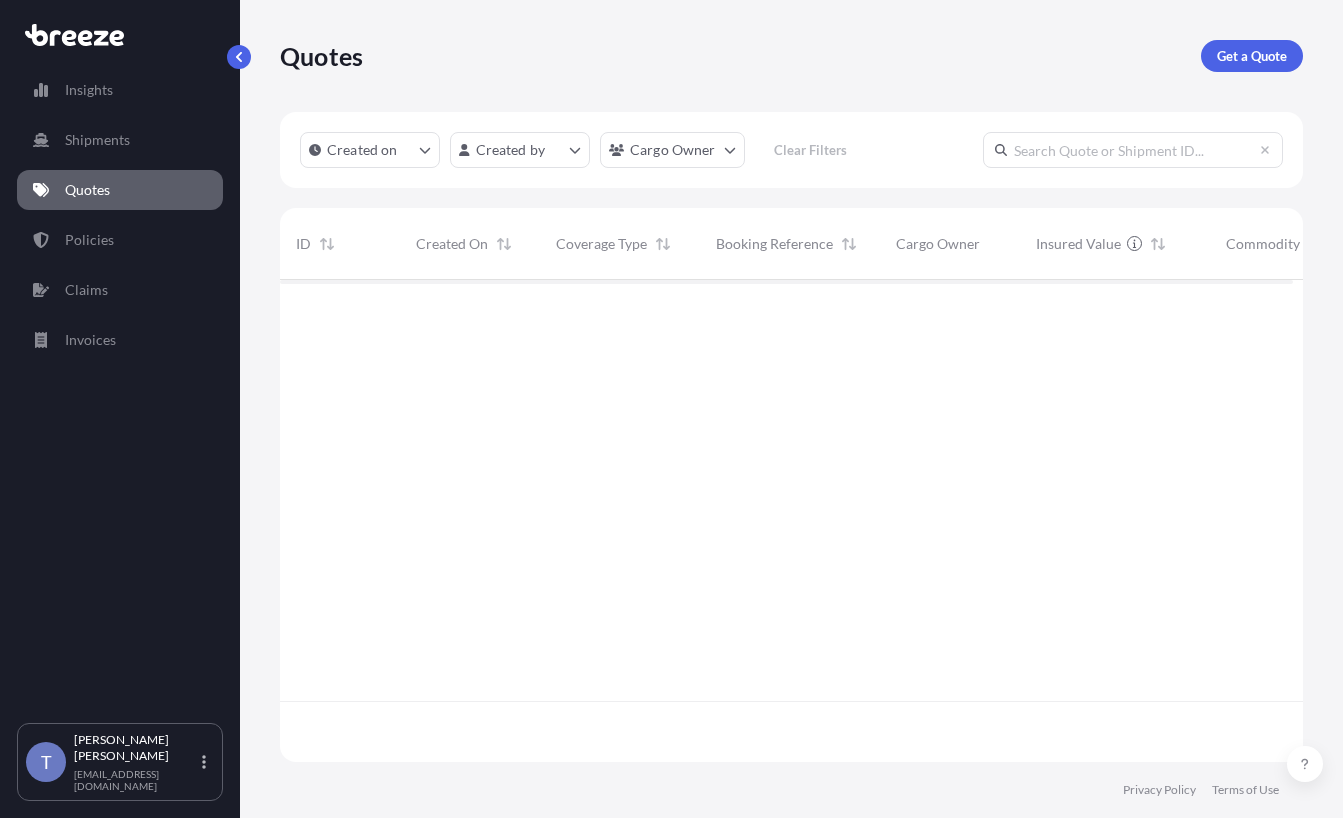 scroll, scrollTop: 16, scrollLeft: 16, axis: both 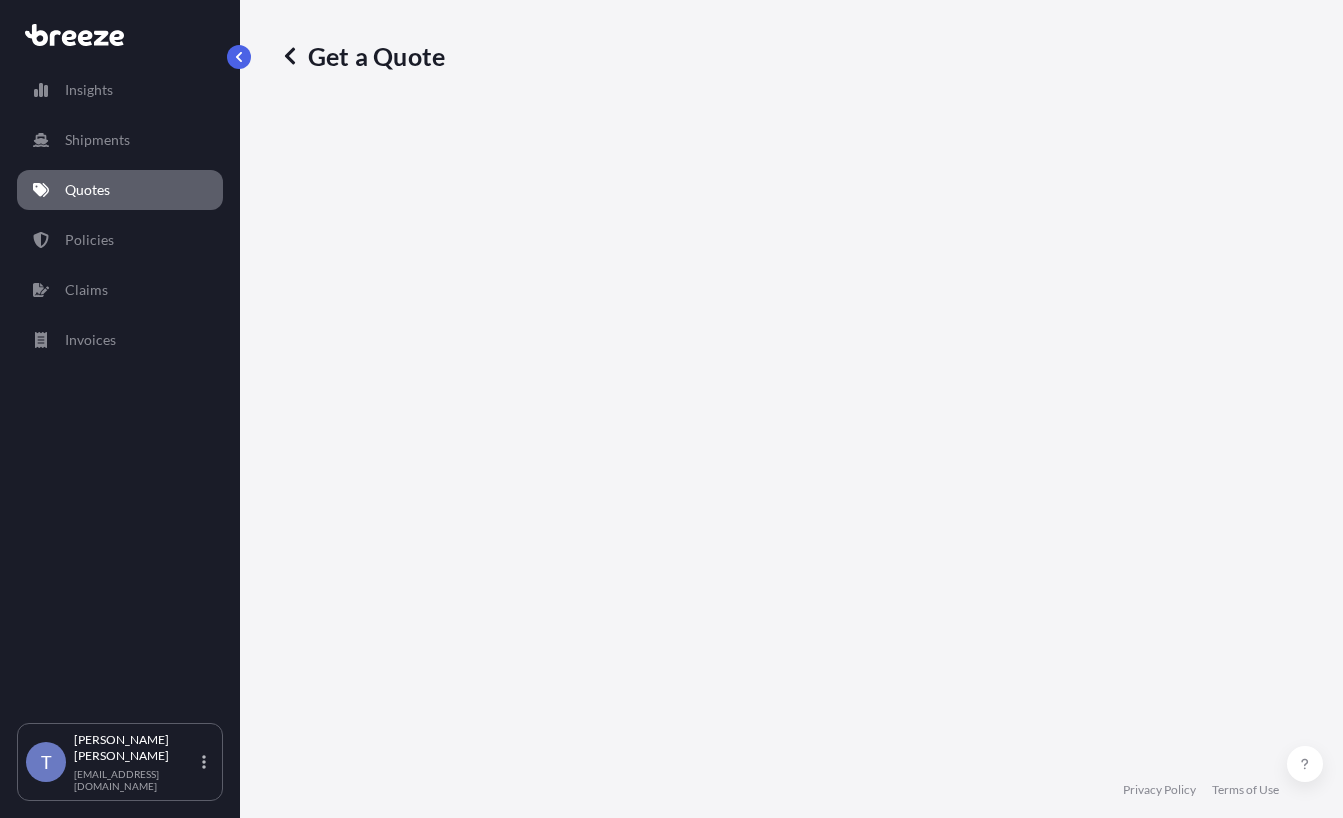 select on "Sea" 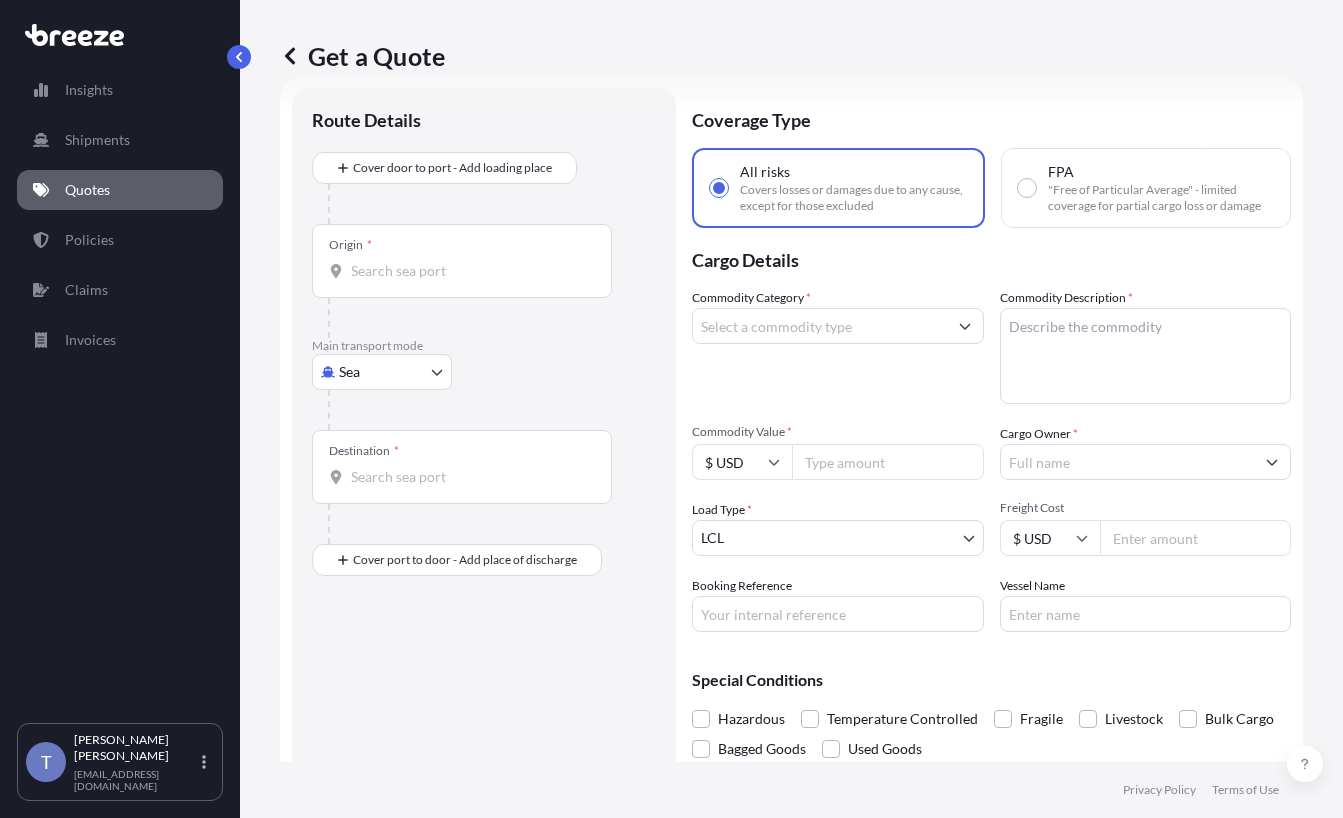 click on "Insights Shipments Quotes Policies Claims Invoices T Tania   Orozco shipusa@glovalink.net Get a Quote Route Details   Cover door to port - Add loading place Place of loading Road Road Rail Origin * Main transport mode Sea Sea Air Road Rail Destination * Cover port to door - Add place of discharge Road Road Rail Place of Discharge Coverage Type All risks Covers losses or damages due to any cause, except for those excluded FPA "Free of Particular Average" - limited coverage for partial cargo loss or damage Cargo Details Commodity Category * Commodity Description * Commodity Value   * $ USD Cargo Owner * Load Type * LCL LCL FCL Freight Cost   $ USD Booking Reference Vessel Name Special Conditions Hazardous Temperature Controlled Fragile Livestock Bulk Cargo Bagged Goods Used Goods Get a Quote Privacy Policy Terms of Use" at bounding box center [671, 484] 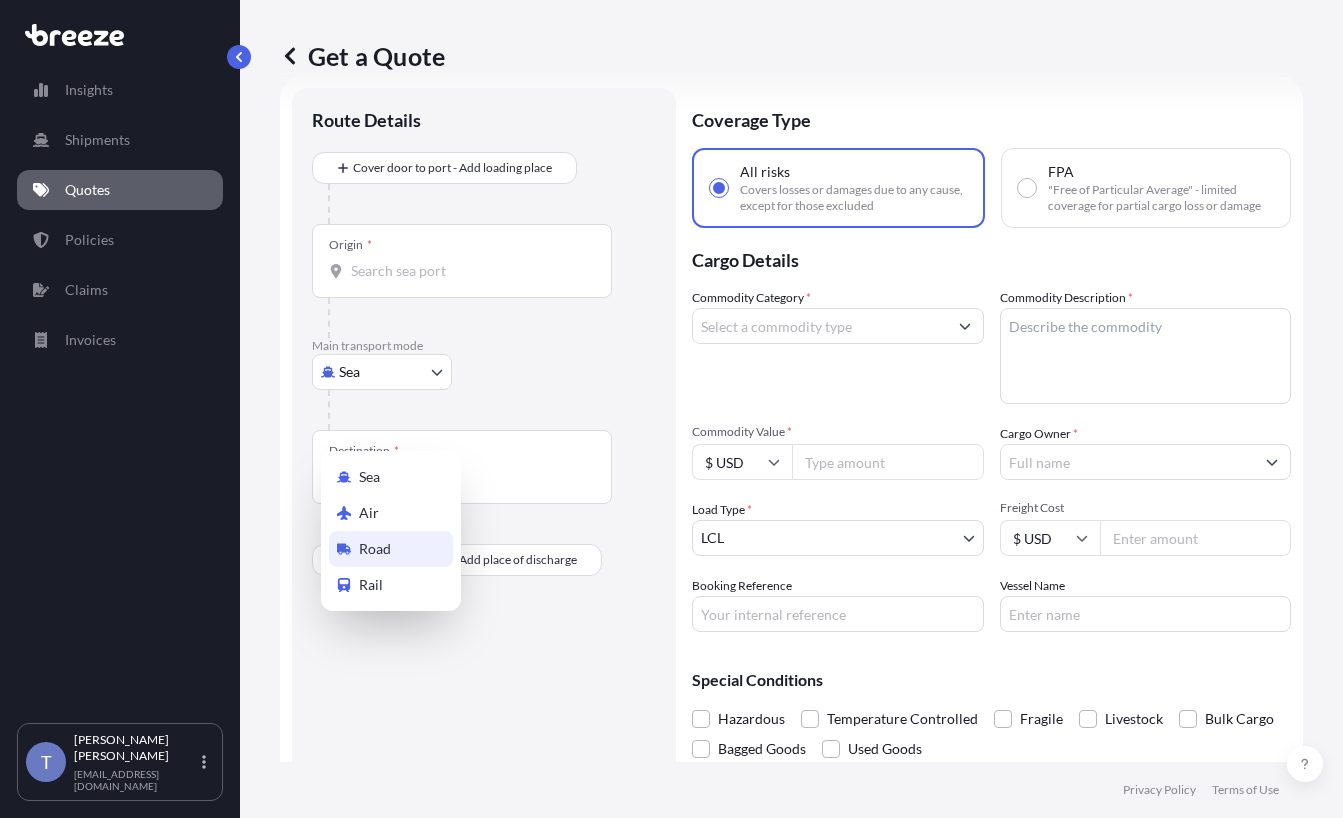 click on "Road" at bounding box center (391, 549) 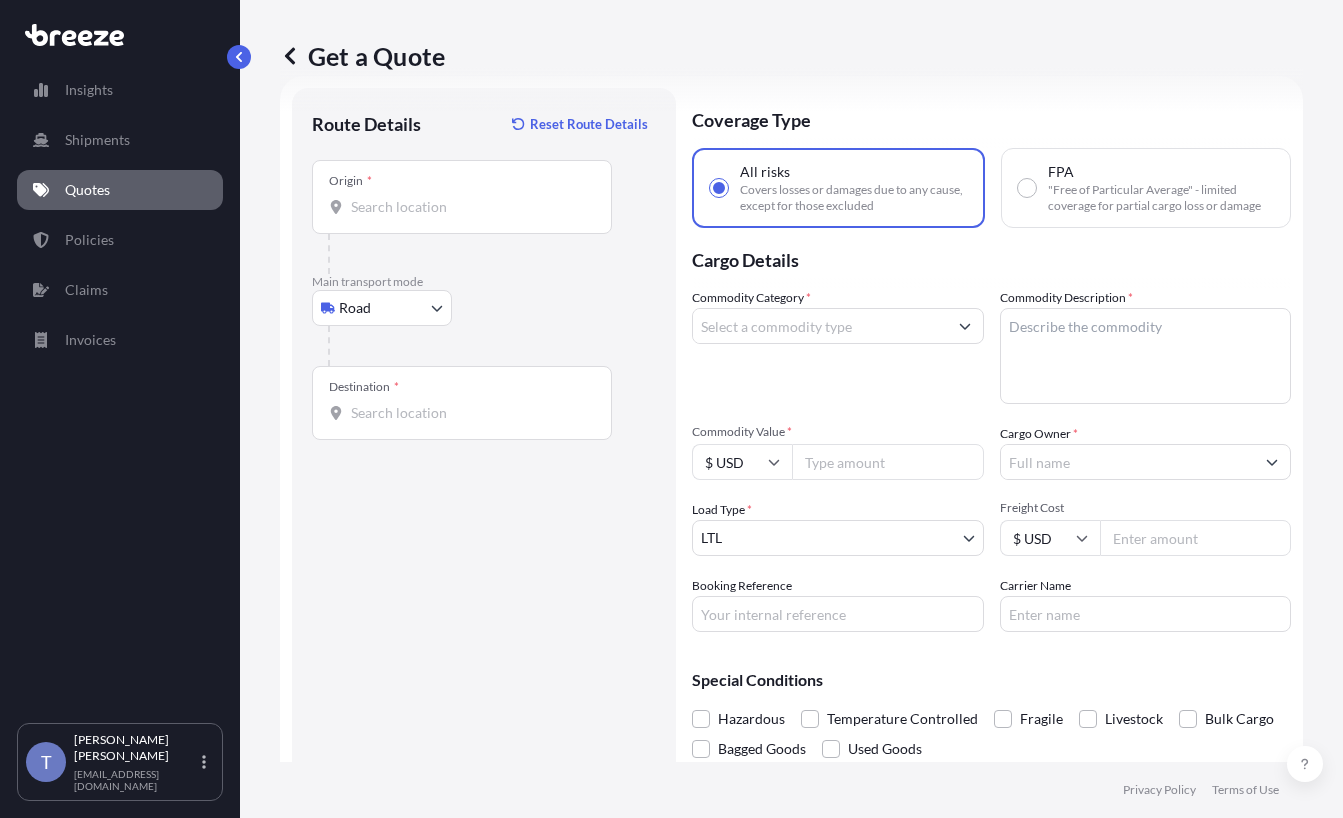 click on "Origin *" at bounding box center (469, 207) 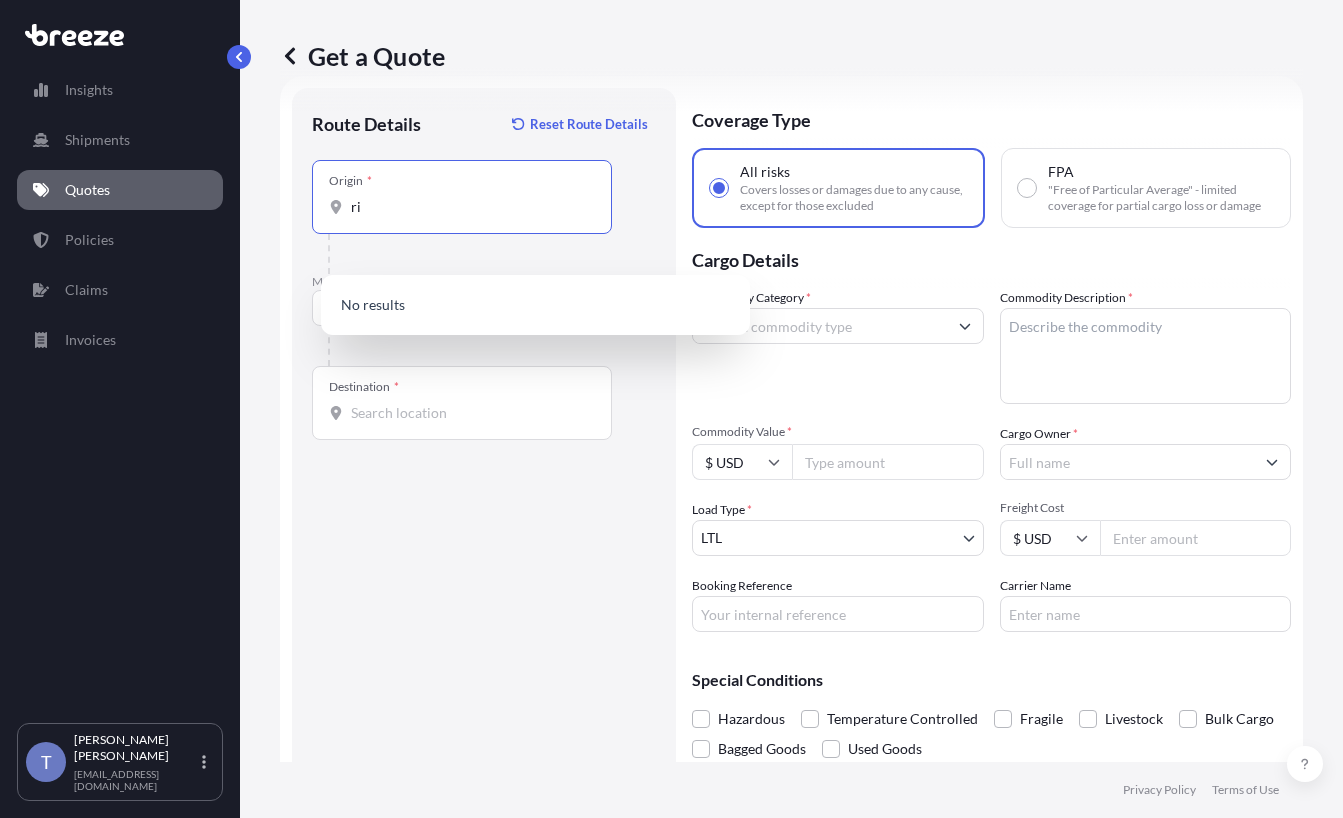 type on "r" 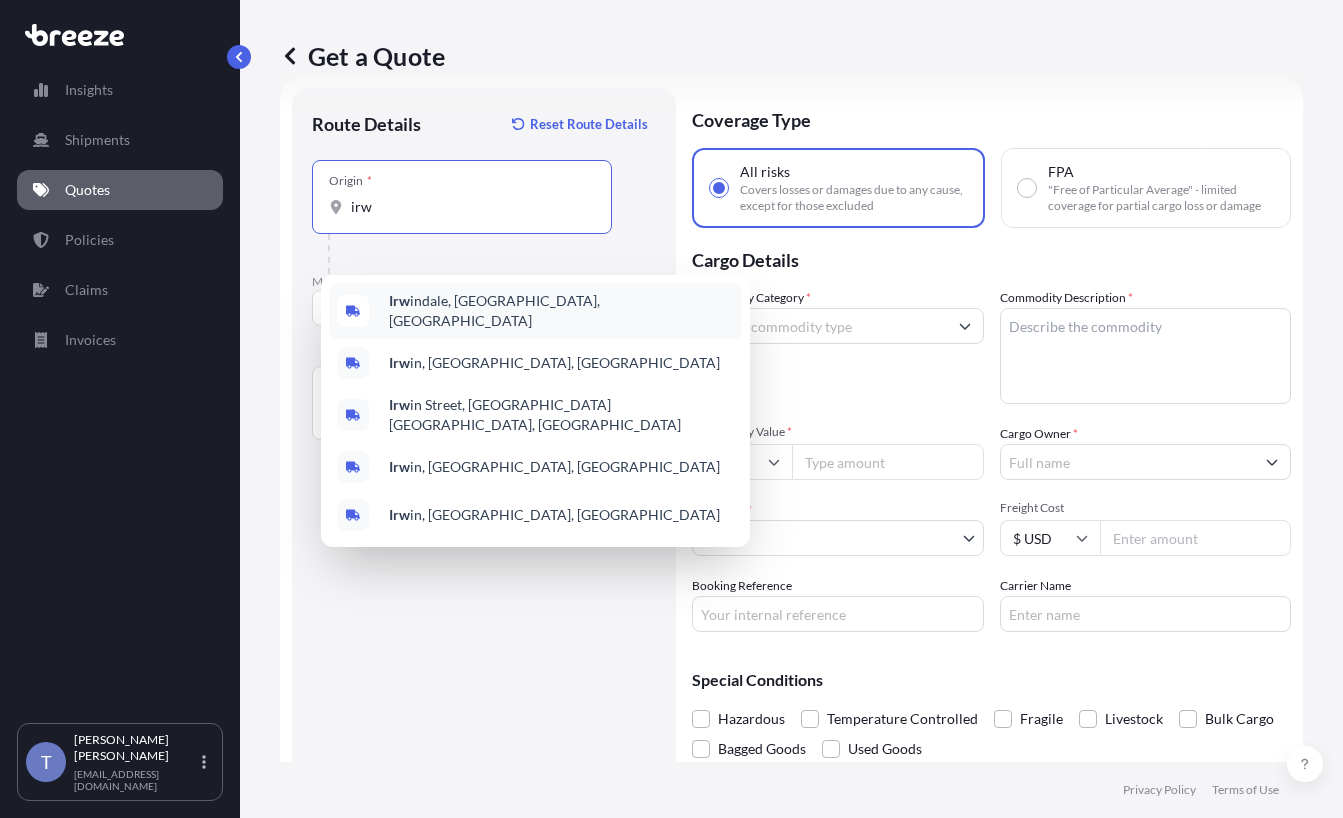 click on "Irw indale, CA, USA" at bounding box center [561, 311] 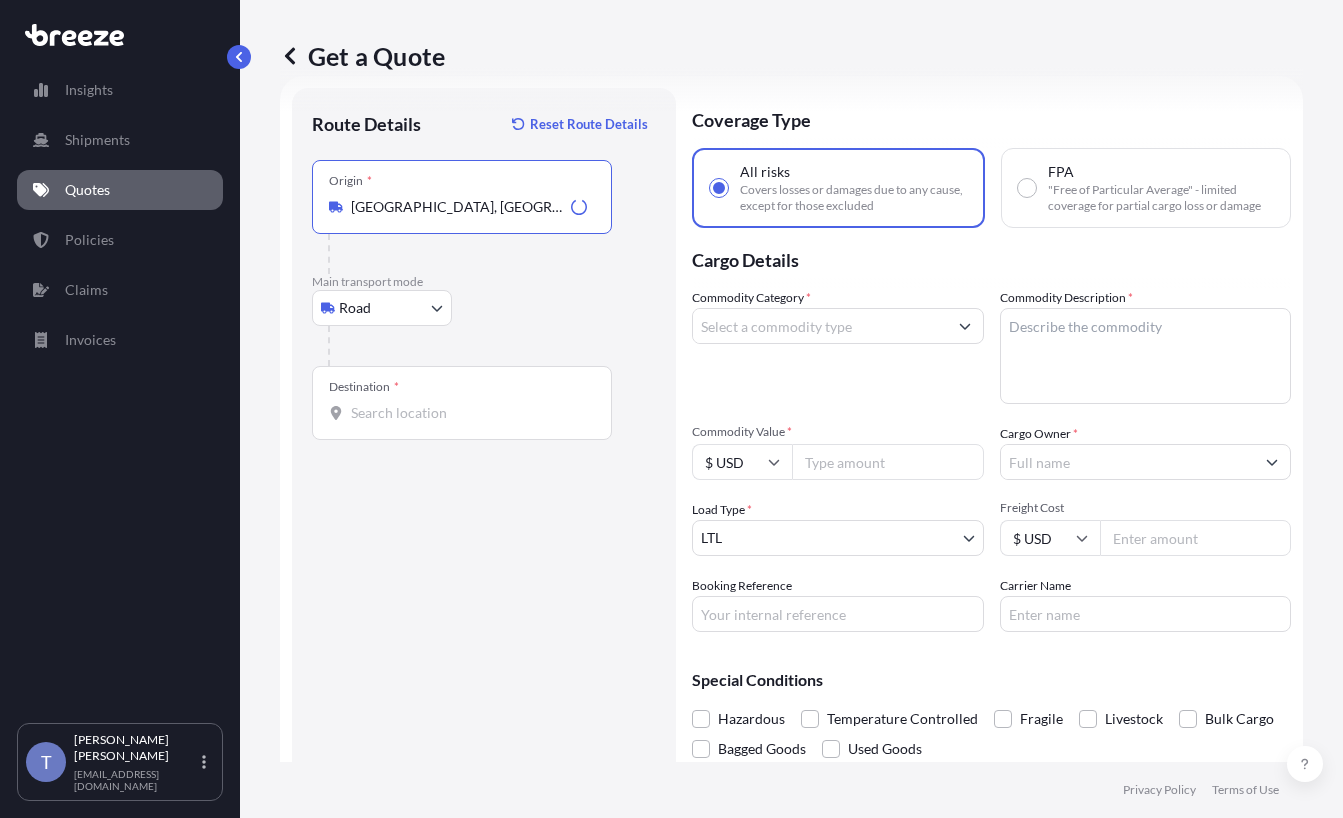 type on "[GEOGRAPHIC_DATA], [GEOGRAPHIC_DATA], [GEOGRAPHIC_DATA]" 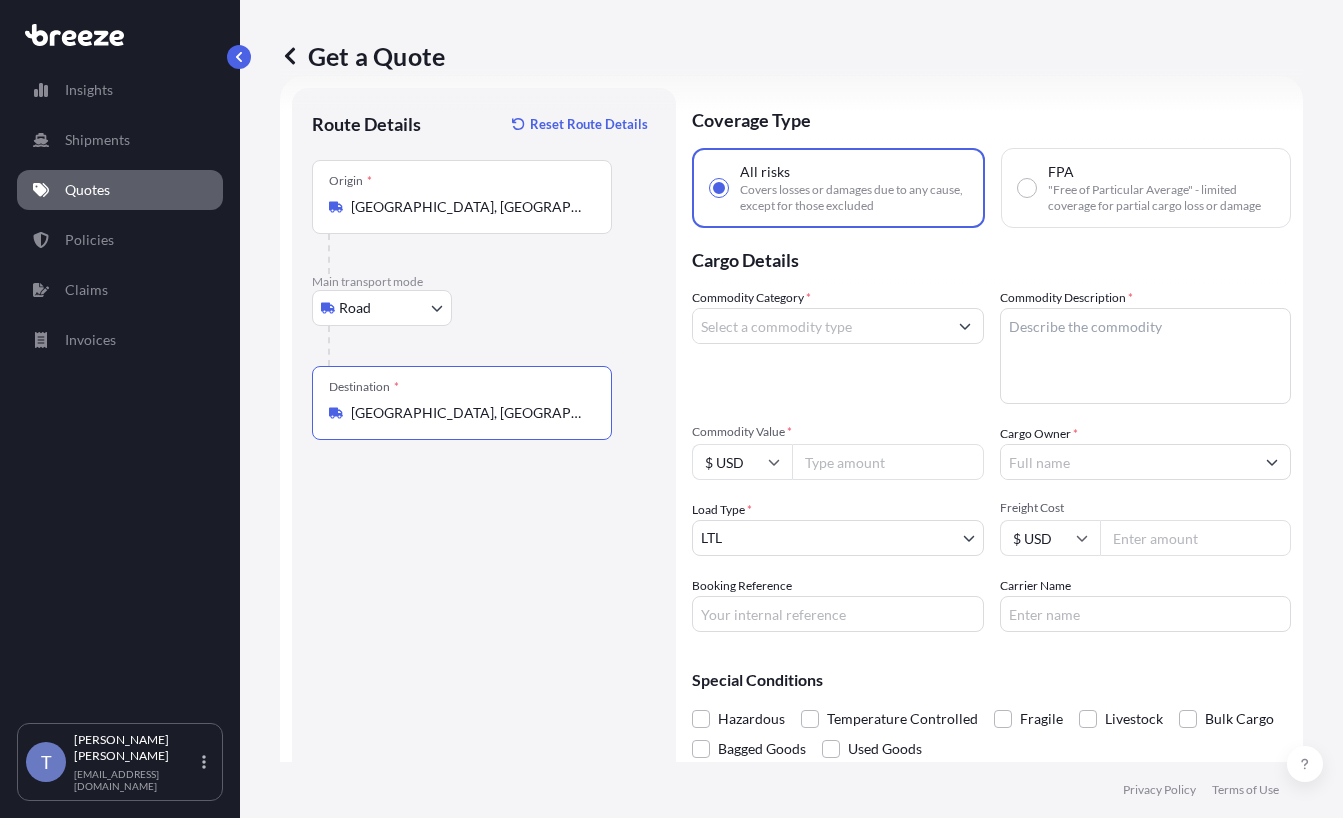 type on "[GEOGRAPHIC_DATA], [GEOGRAPHIC_DATA]" 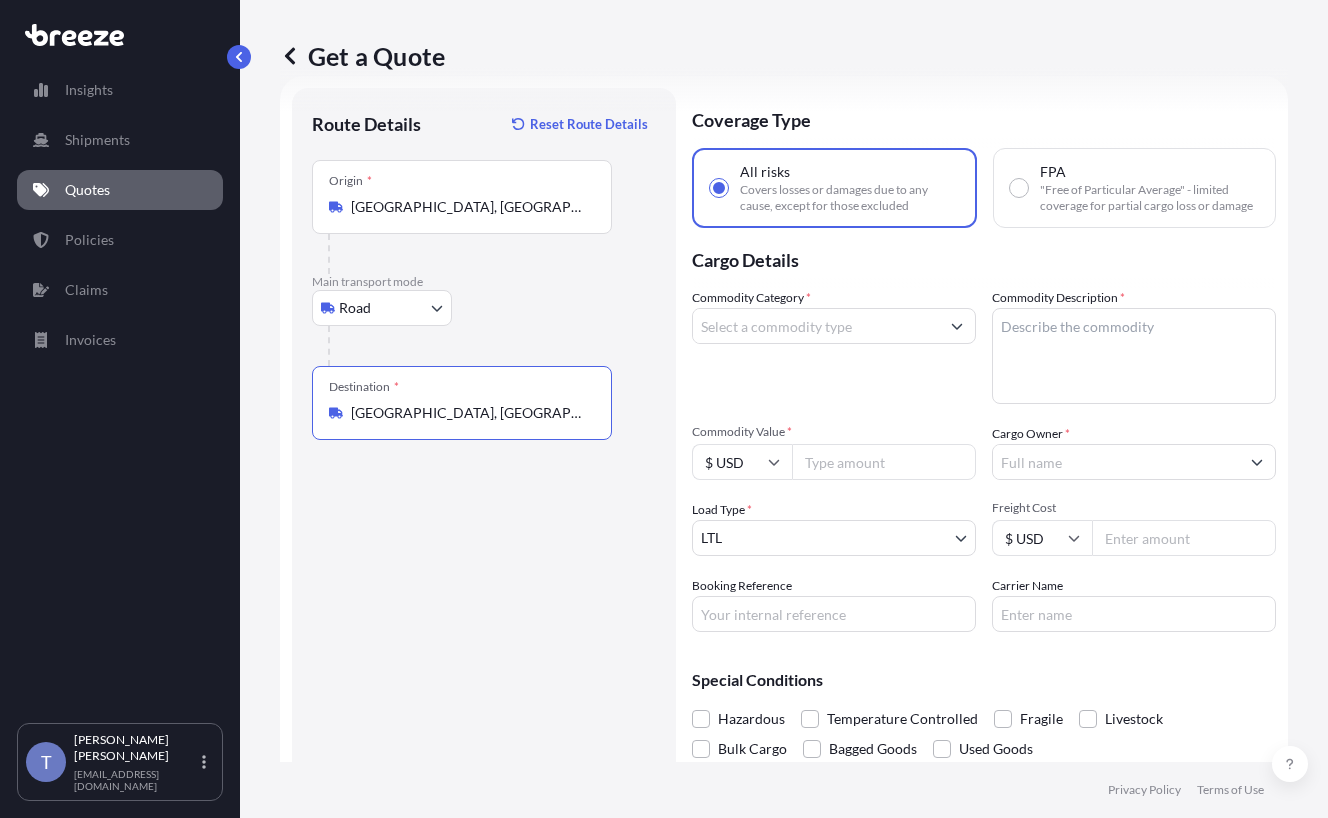 click on "Commodity Category *" at bounding box center [816, 326] 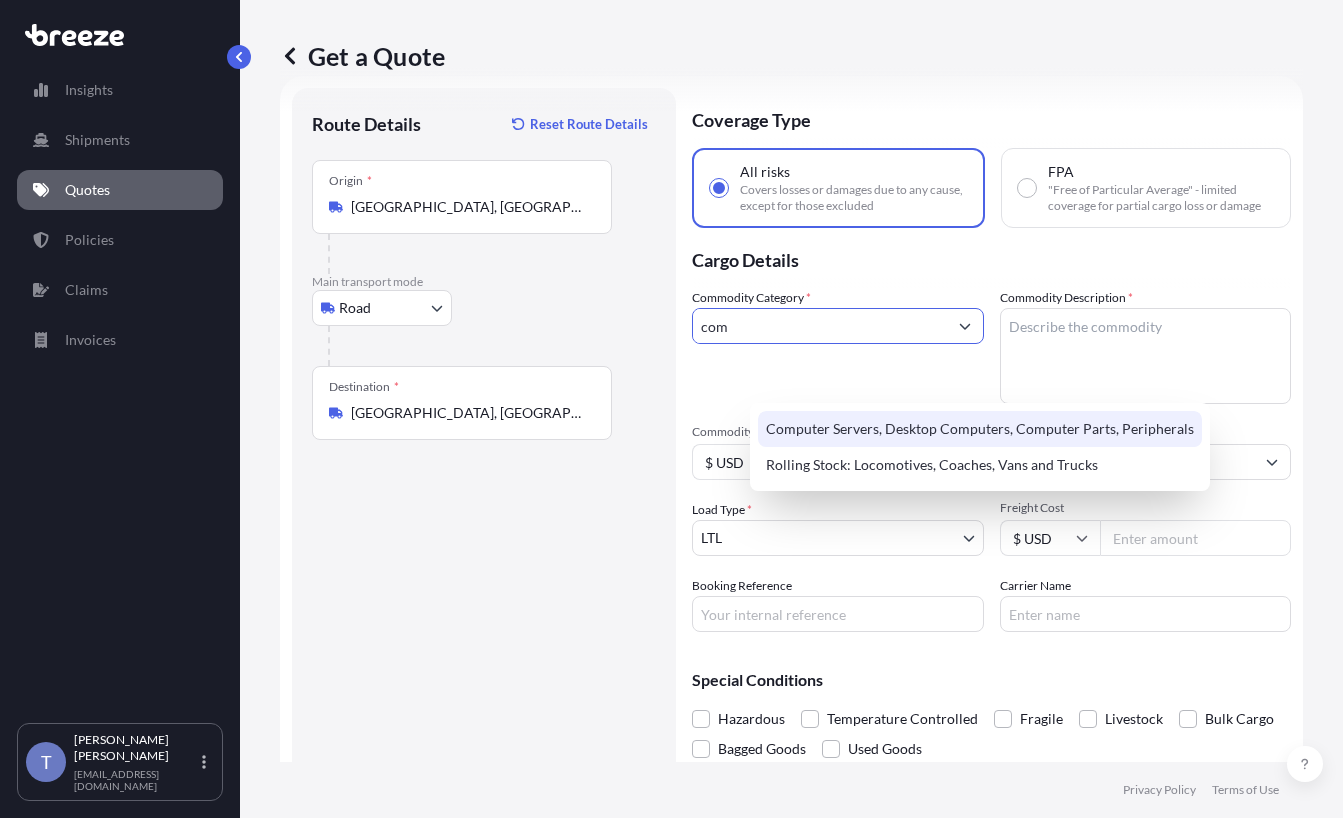 click on "Computer Servers, Desktop Computers, Computer Parts, Peripherals" at bounding box center (980, 429) 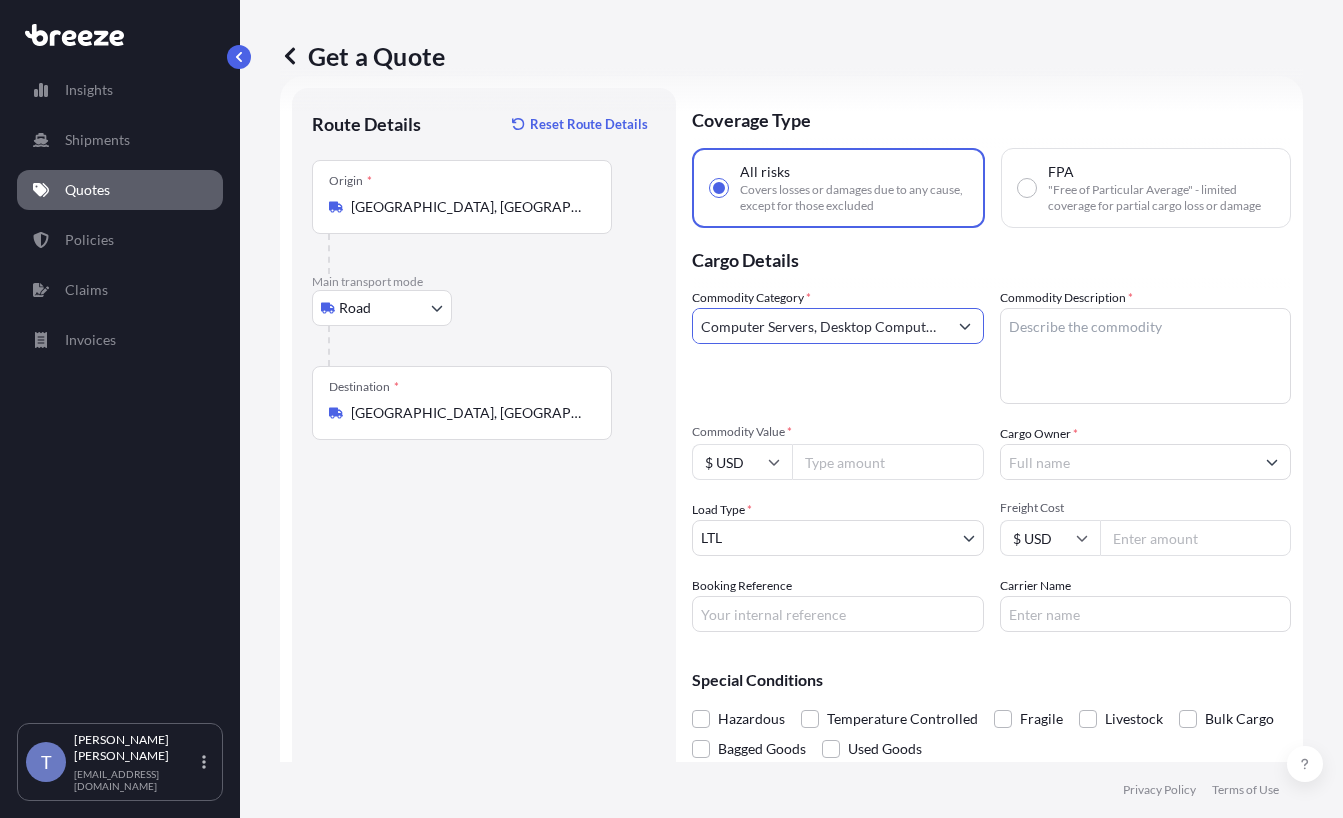 type on "Computer Servers, Desktop Computers, Computer Parts, Peripherals" 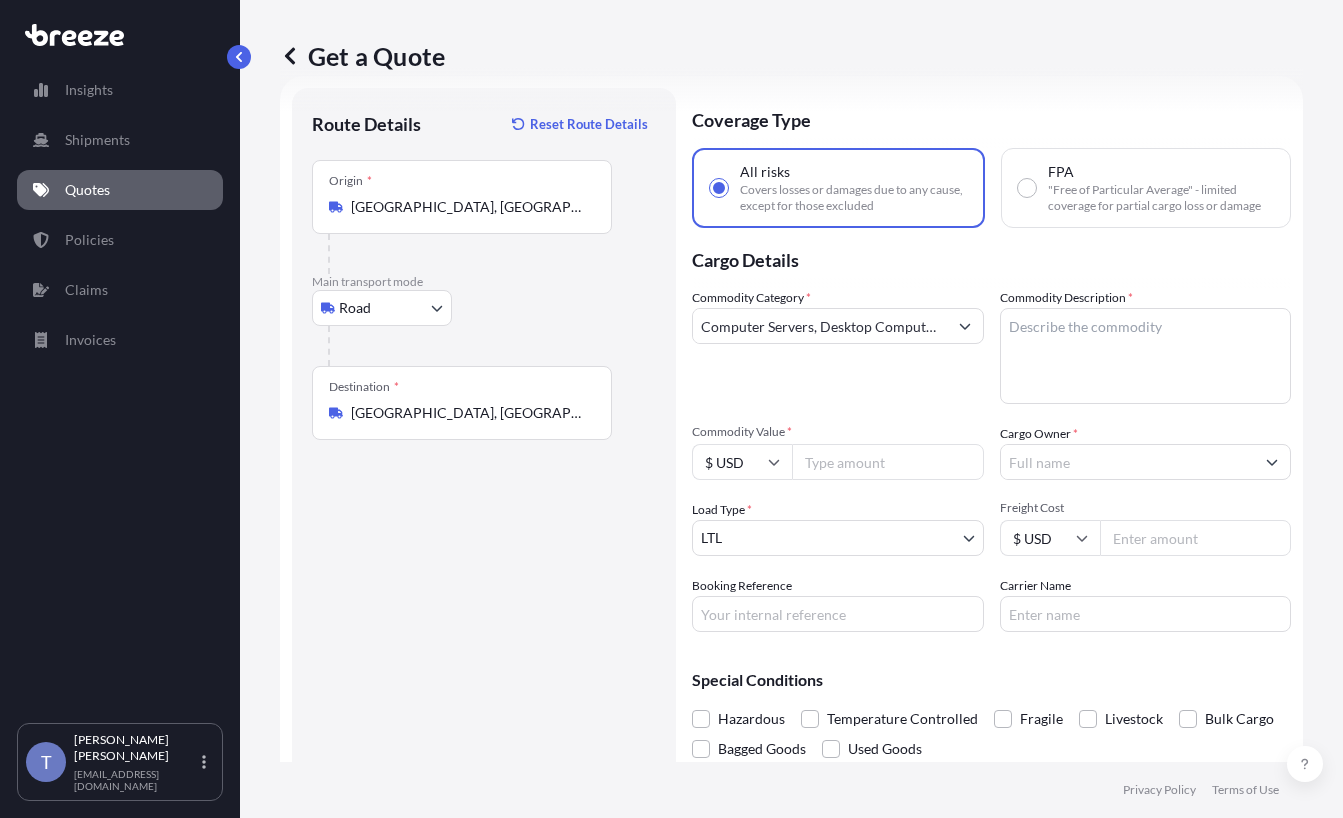 click on "Commodity Description *" at bounding box center [1146, 356] 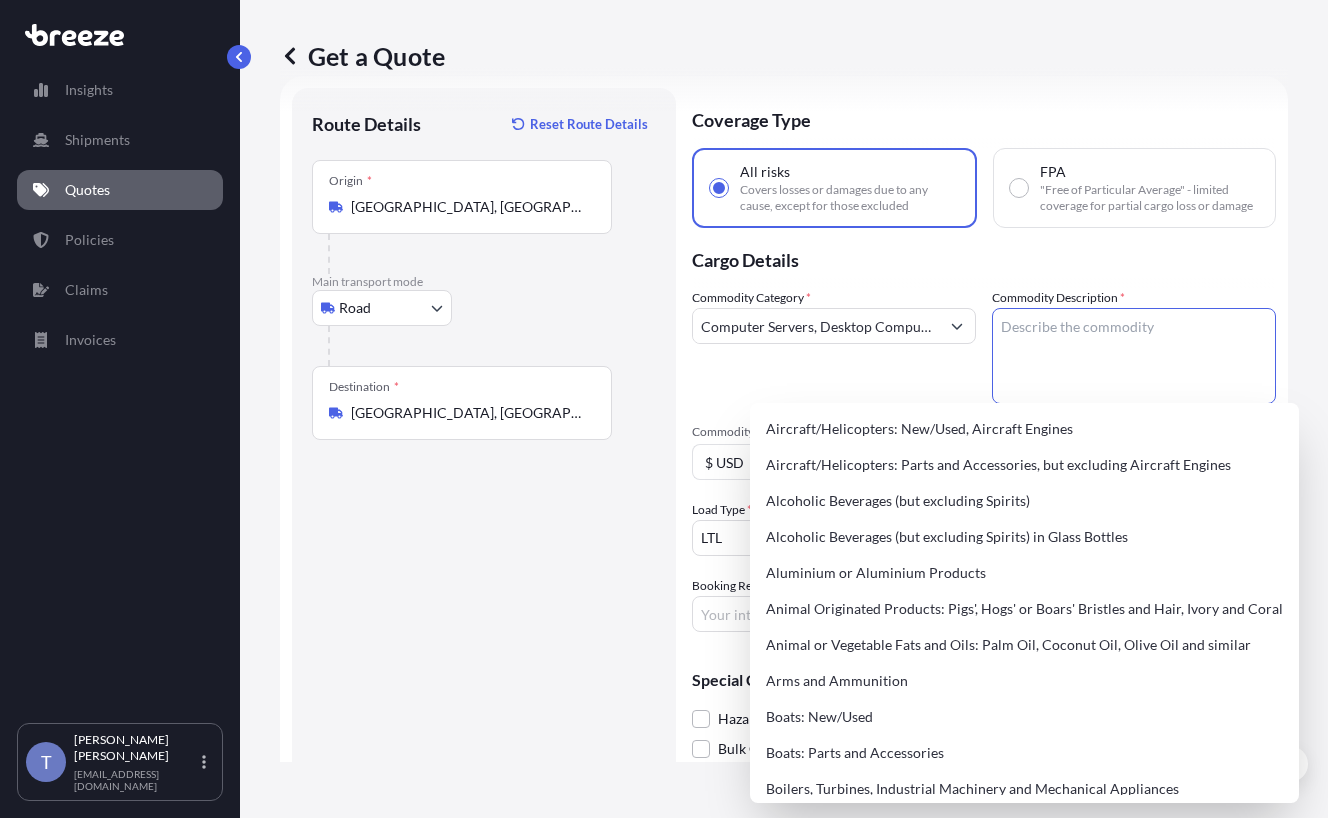 paste on "Extended Laptop Monitor and Computer Monitors" 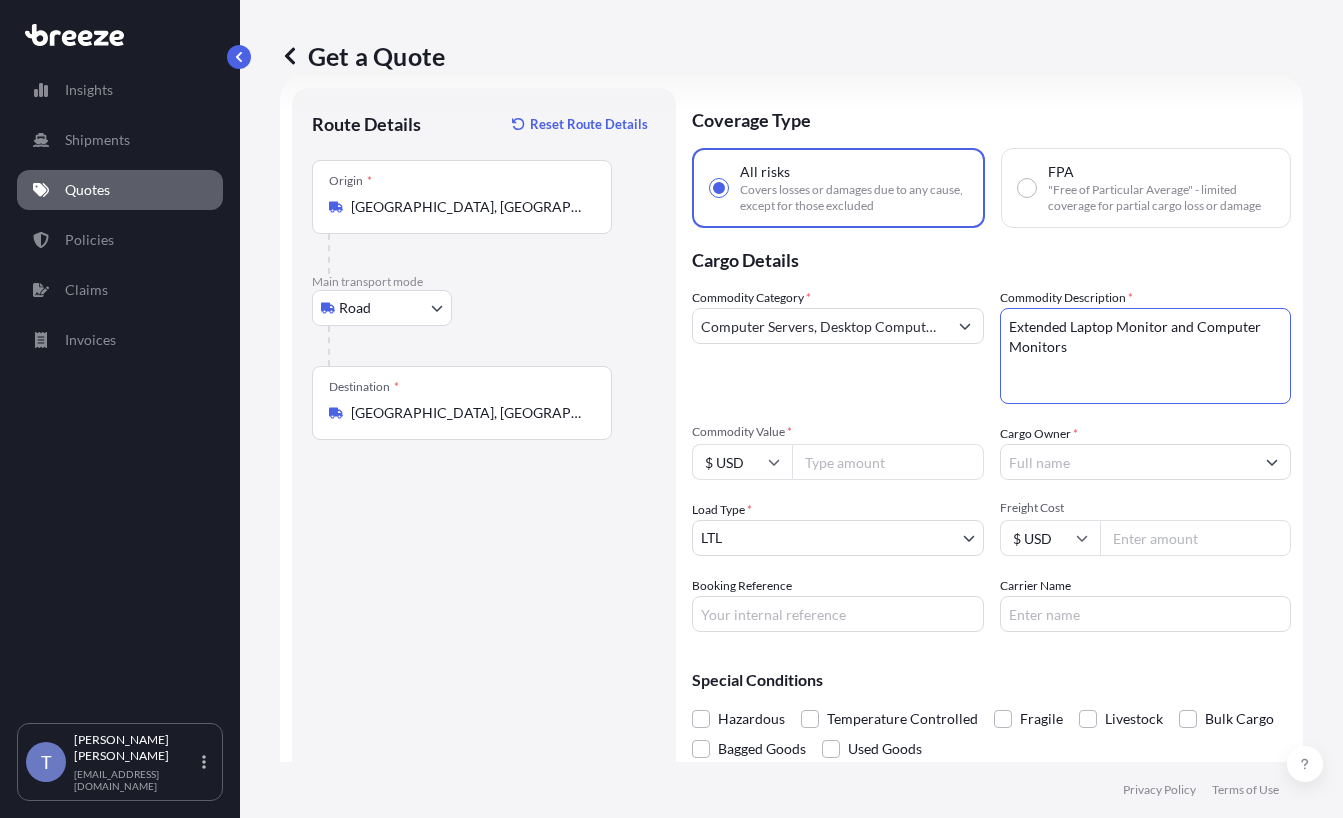 type on "Extended Laptop Monitor and Computer Monitors" 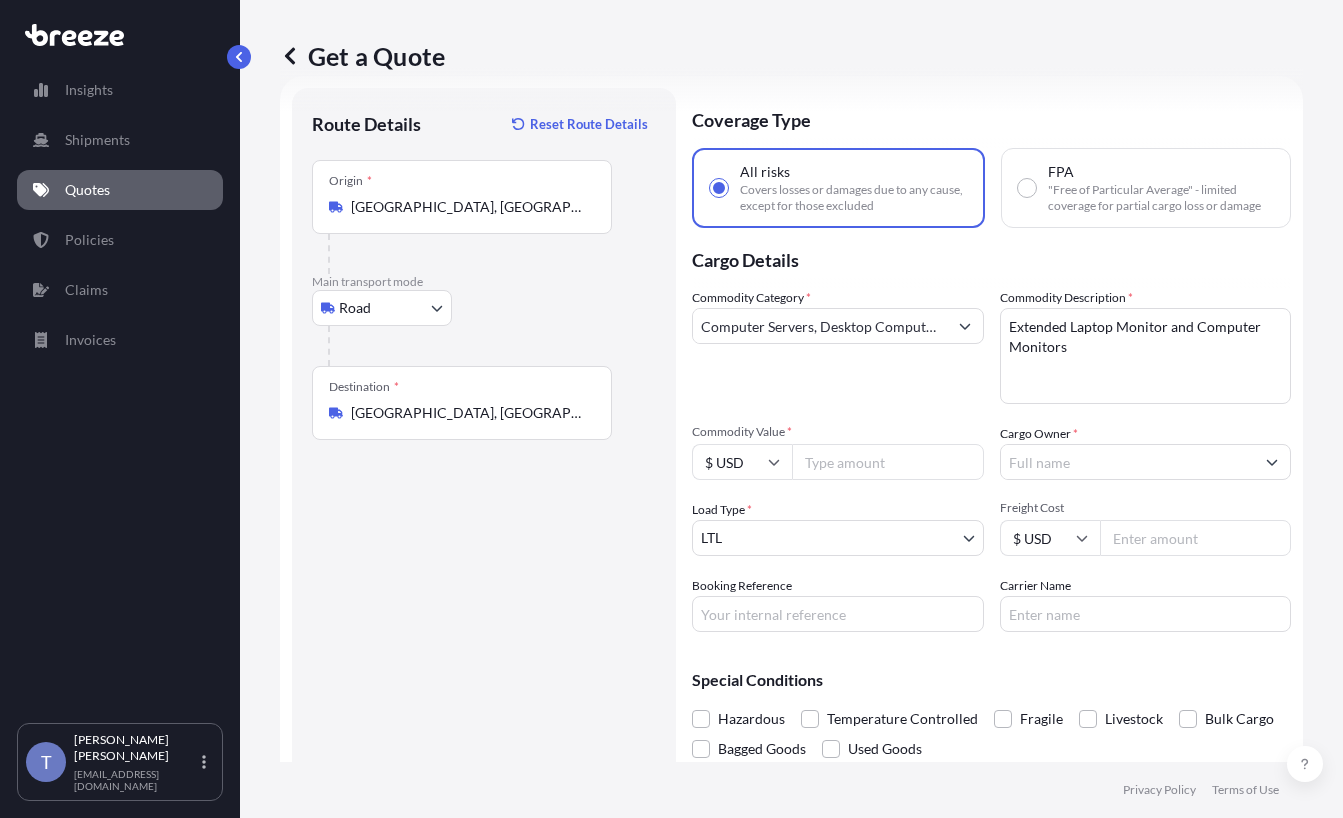 click on "Coverage Type All risks Covers losses or damages due to any cause, except for those excluded FPA "Free of Particular Average" - limited coverage for partial cargo loss or damage Cargo Details Commodity Category * Computer Servers, Desktop Computers, Computer Parts, Peripherals Commodity Description * Extended Laptop Monitor and Computer Monitors Commodity Value   * $ USD Cargo Owner * Load Type * LTL LTL FTL Freight Cost   $ USD Booking Reference Carrier Name Special Conditions Hazardous Temperature Controlled Fragile Livestock Bulk Cargo Bagged Goods Used Goods Get a Quote" at bounding box center (991, 446) 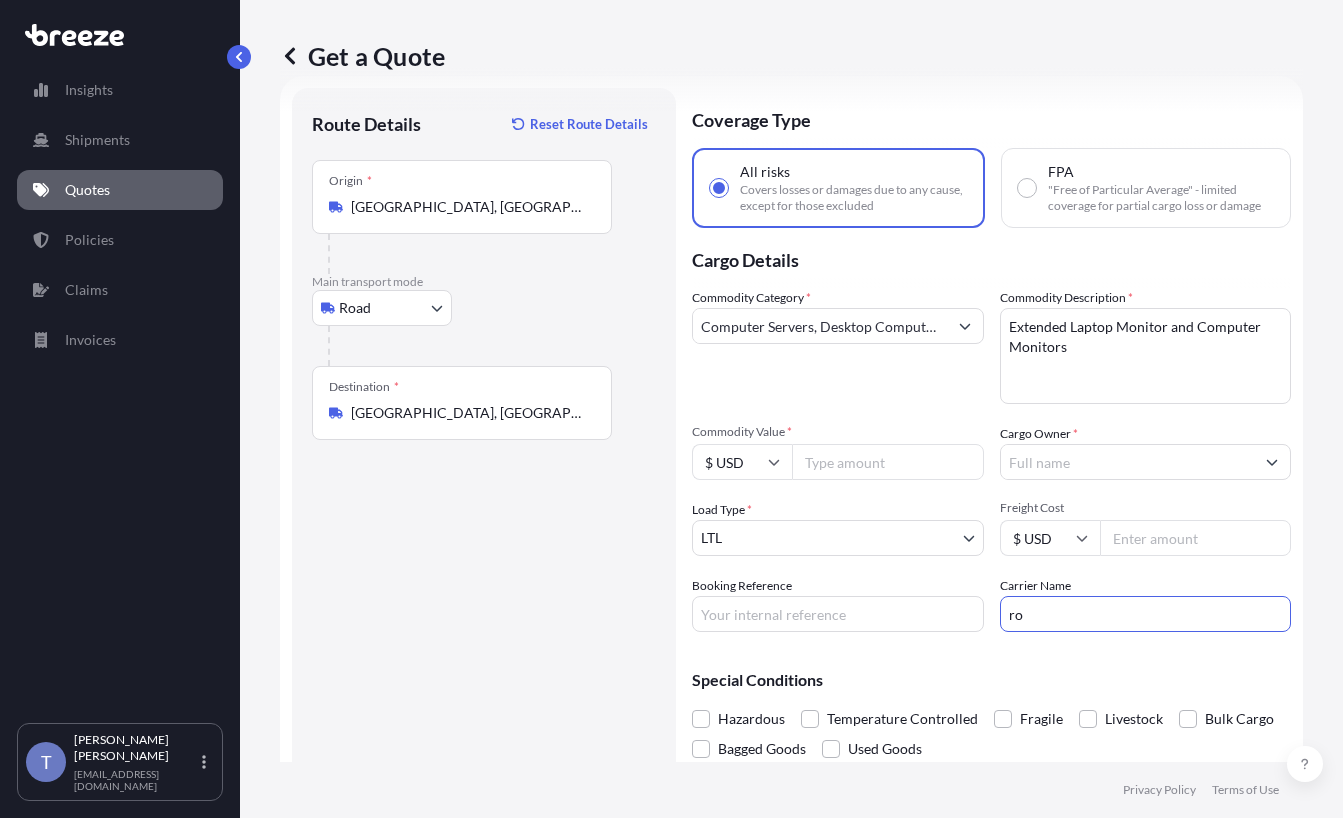 type on "Roadrunner" 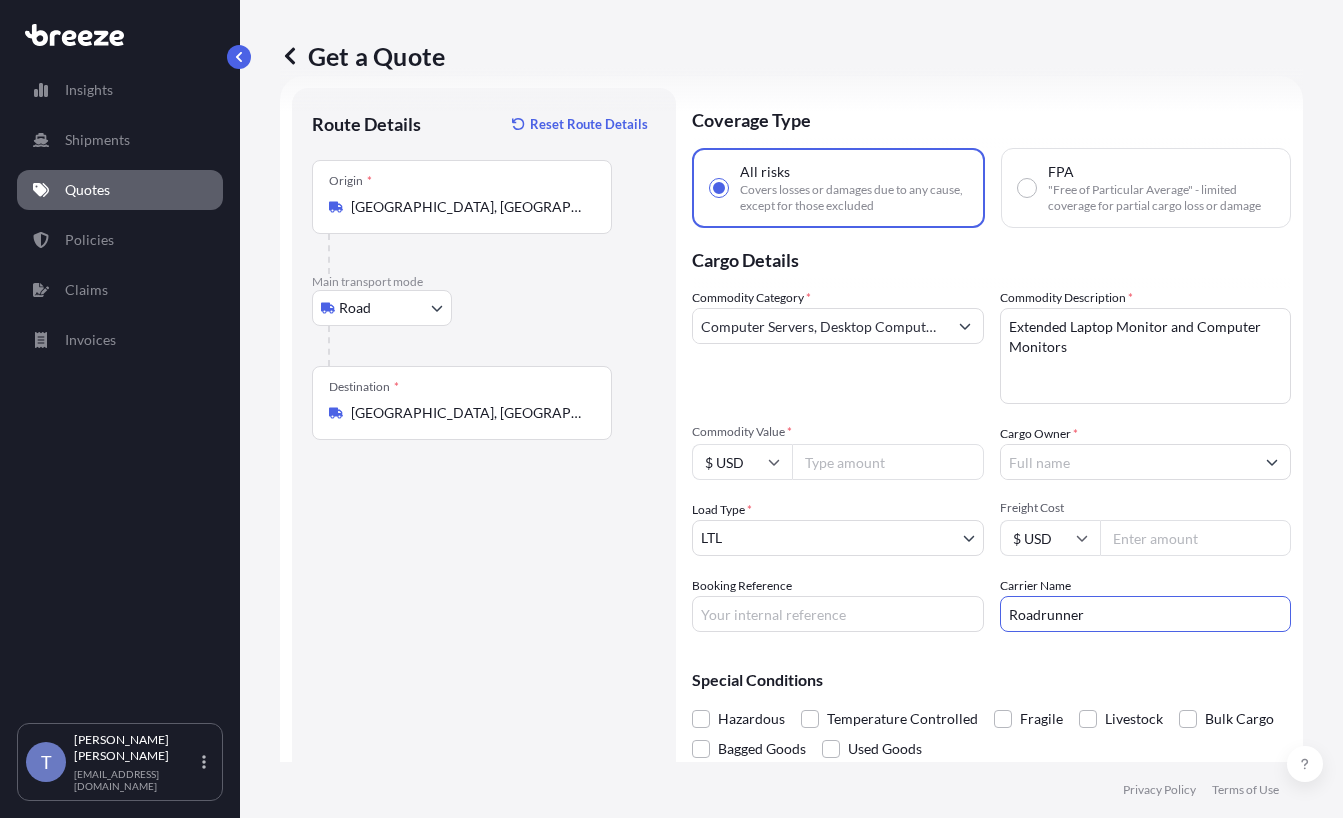 click on "Booking Reference" at bounding box center [838, 614] 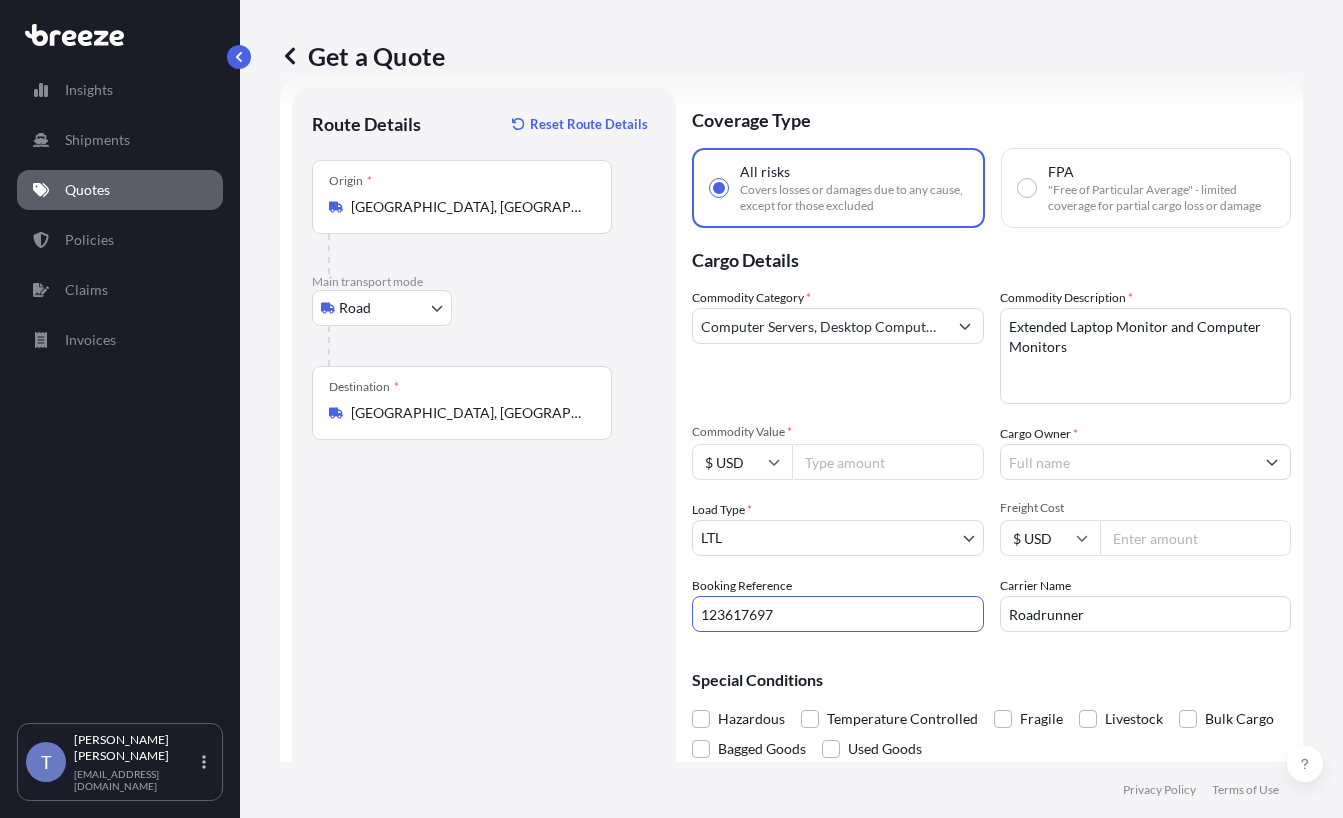 type on "123617697" 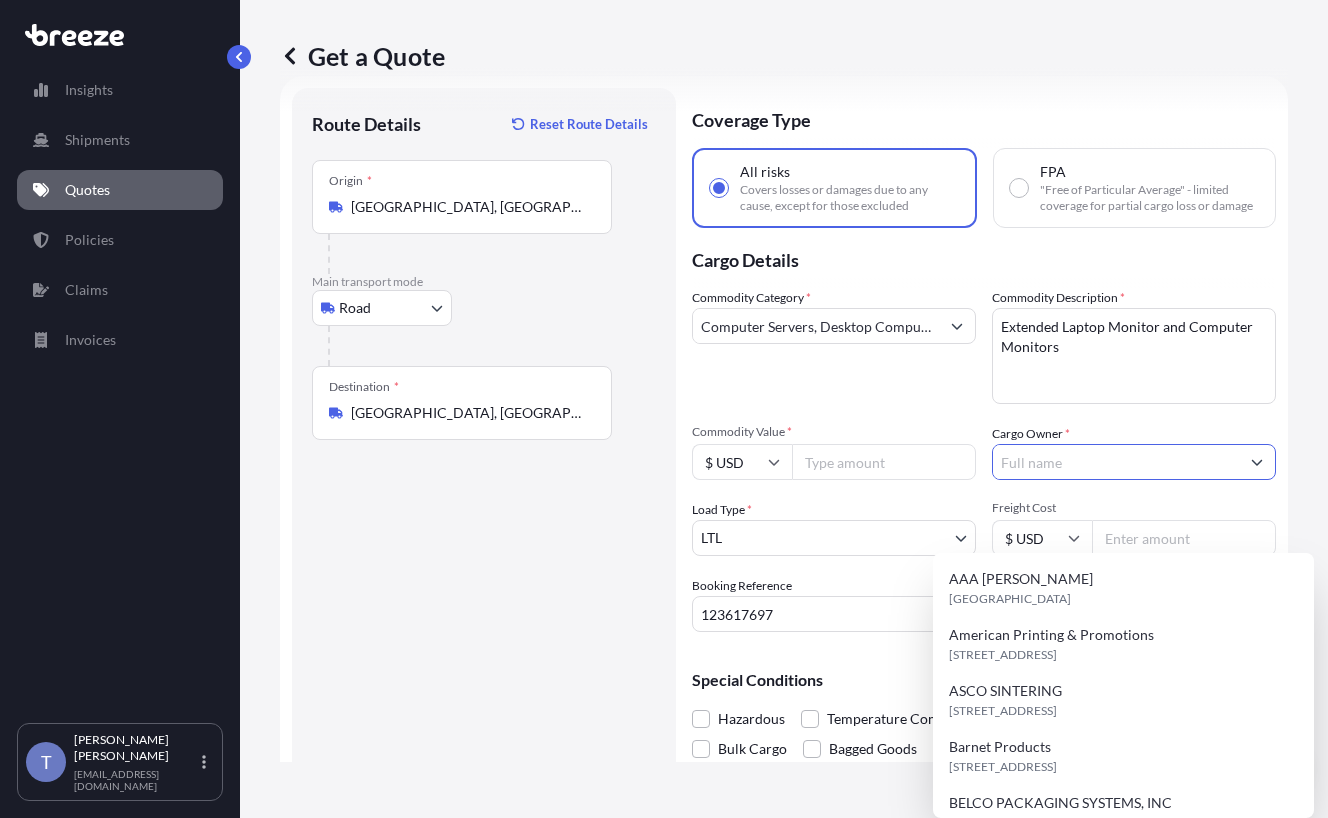 click on "Cargo Owner *" at bounding box center [1116, 462] 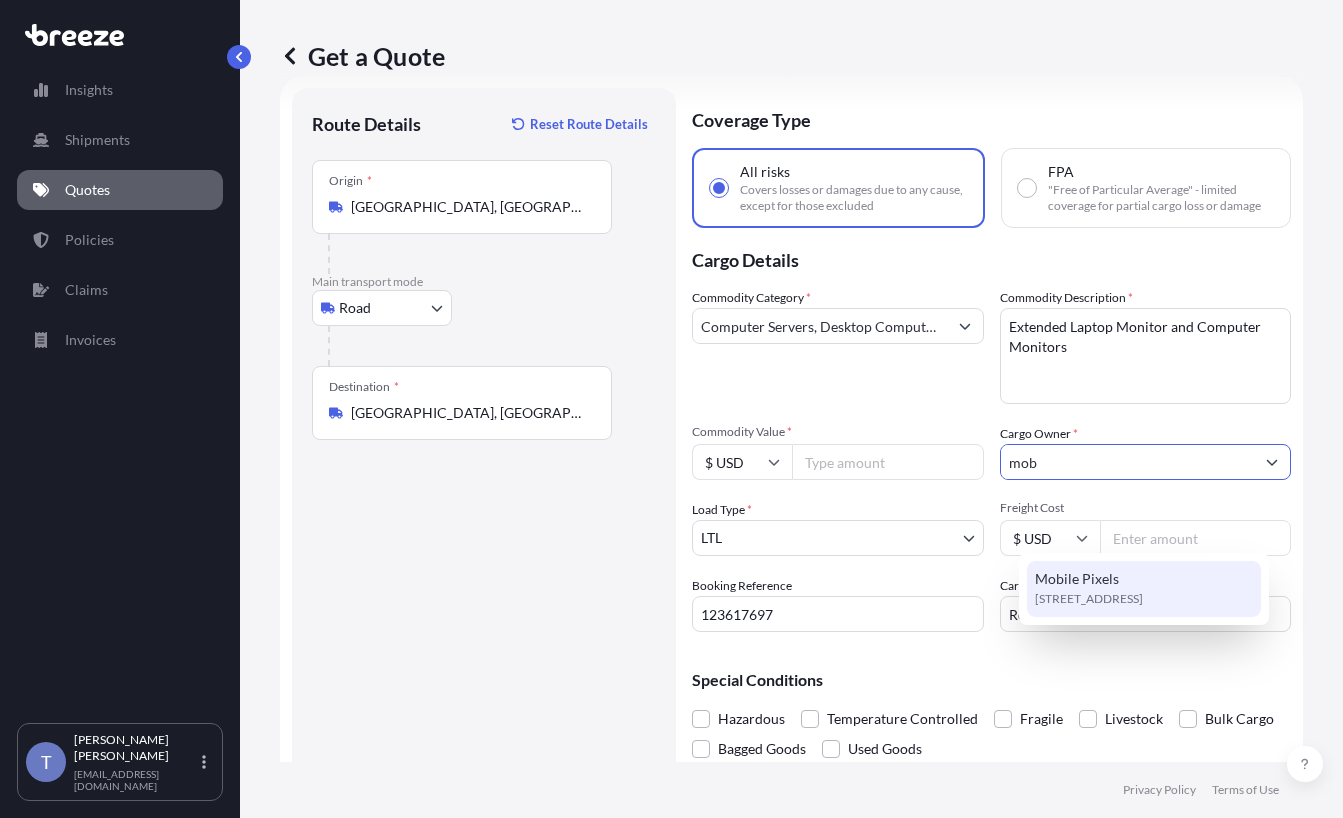 click on "Mobile Pixels 5268 Rivergrade Rd, 91706, Irwindale, United States" at bounding box center (1144, 589) 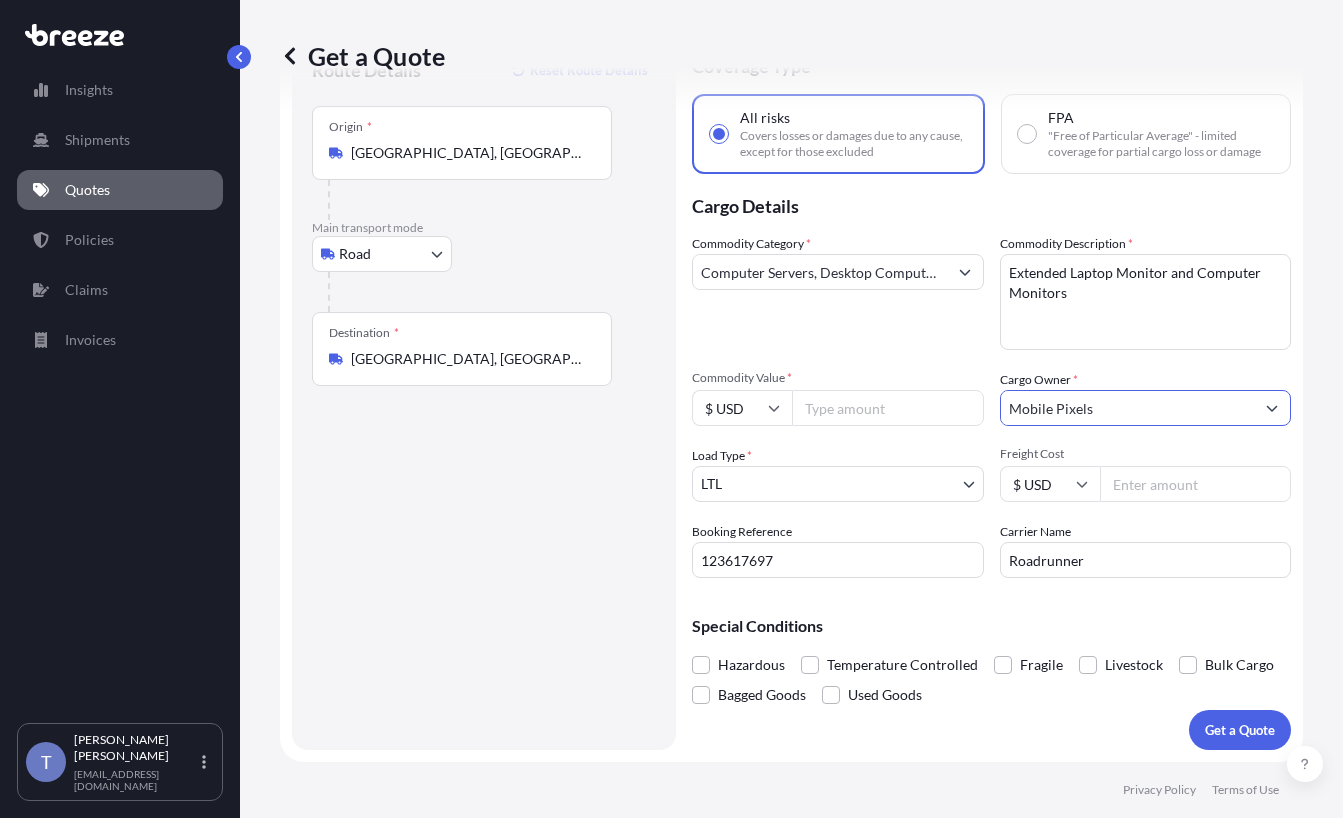 scroll, scrollTop: 192, scrollLeft: 0, axis: vertical 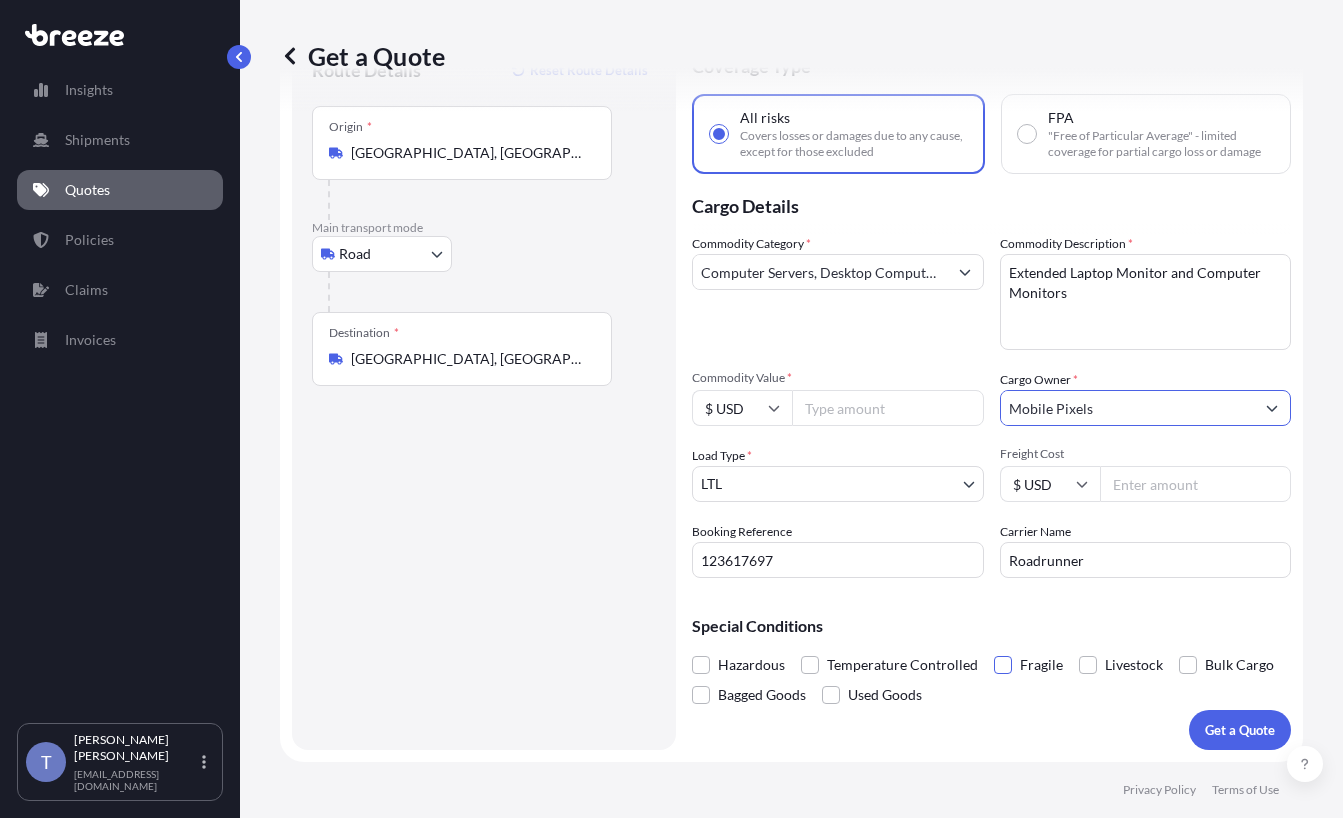 type on "Mobile Pixels" 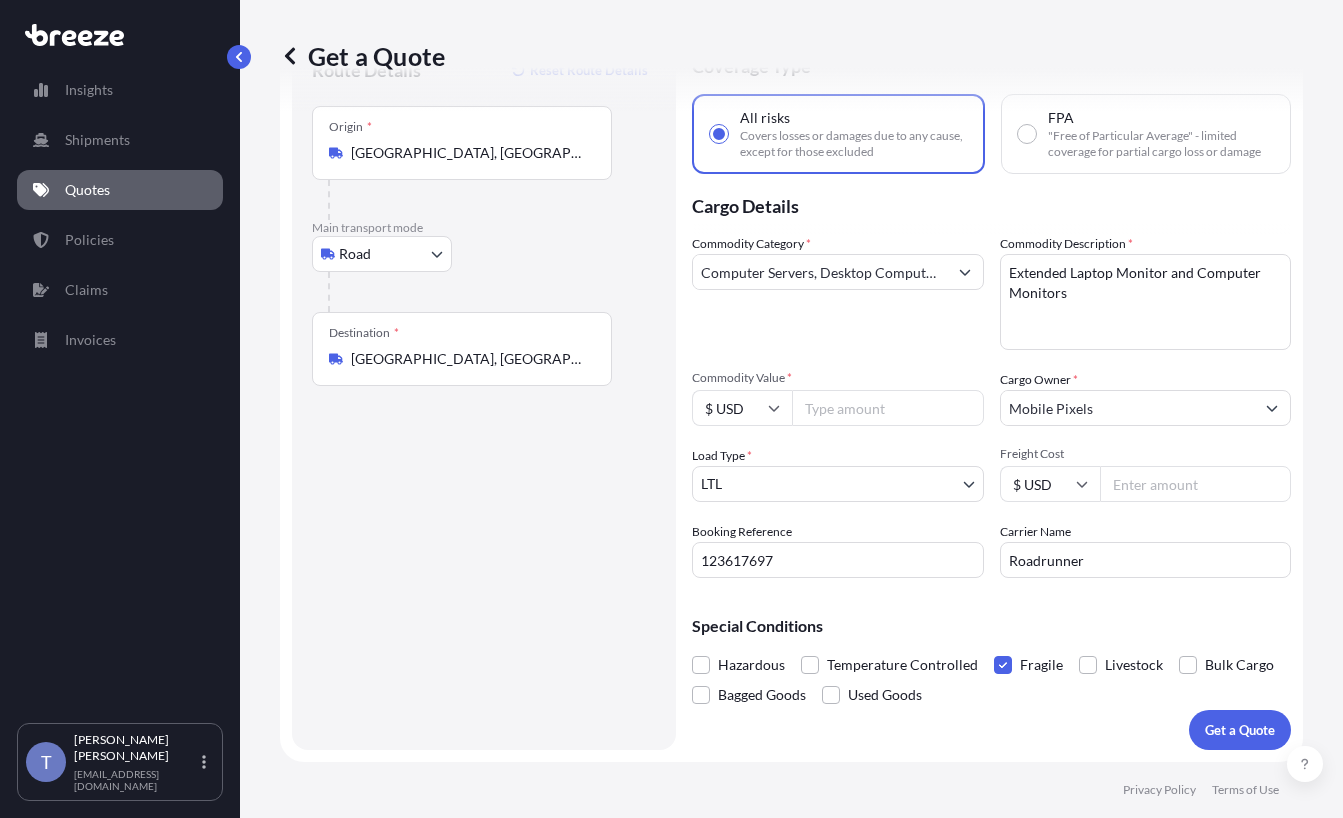 click on "Freight Cost" at bounding box center [1196, 484] 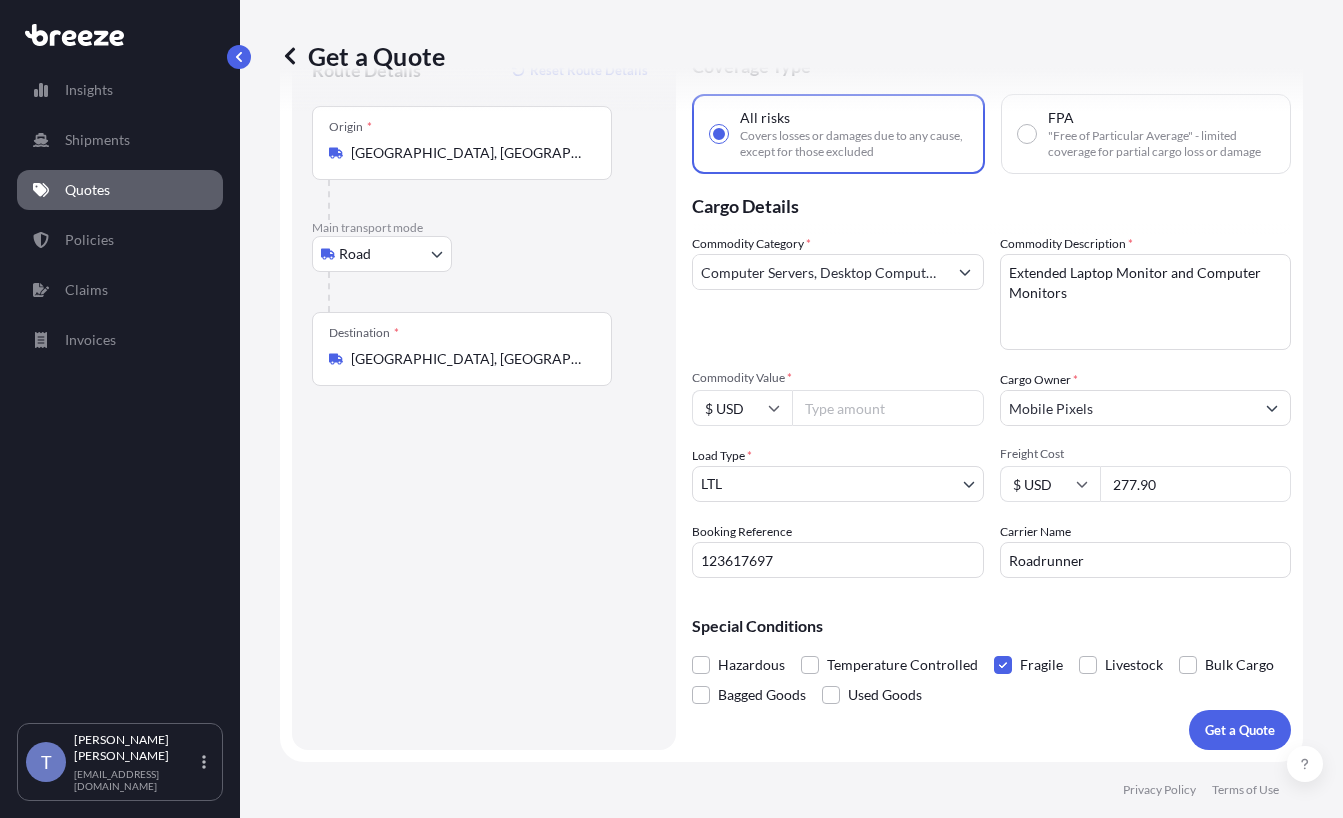 type on "277.90" 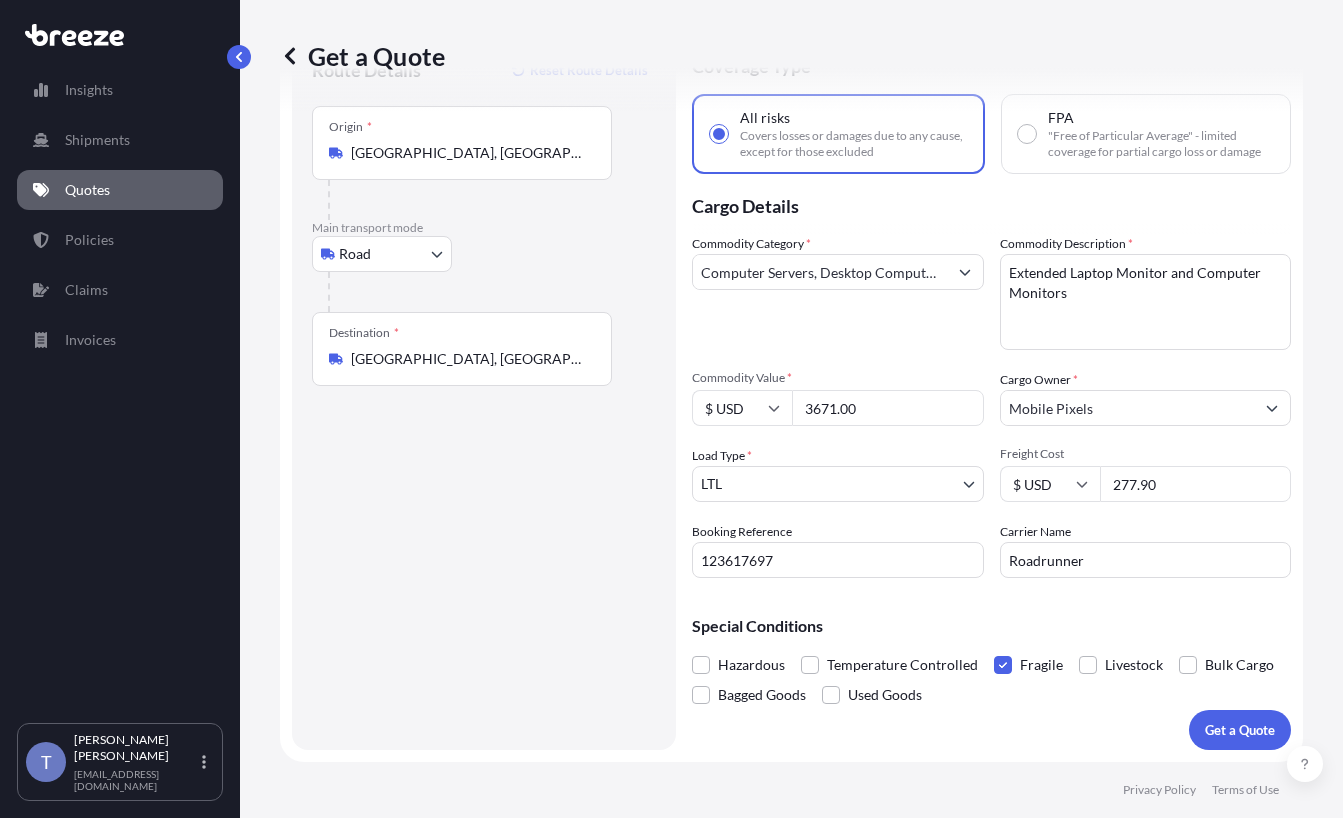 type on "3671.00" 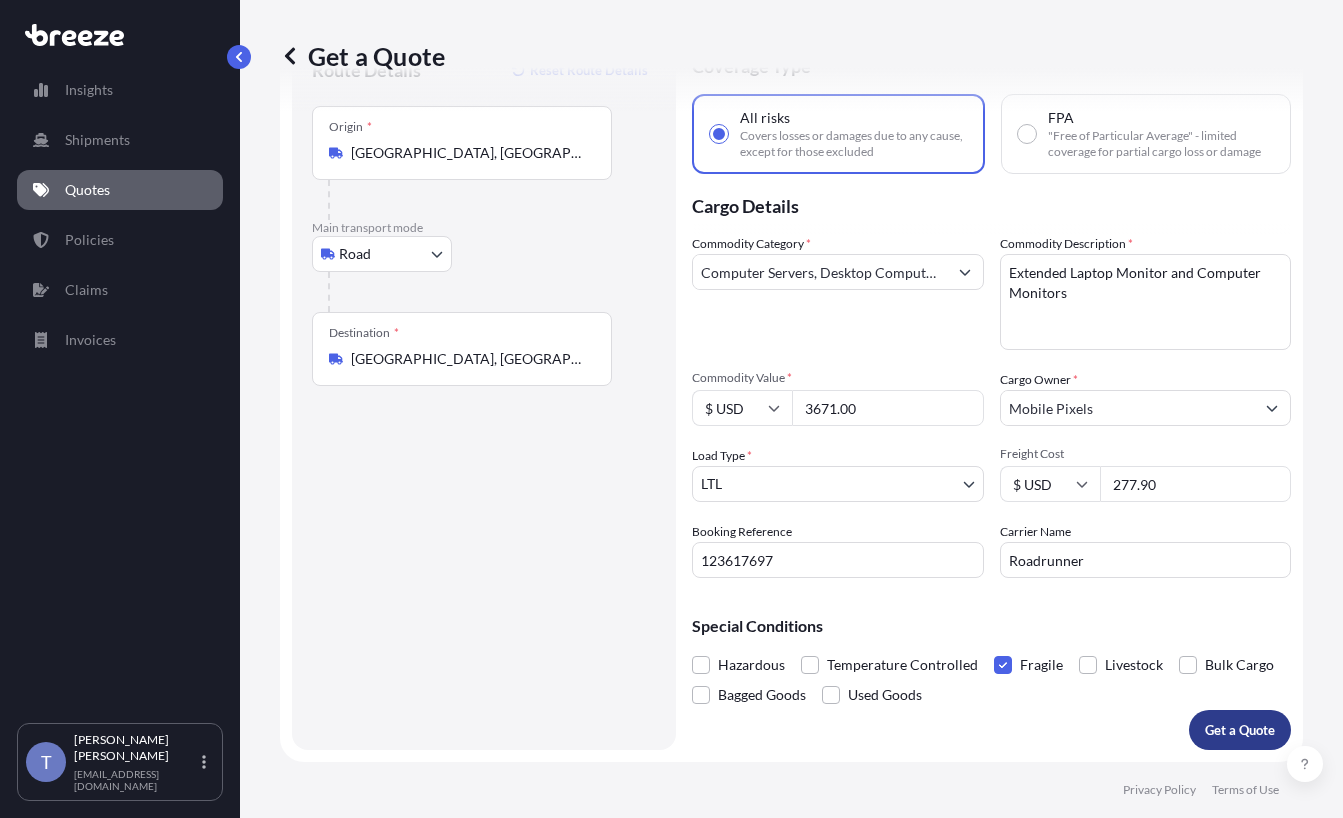 click on "Get a Quote" at bounding box center (1240, 730) 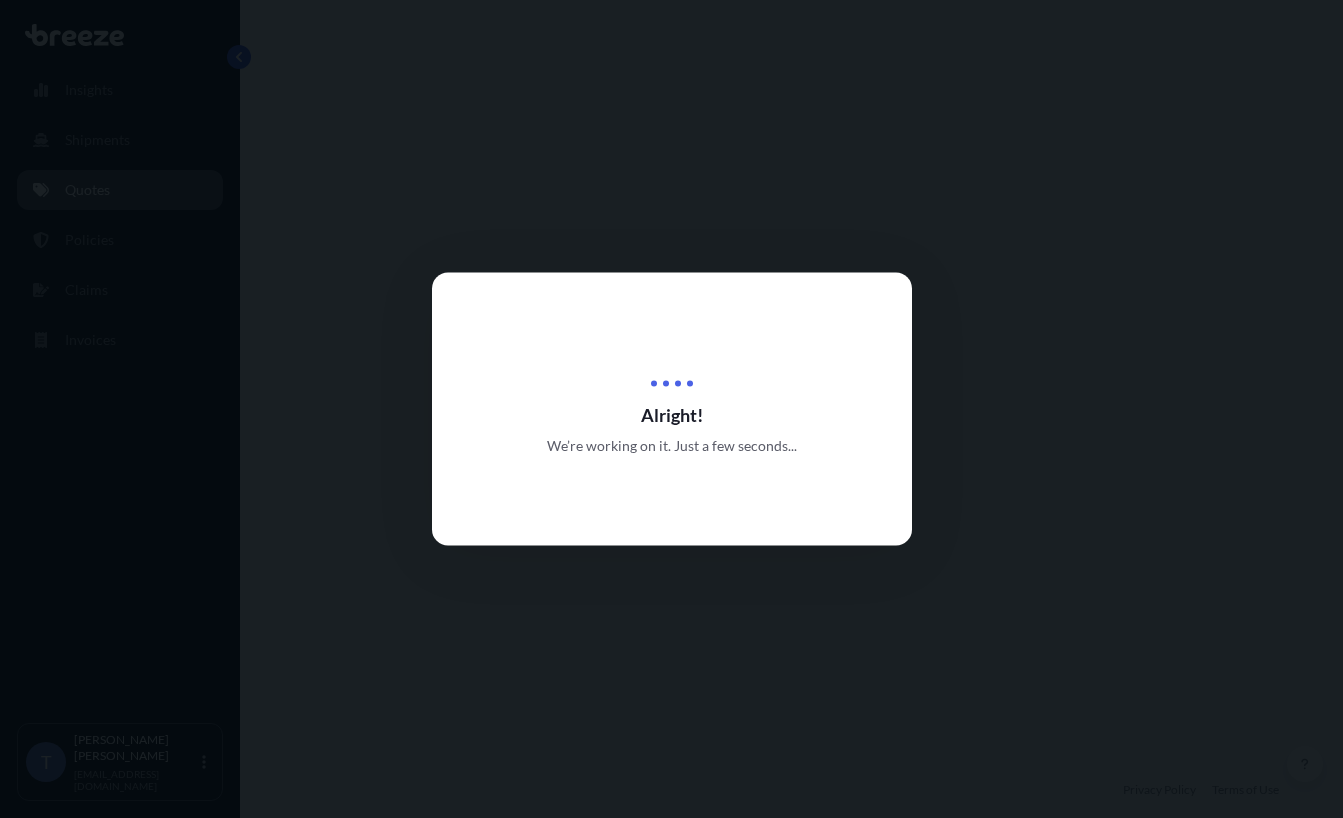 scroll, scrollTop: 0, scrollLeft: 0, axis: both 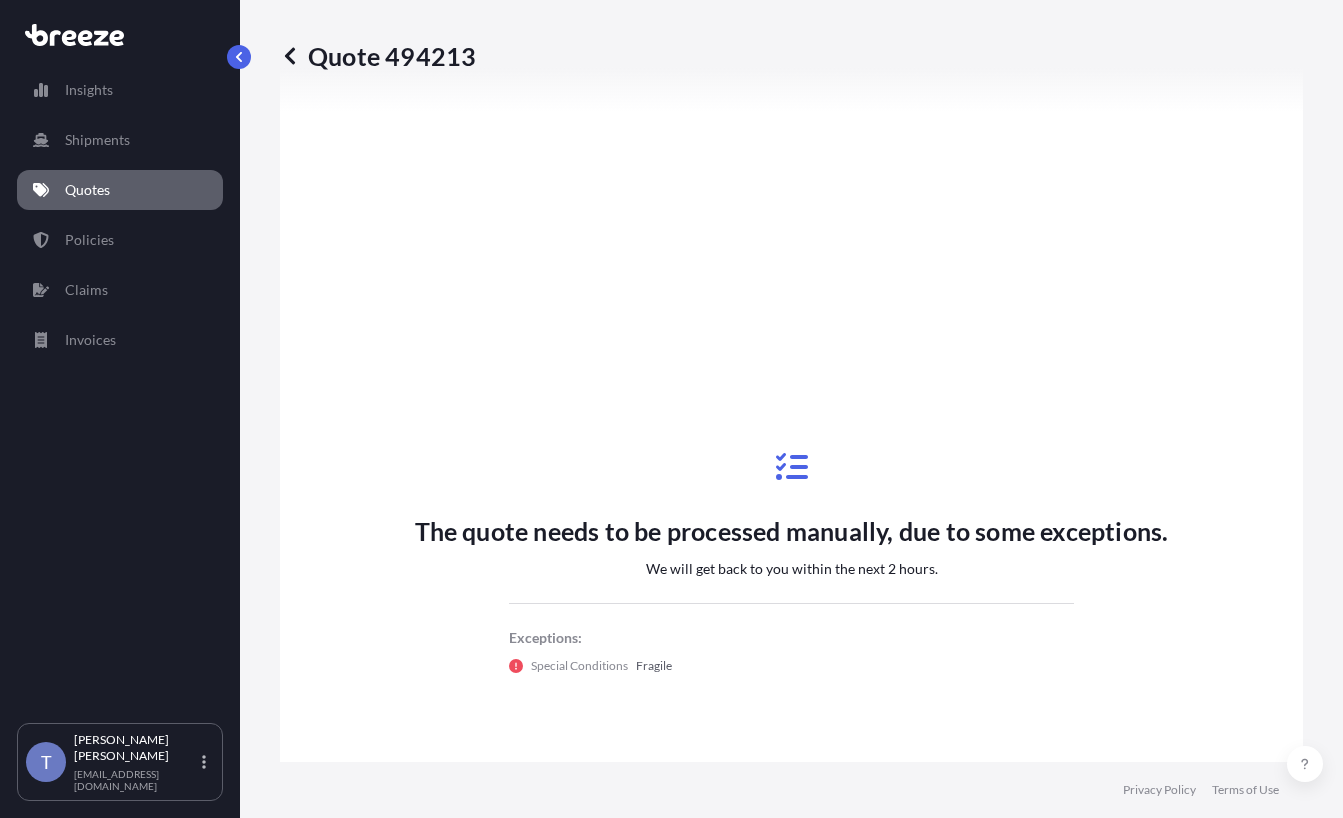 drag, startPoint x: 696, startPoint y: 260, endPoint x: 521, endPoint y: 259, distance: 175.00285 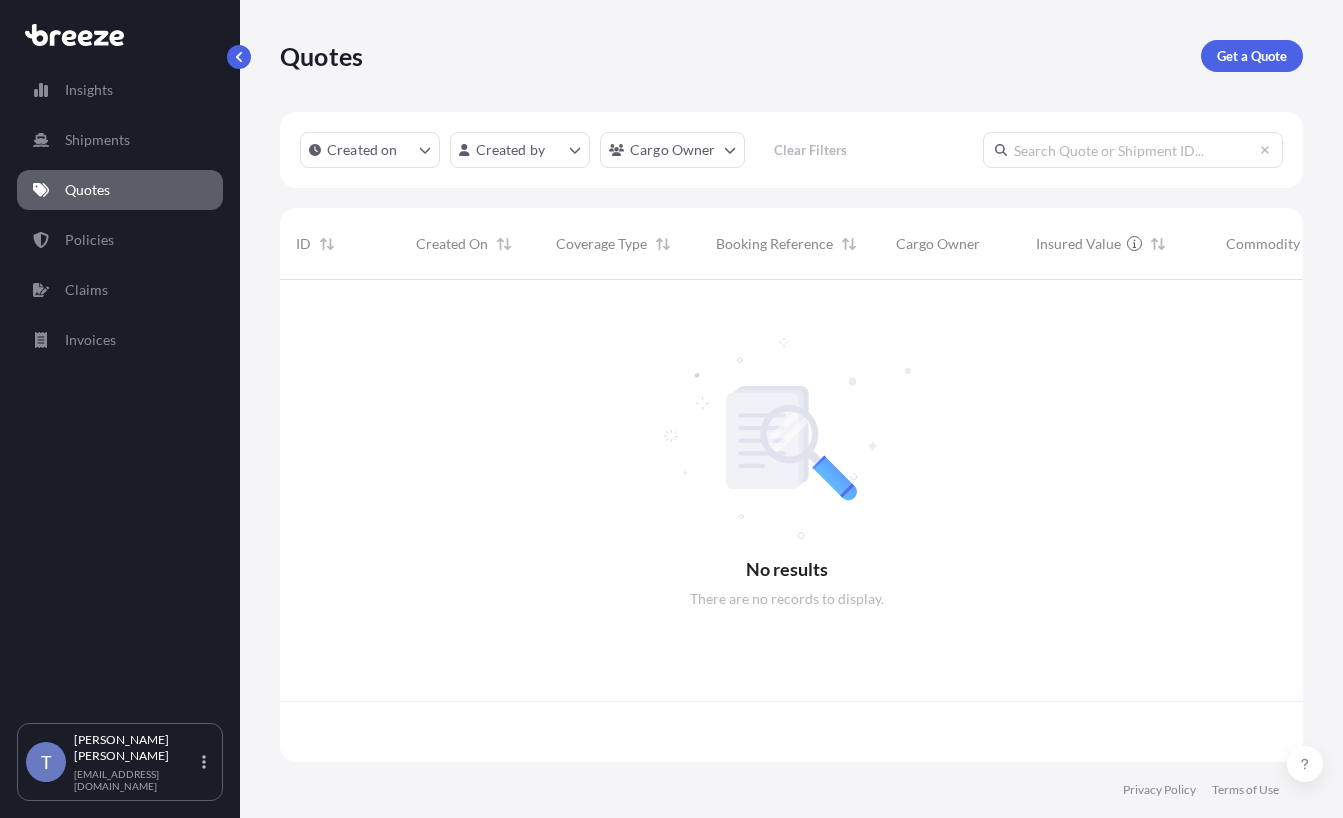 scroll, scrollTop: 0, scrollLeft: 0, axis: both 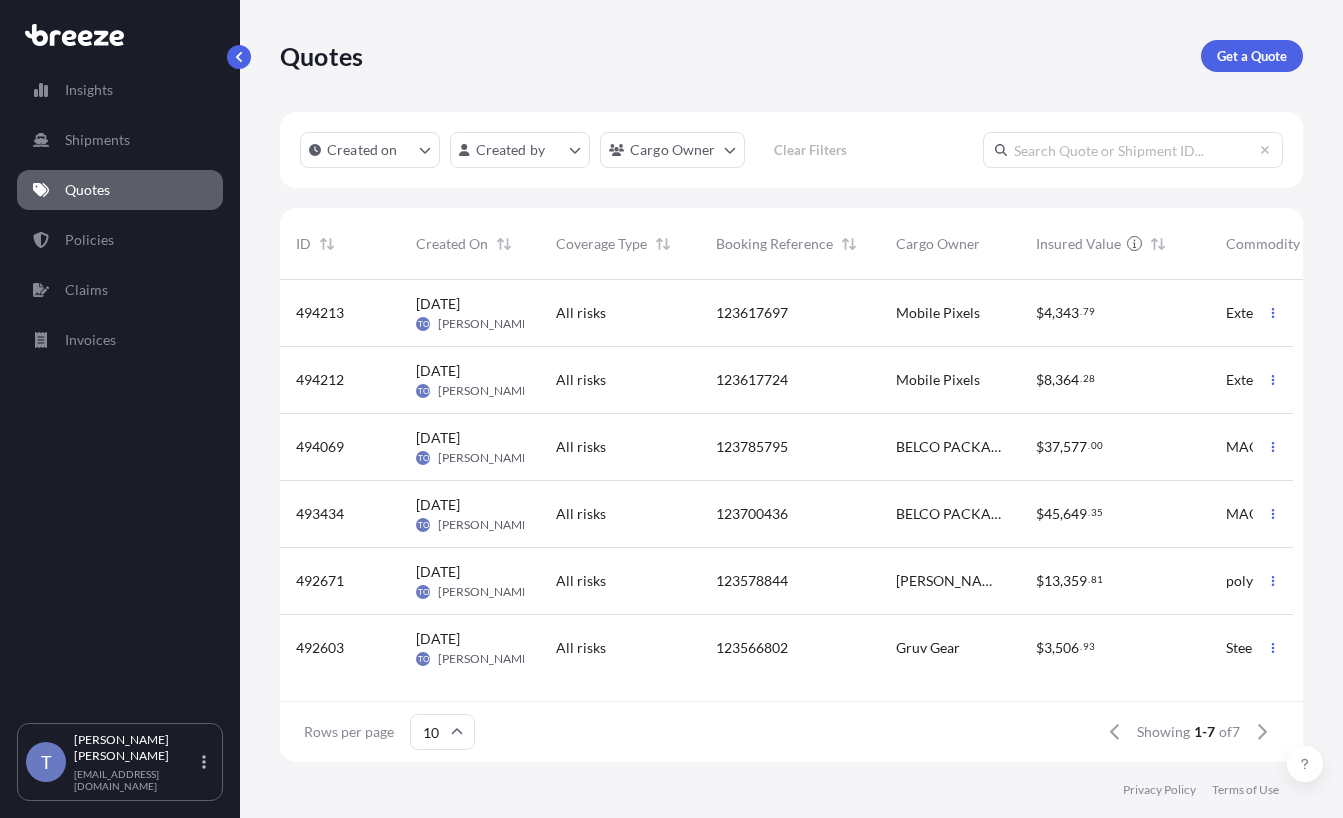 click on "Quotes Get a Quote" at bounding box center [791, 56] 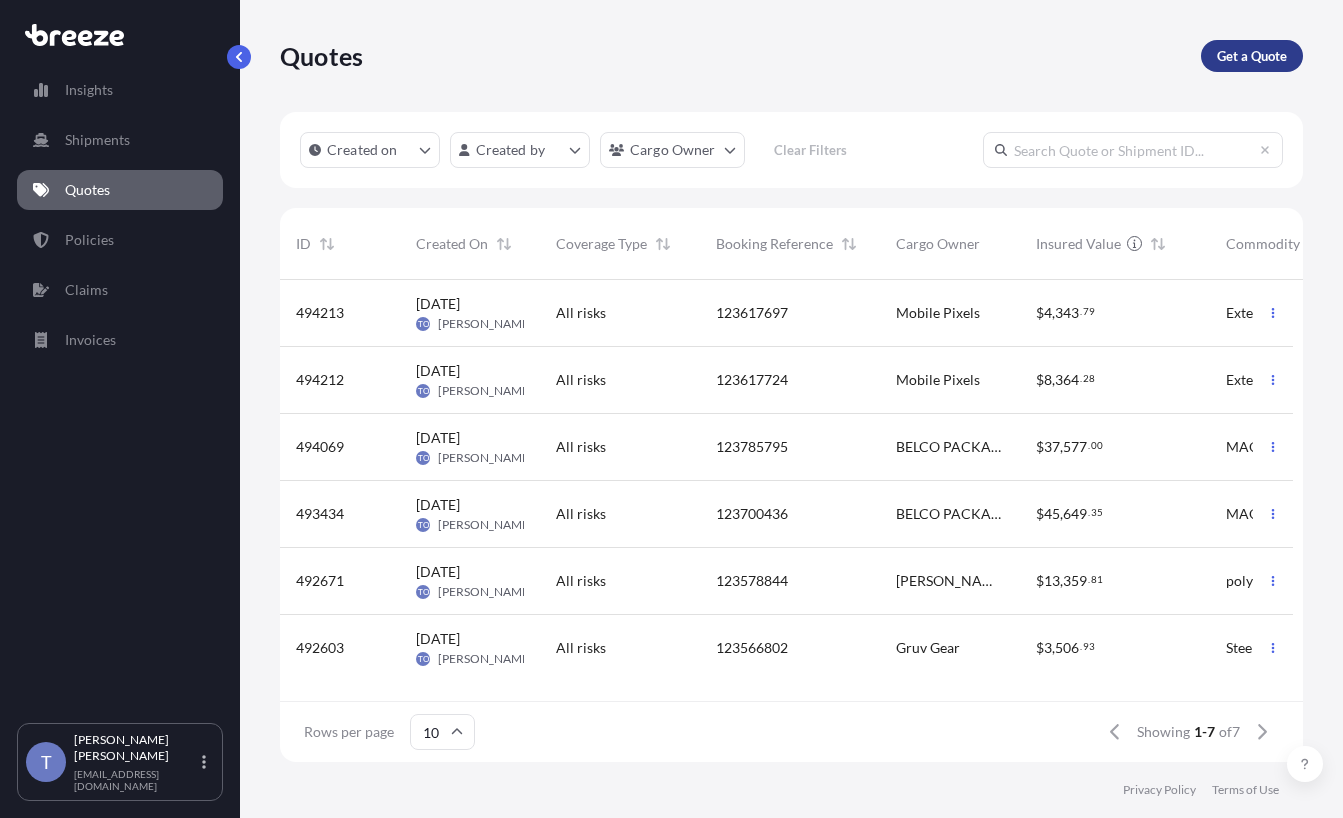 click on "Get a Quote" at bounding box center [1252, 56] 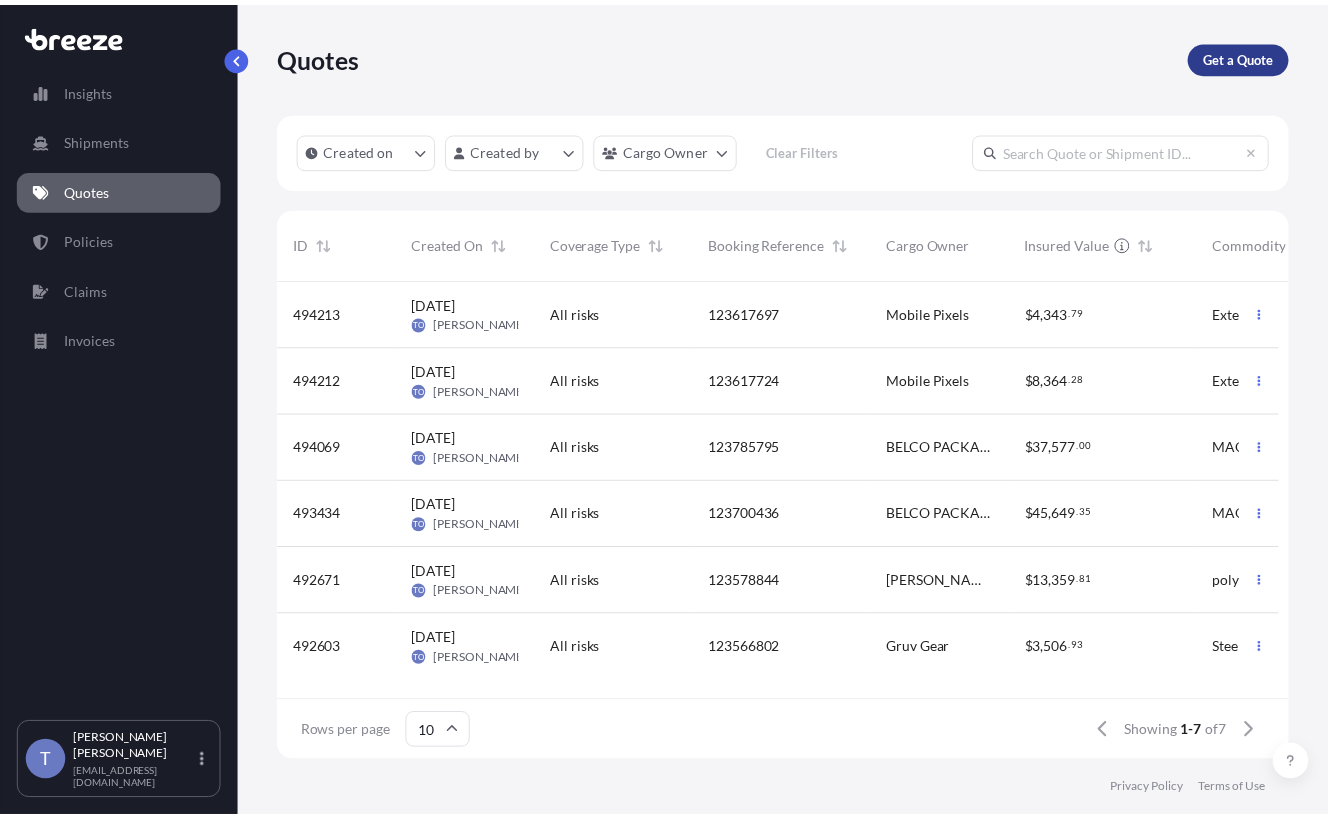 scroll, scrollTop: 36, scrollLeft: 0, axis: vertical 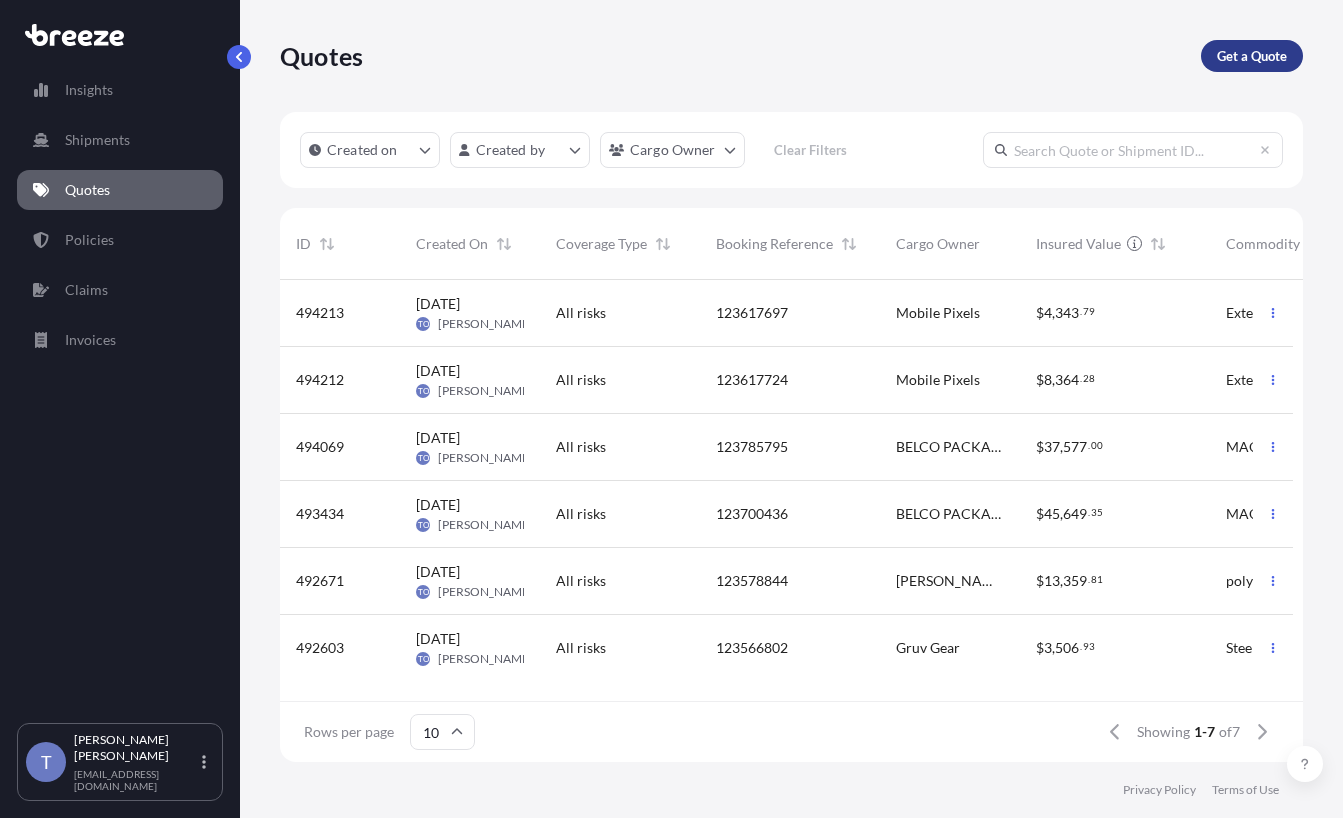 select on "Sea" 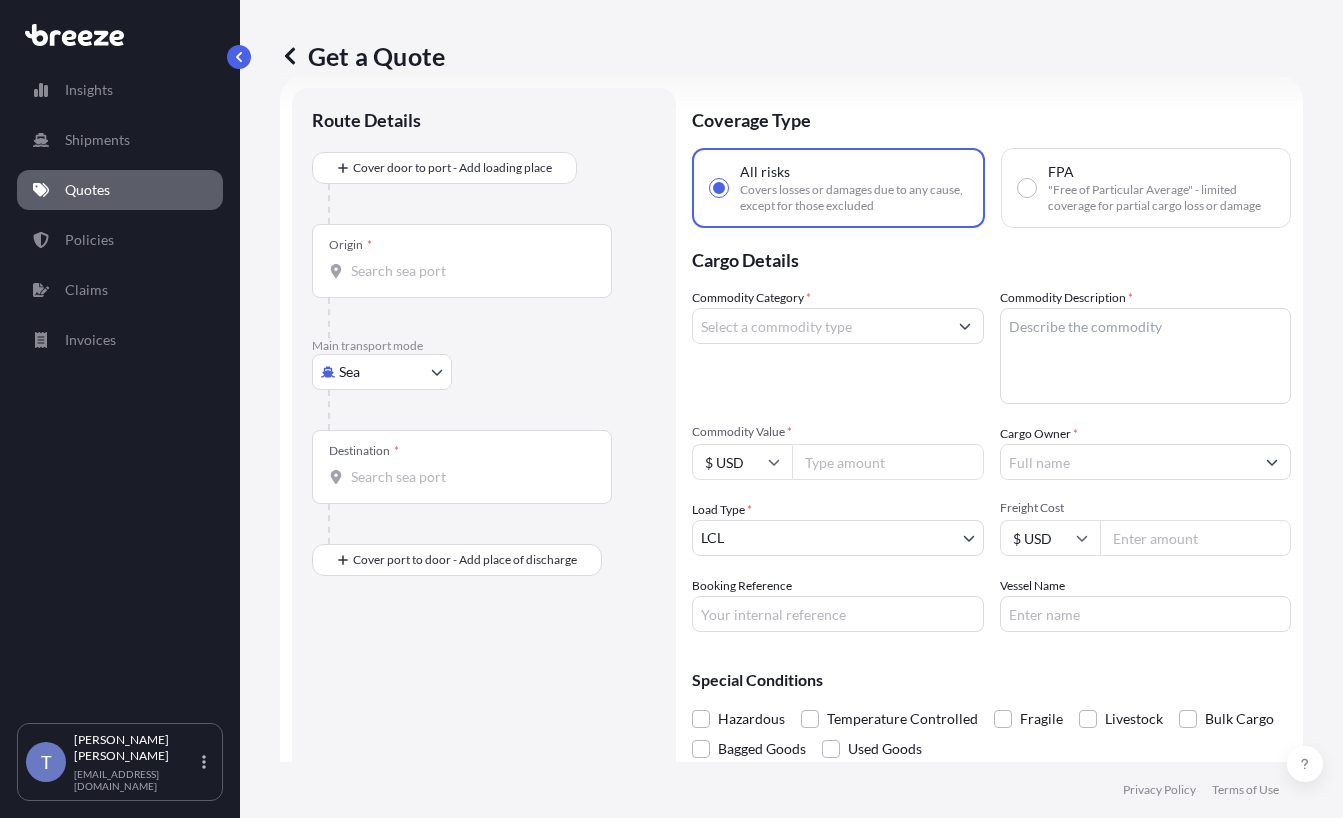 click on "Insights Shipments Quotes Policies Claims Invoices T Tania   Orozco shipusa@glovalink.net Get a Quote Route Details   Cover door to port - Add loading place Place of loading Road Road Rail Origin * Main transport mode Sea Sea Air Road Rail Destination * Cover port to door - Add place of discharge Road Road Rail Place of Discharge Coverage Type All risks Covers losses or damages due to any cause, except for those excluded FPA "Free of Particular Average" - limited coverage for partial cargo loss or damage Cargo Details Commodity Category * Commodity Description * Commodity Value   * $ USD Cargo Owner * Load Type * LCL LCL FCL Freight Cost   $ USD Booking Reference Vessel Name Special Conditions Hazardous Temperature Controlled Fragile Livestock Bulk Cargo Bagged Goods Used Goods Get a Quote Privacy Policy Terms of Use" at bounding box center [671, 484] 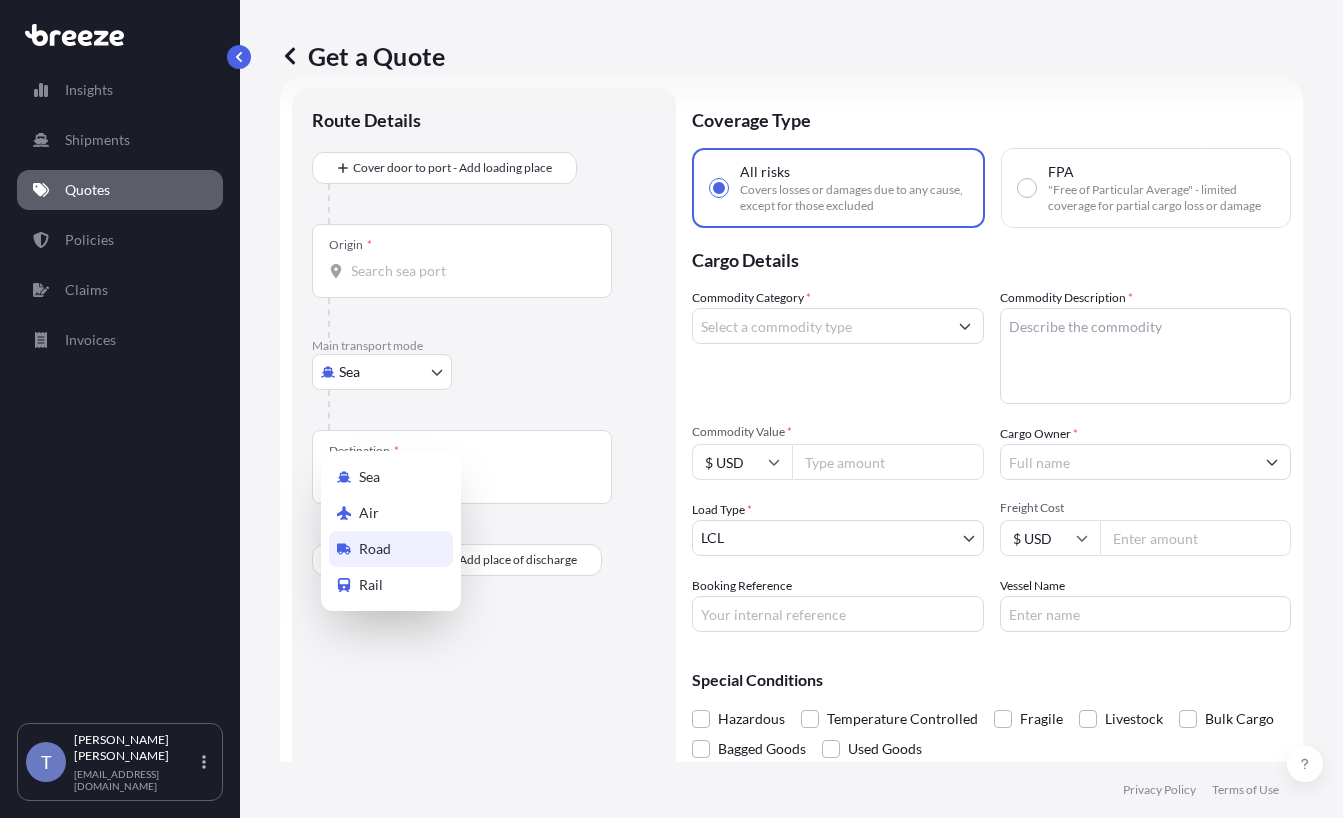 click on "Road" at bounding box center [391, 549] 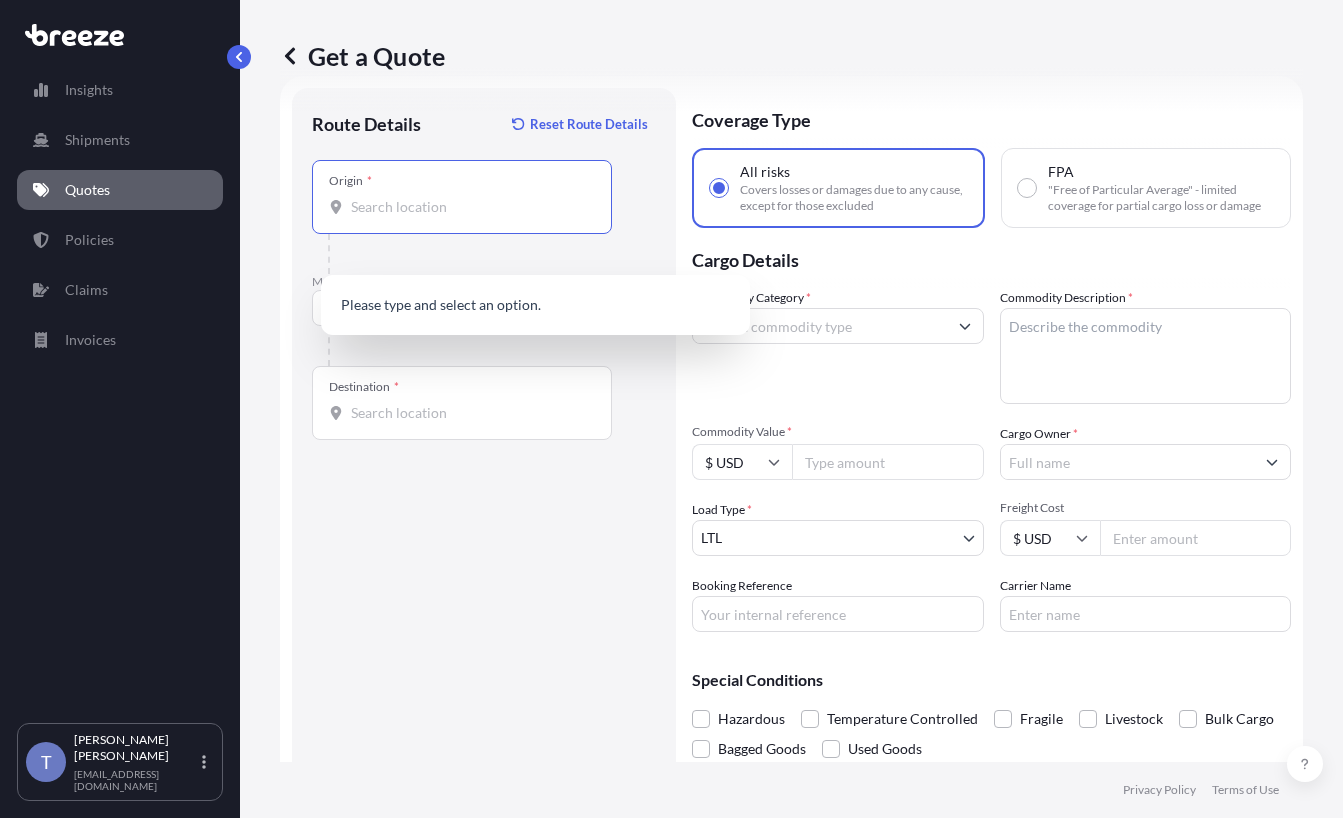click on "Origin *" at bounding box center [469, 207] 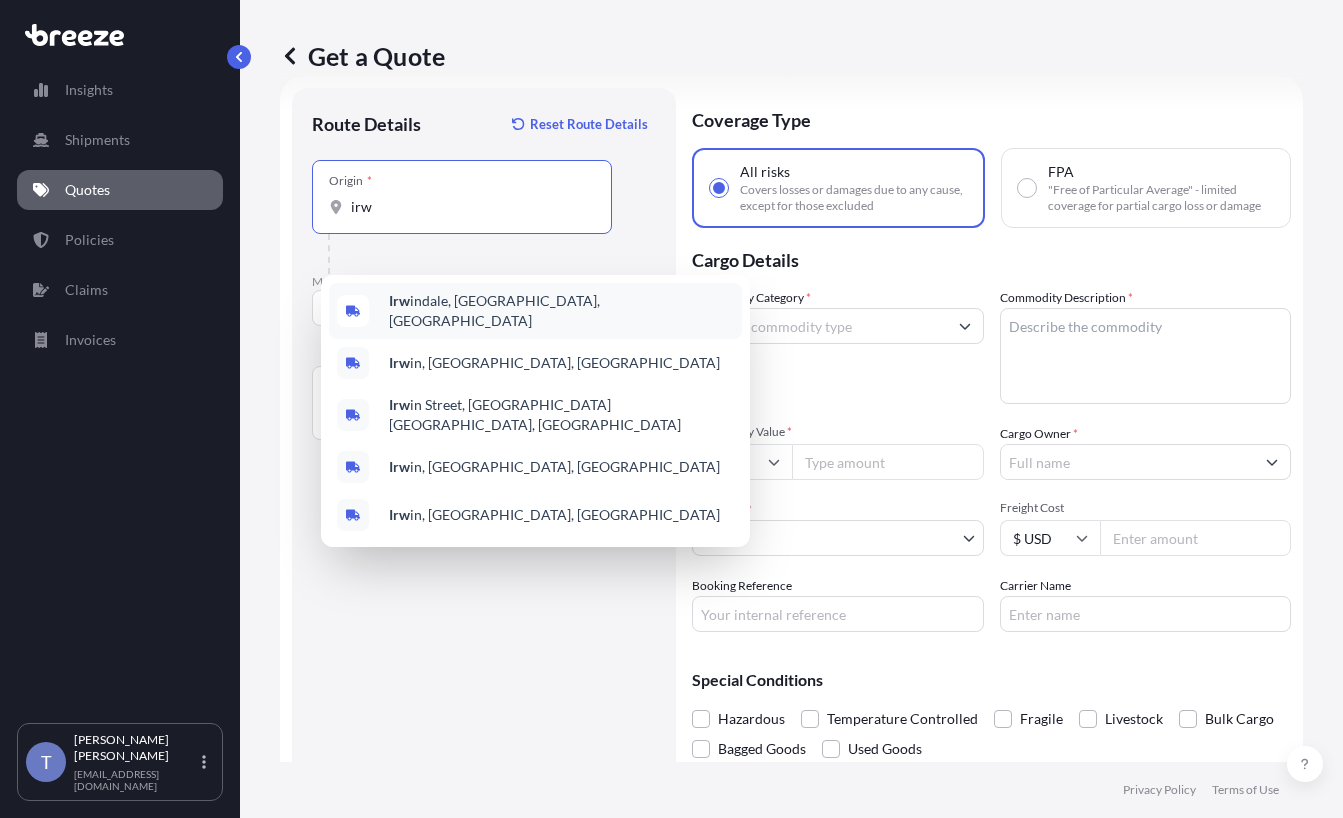 click on "Irw indale, CA, USA" at bounding box center [561, 311] 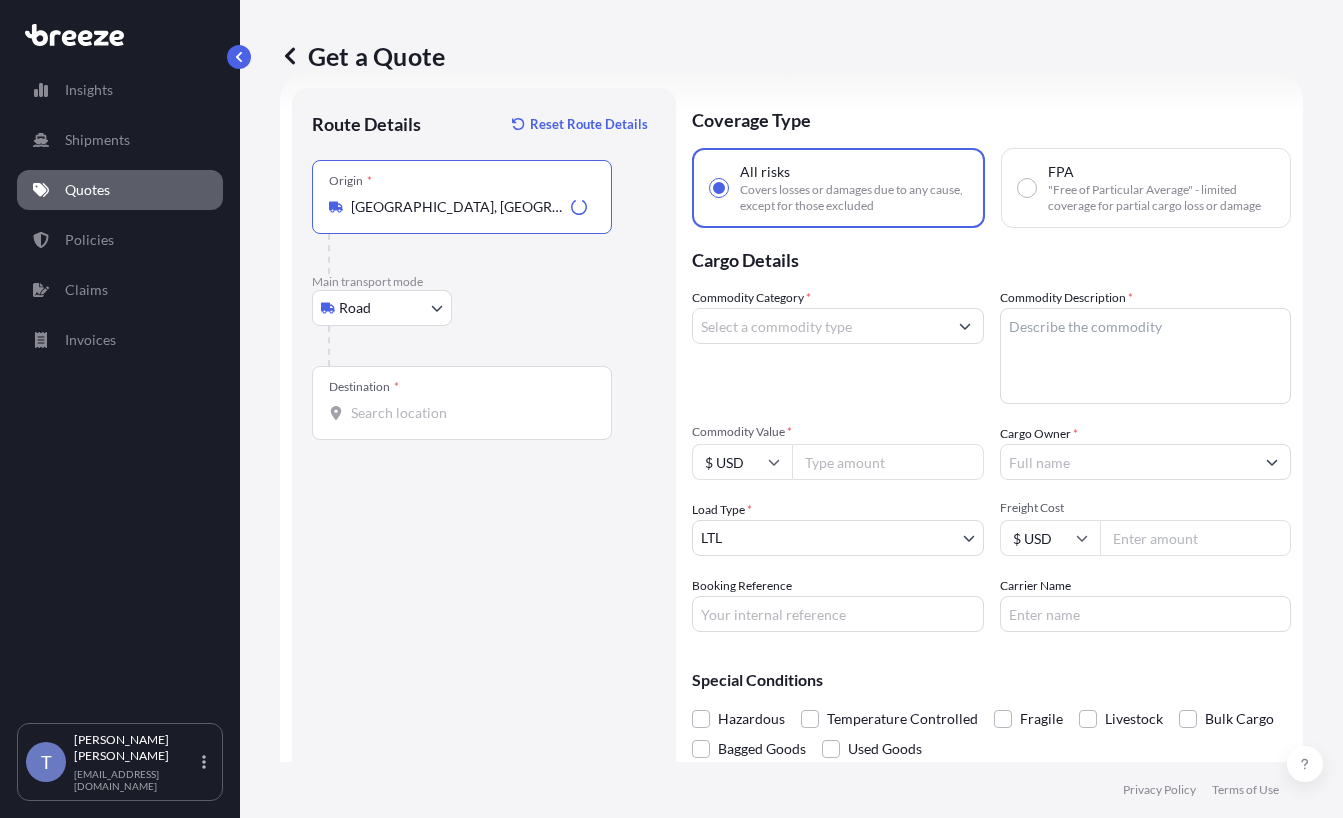 type on "[GEOGRAPHIC_DATA], [GEOGRAPHIC_DATA], [GEOGRAPHIC_DATA]" 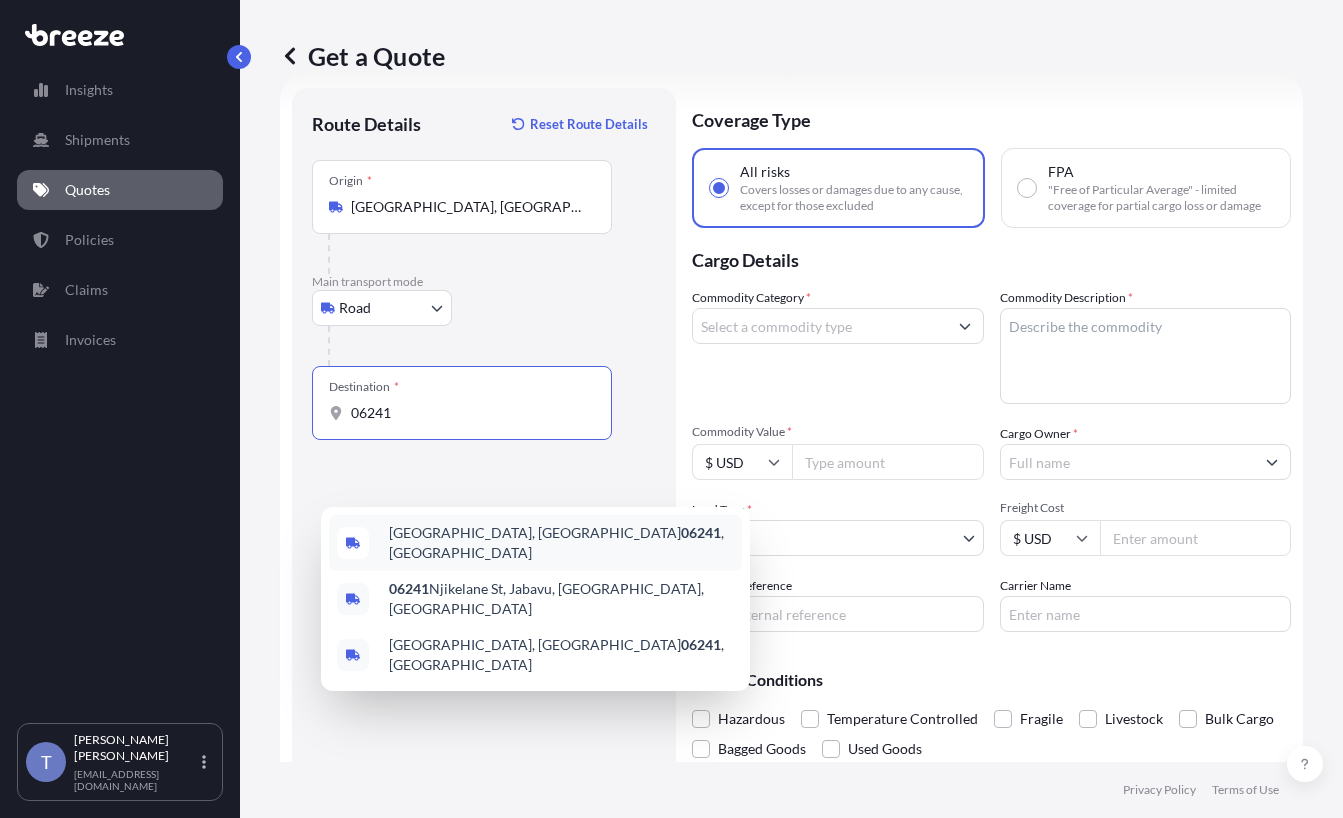 click on "Dayville, CT  06241 , USA" at bounding box center (561, 543) 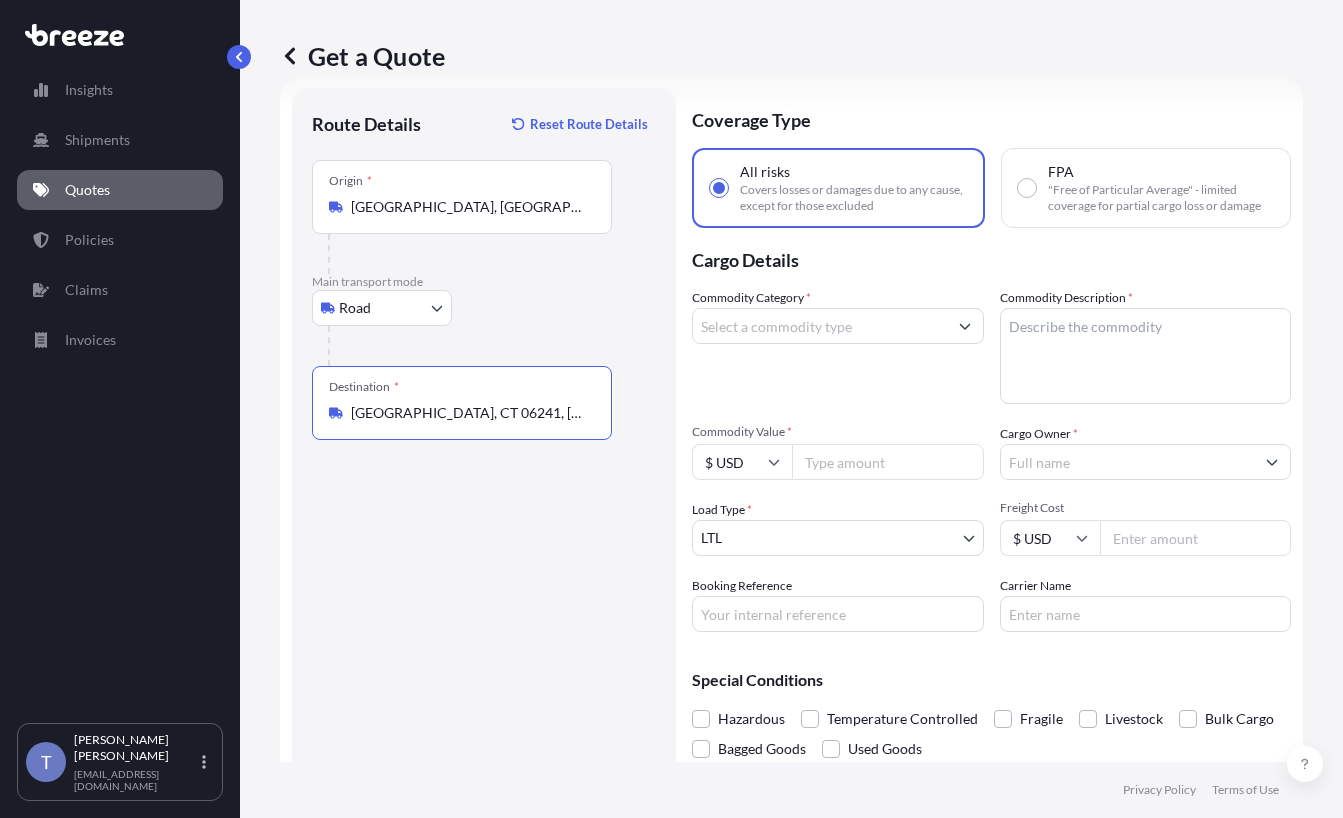 type on "Dayville, CT 06241, USA" 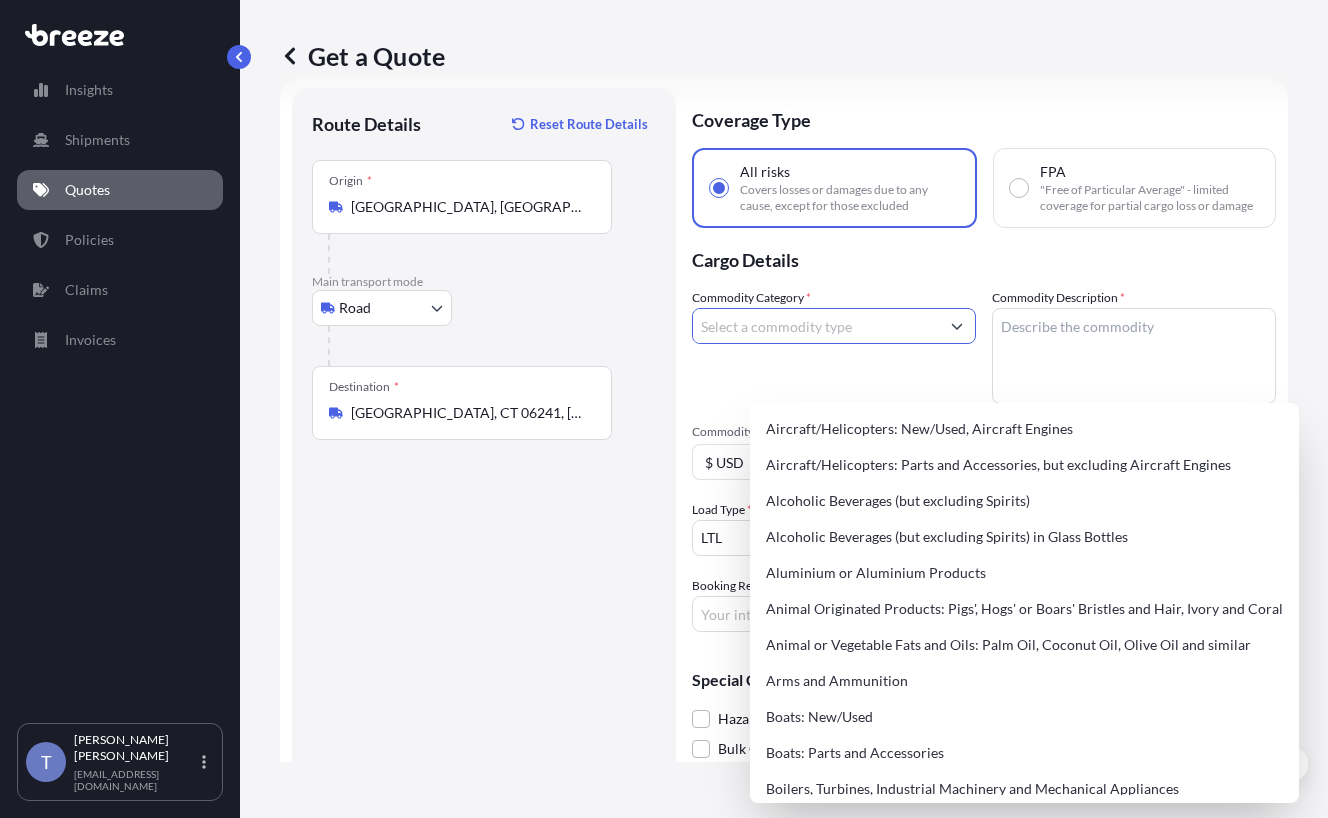type on "o" 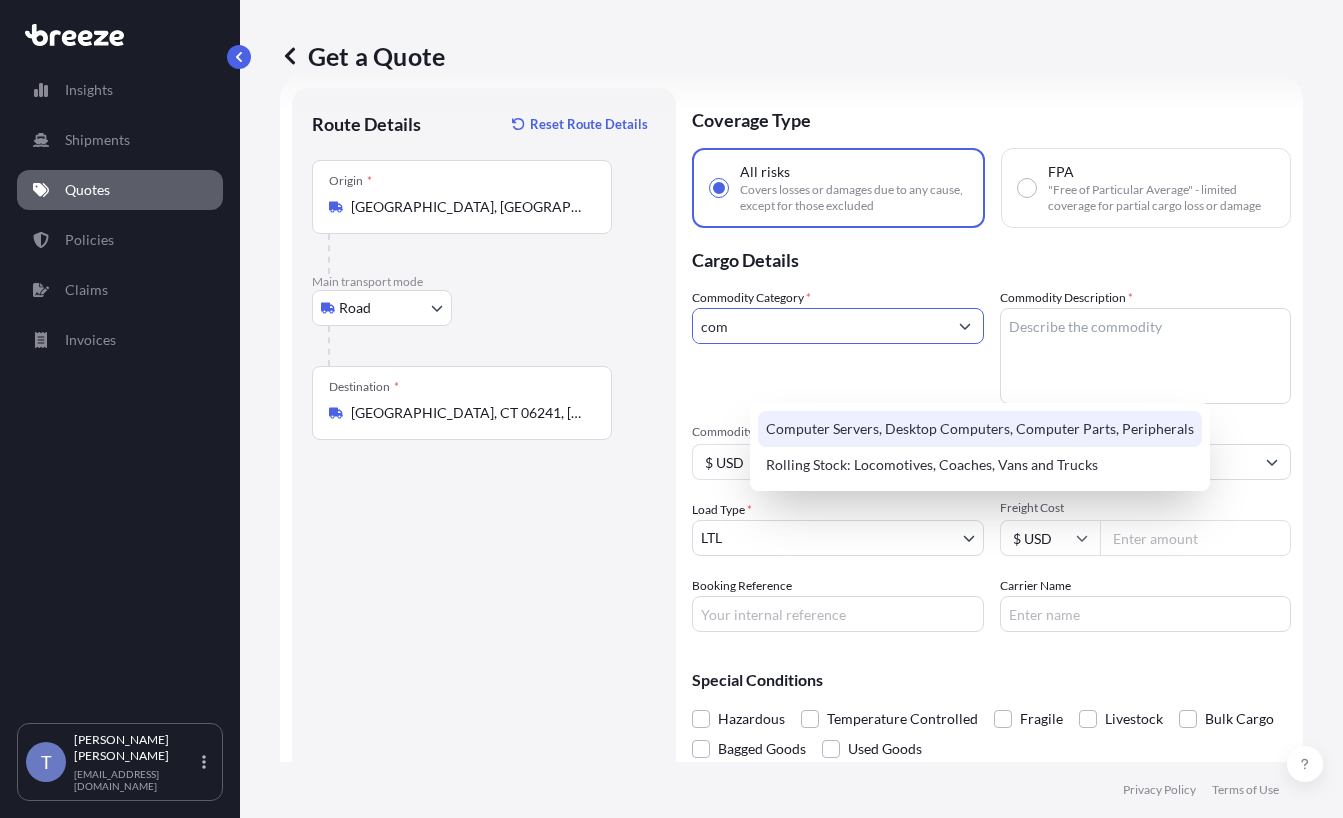 click on "Computer Servers, Desktop Computers, Computer Parts, Peripherals" at bounding box center [980, 429] 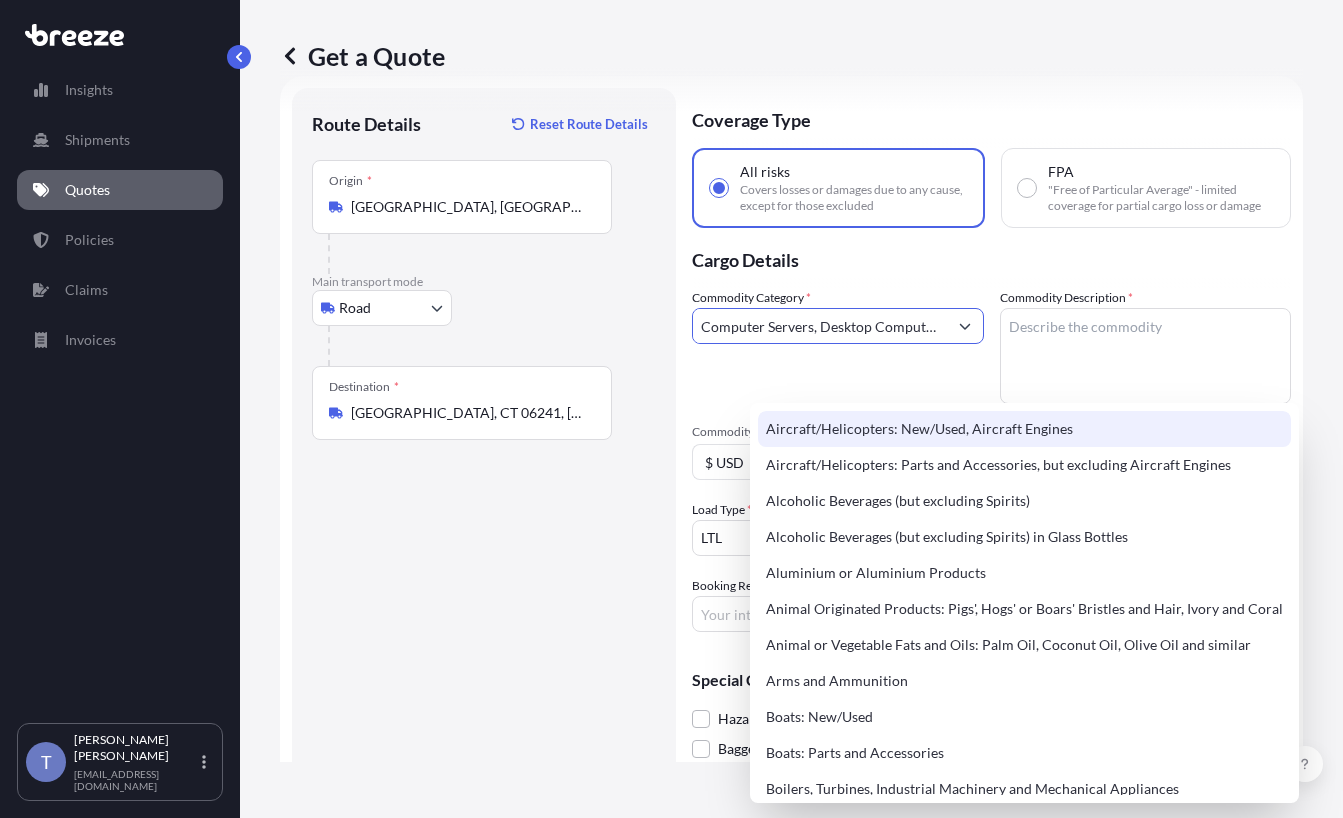 click on "Aircraft/Helicopters: New/Used, Aircraft Engines" at bounding box center (1024, 429) 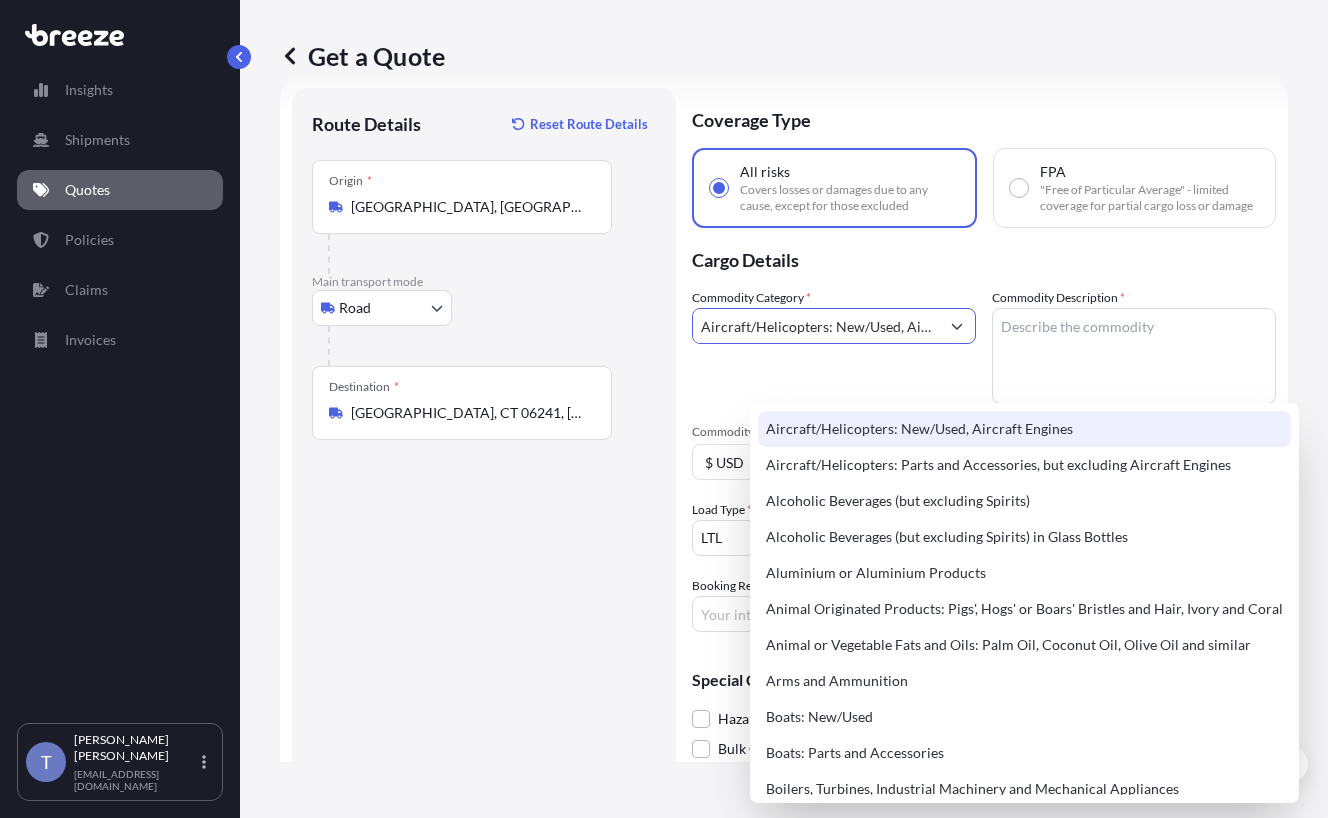 paste on "Extended Laptop Monitor and Computer Monitors" 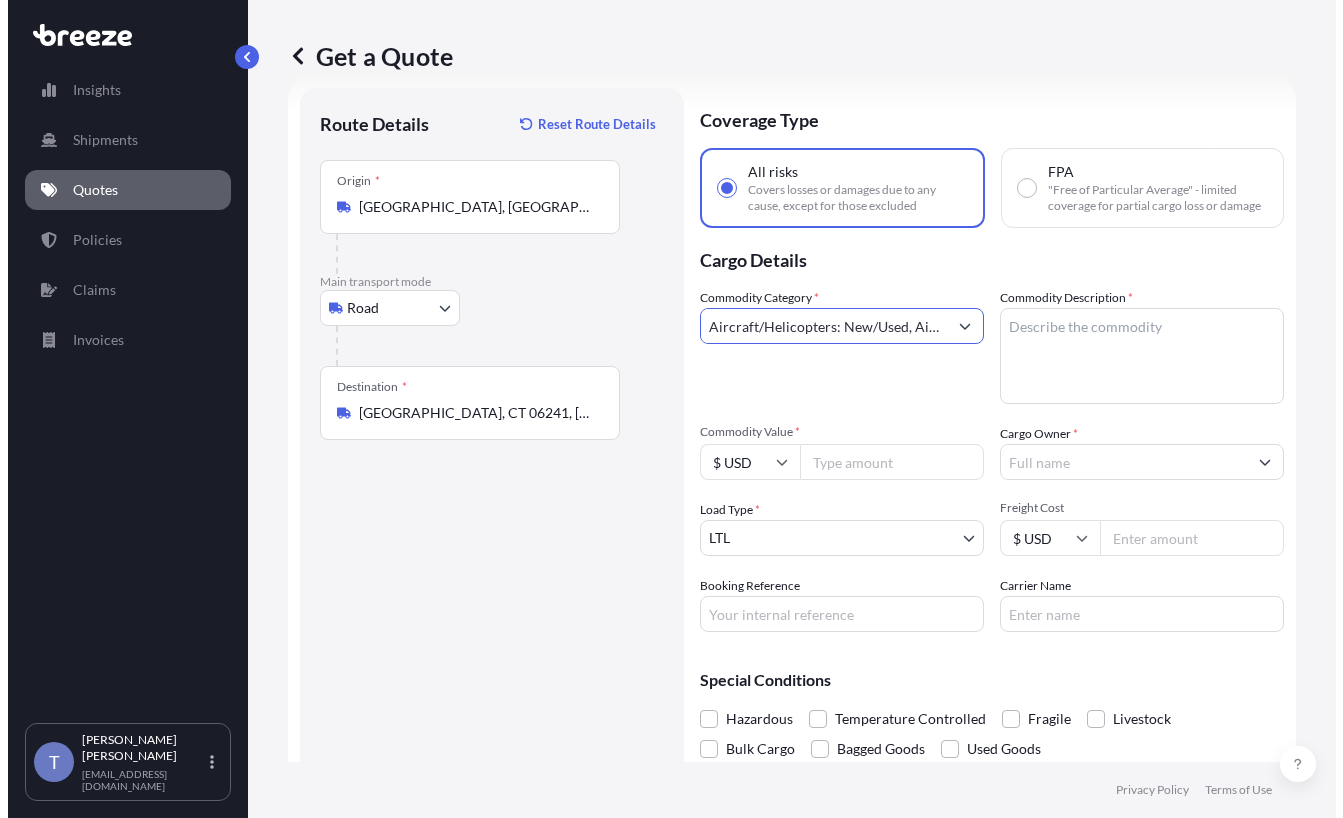 scroll, scrollTop: 0, scrollLeft: 416, axis: horizontal 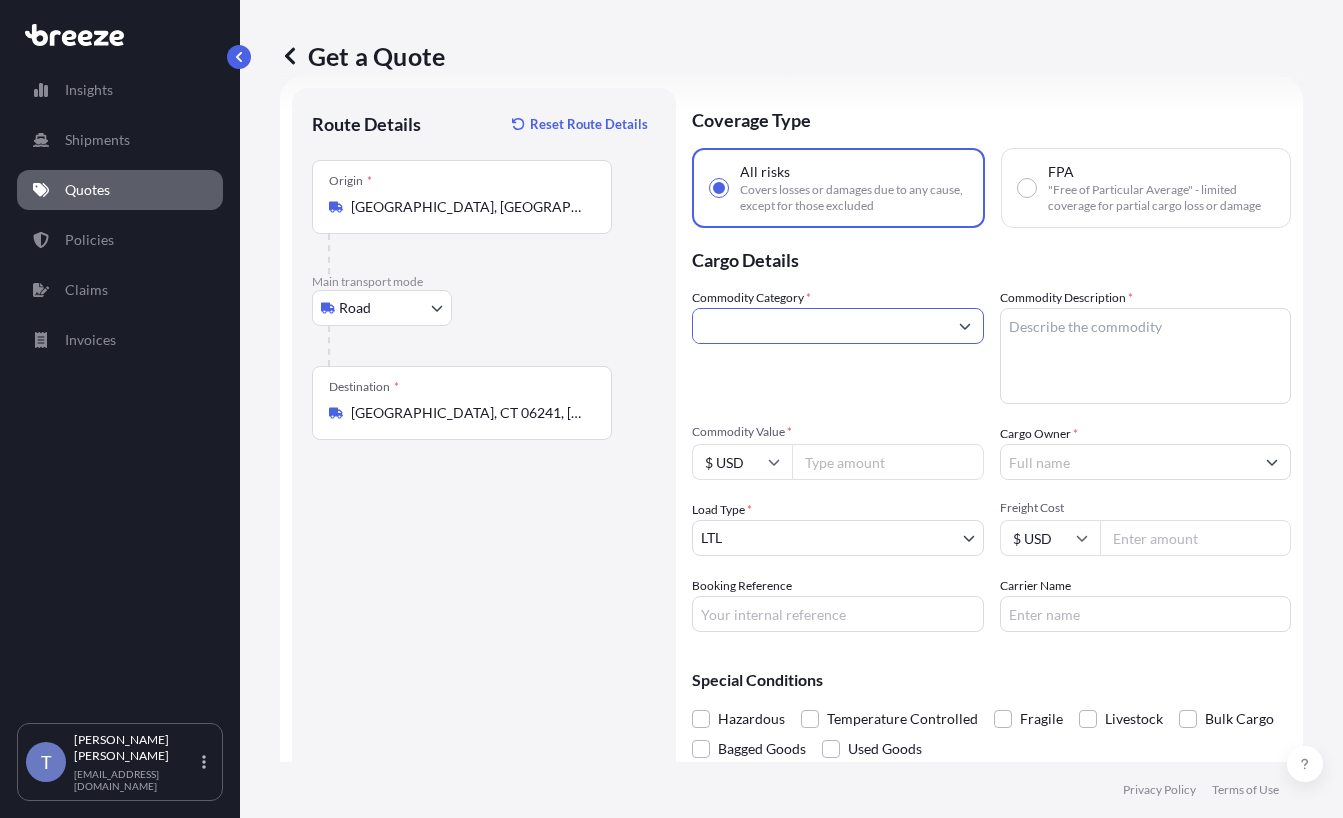 type on "Aircraft/Helicopters: New/Used, Aircraft EnginesExtended Laptop Monitor and Computer Monitors" 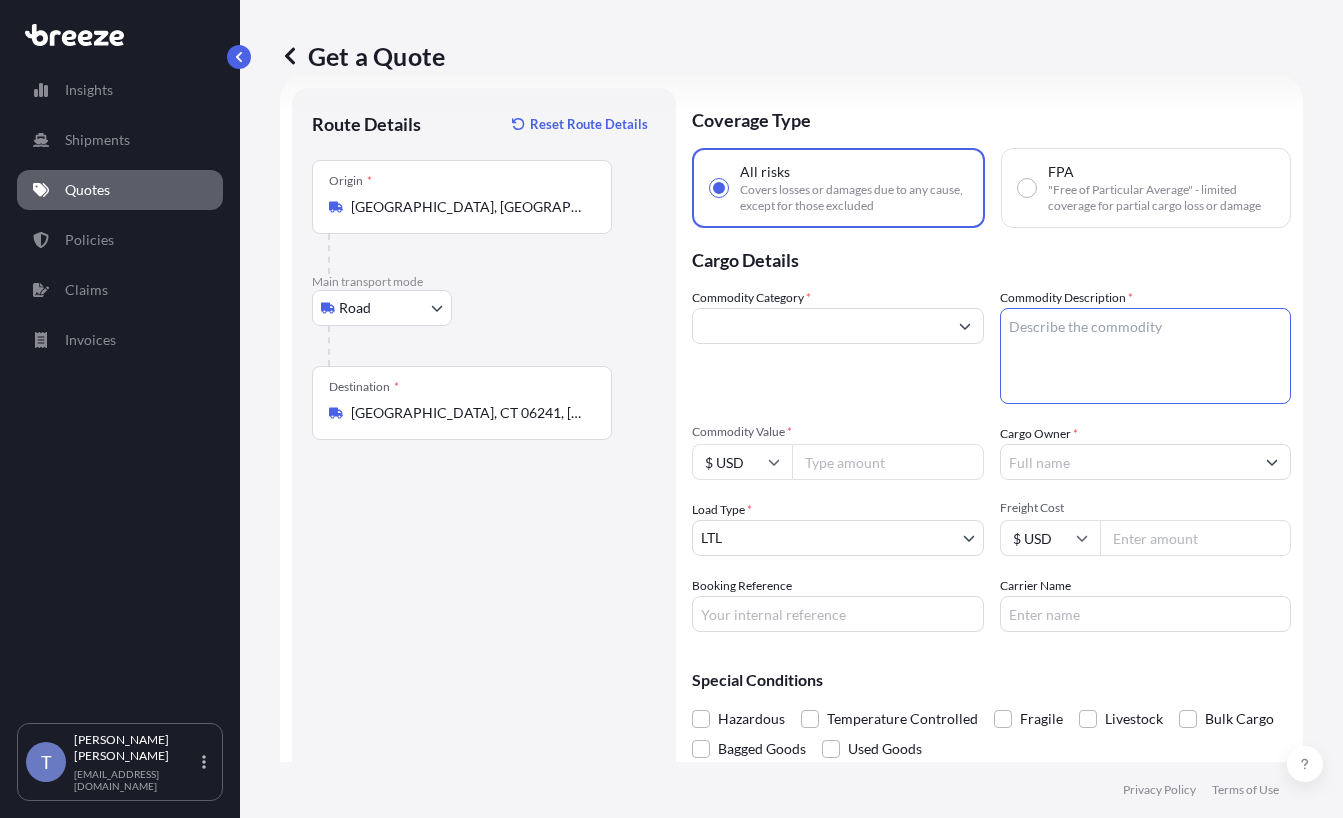 scroll, scrollTop: 0, scrollLeft: 0, axis: both 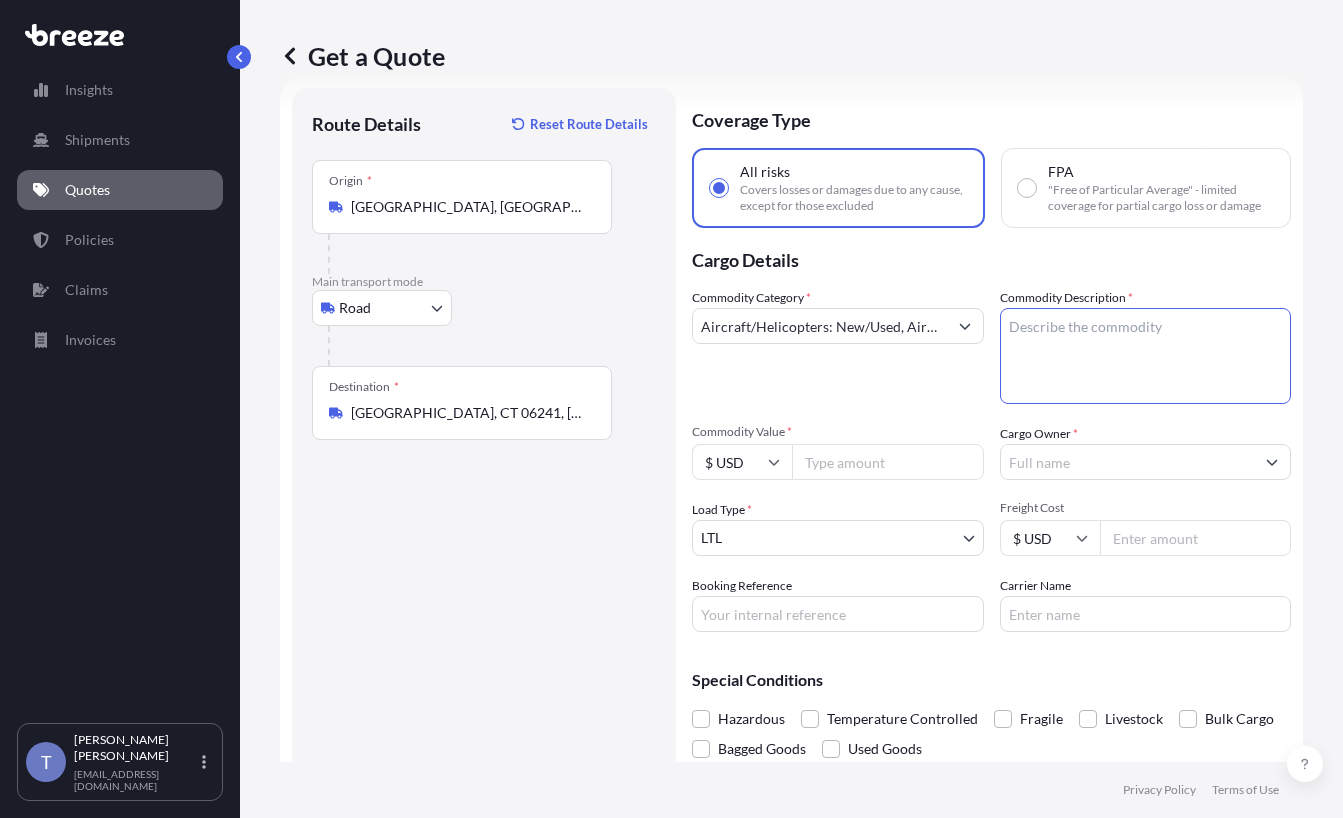click on "Commodity Description *" at bounding box center [1146, 356] 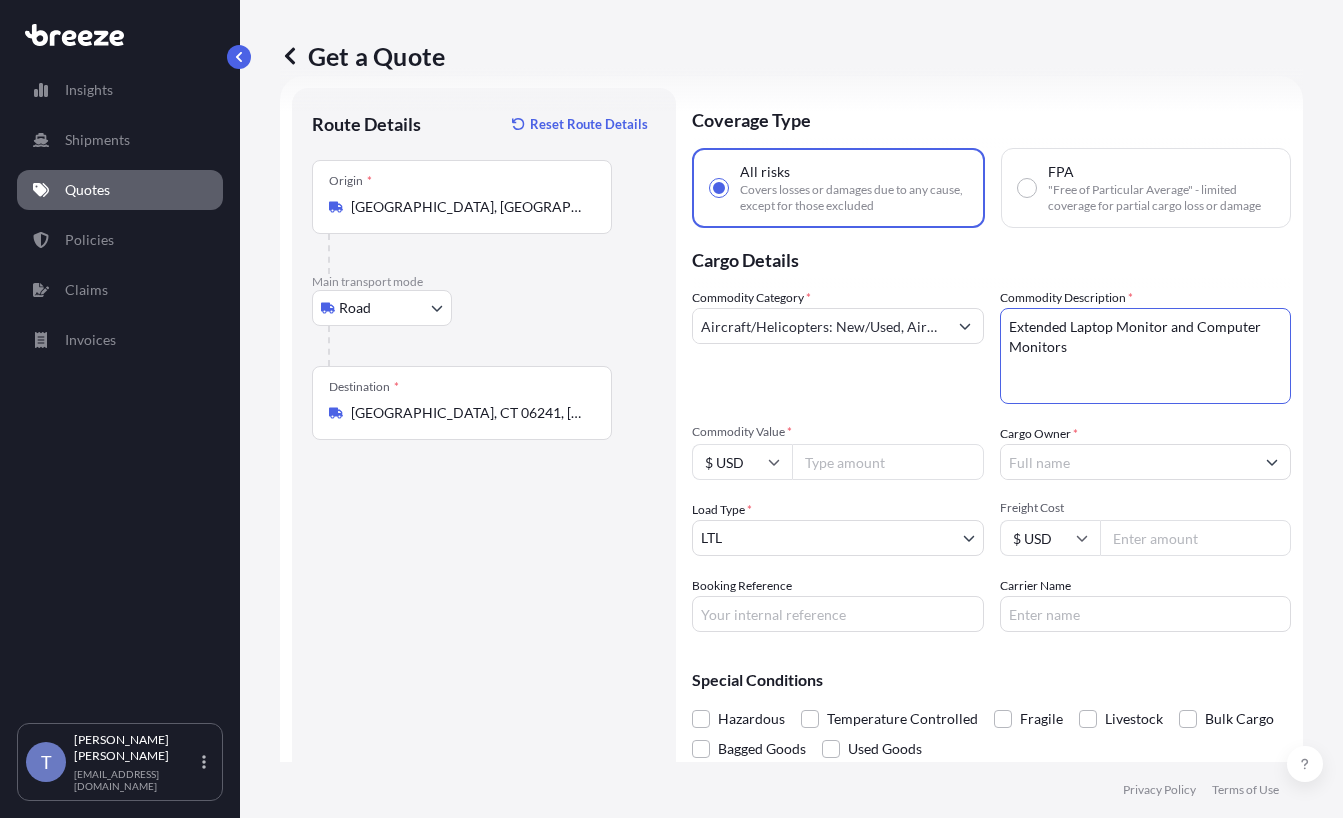 type on "Extended Laptop Monitor and Computer Monitors" 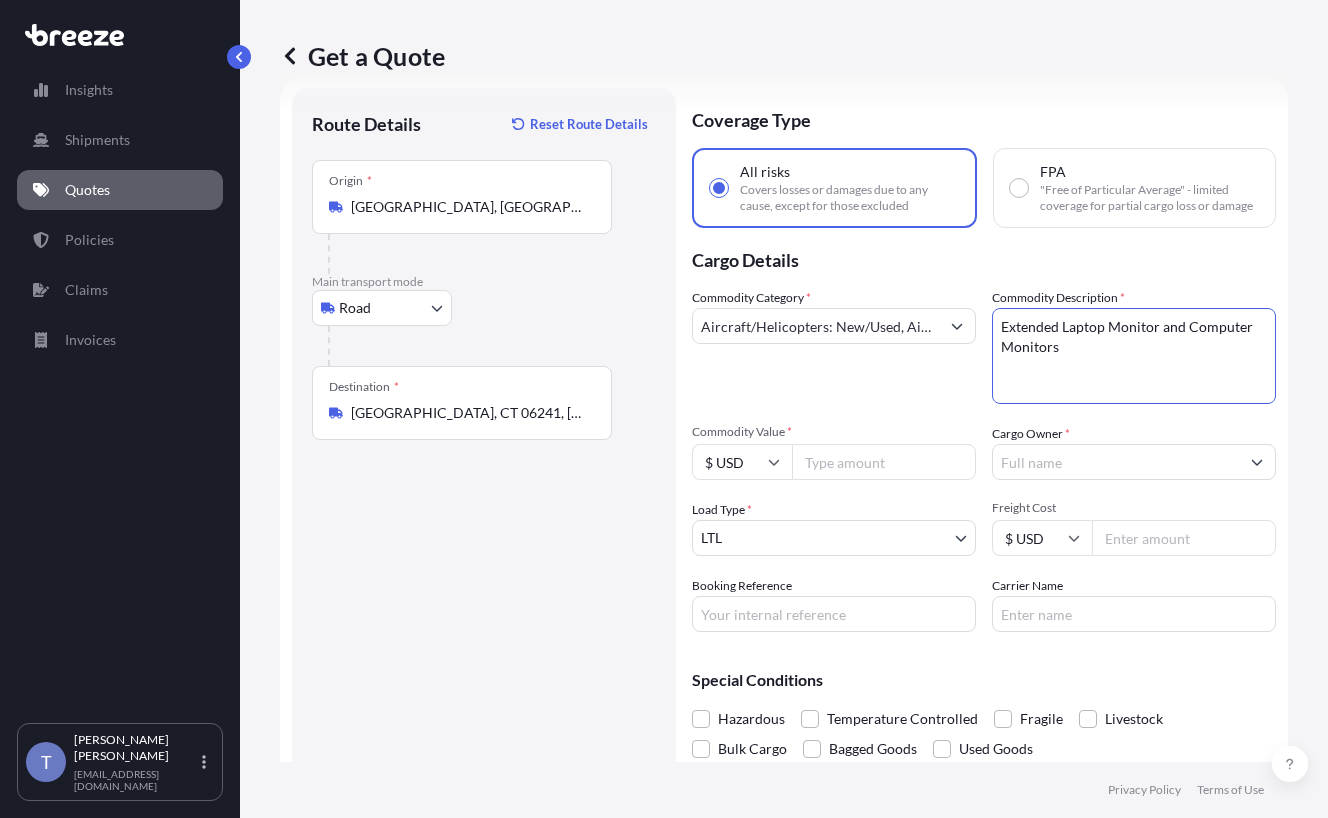 click on "Aircraft/Helicopters: New/Used, Aircraft EnginesExtended Laptop Monitor and Computer Monitors" at bounding box center [816, 326] 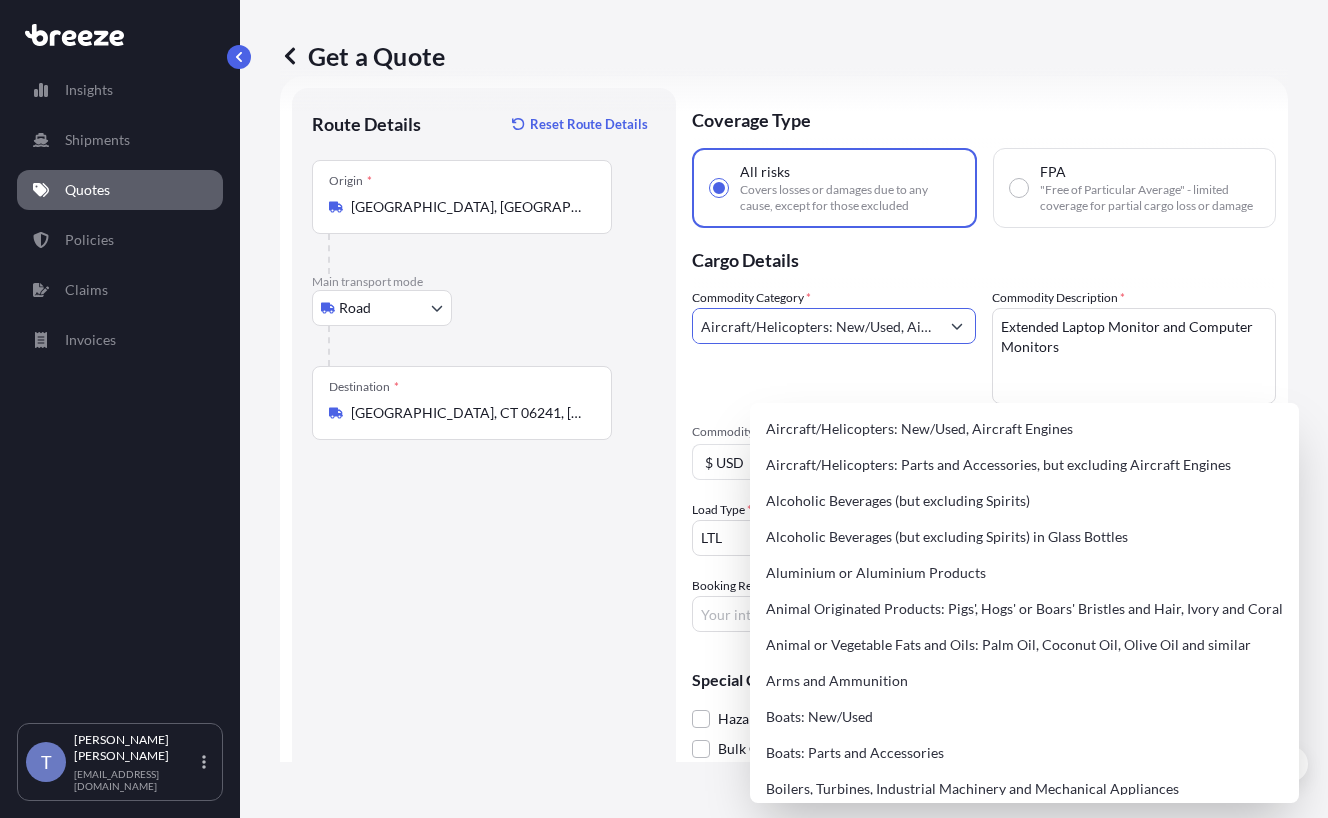 click on "Aircraft/Helicopters: New/Used, Aircraft EnginesExtended Laptop Monitor and Computer Monitors" at bounding box center (816, 326) 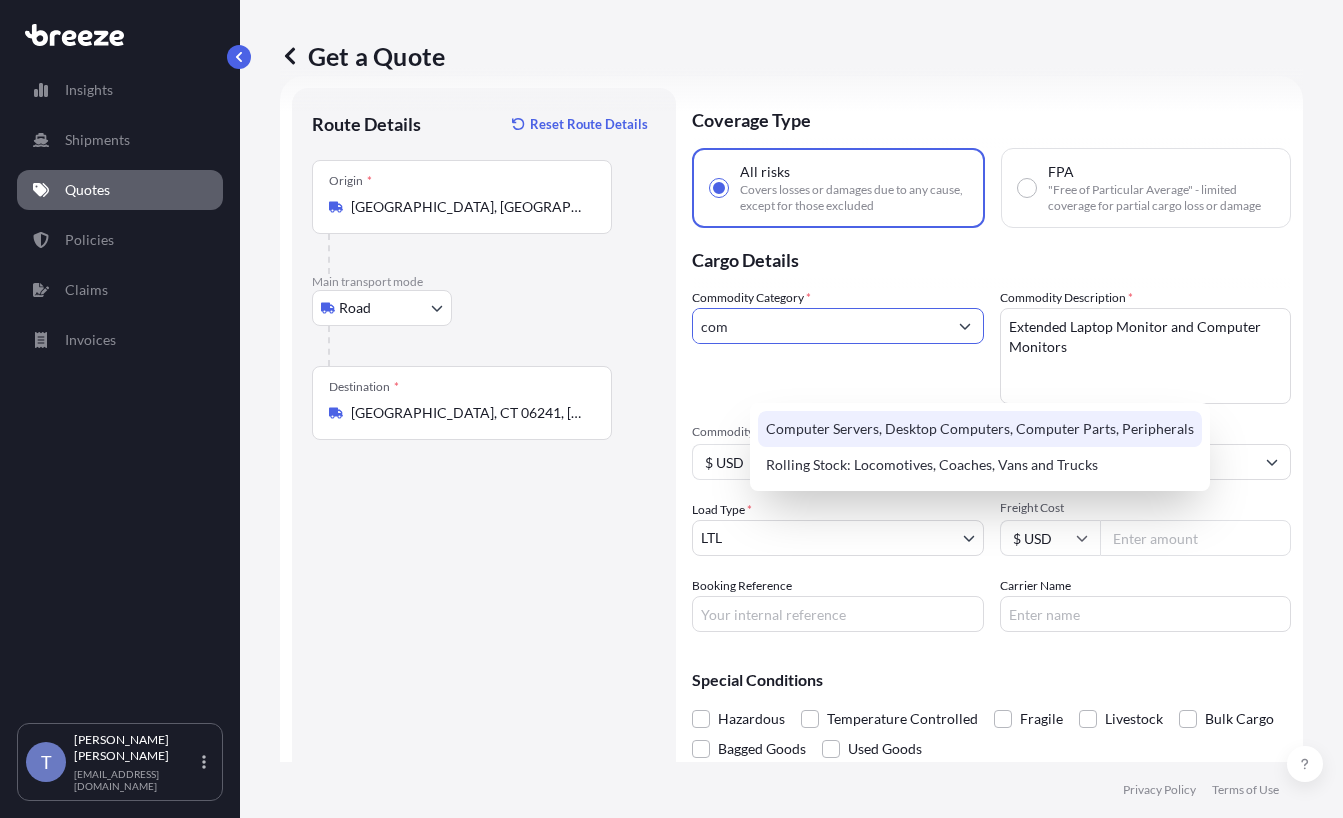click on "Computer Servers, Desktop Computers, Computer Parts, Peripherals" at bounding box center [980, 429] 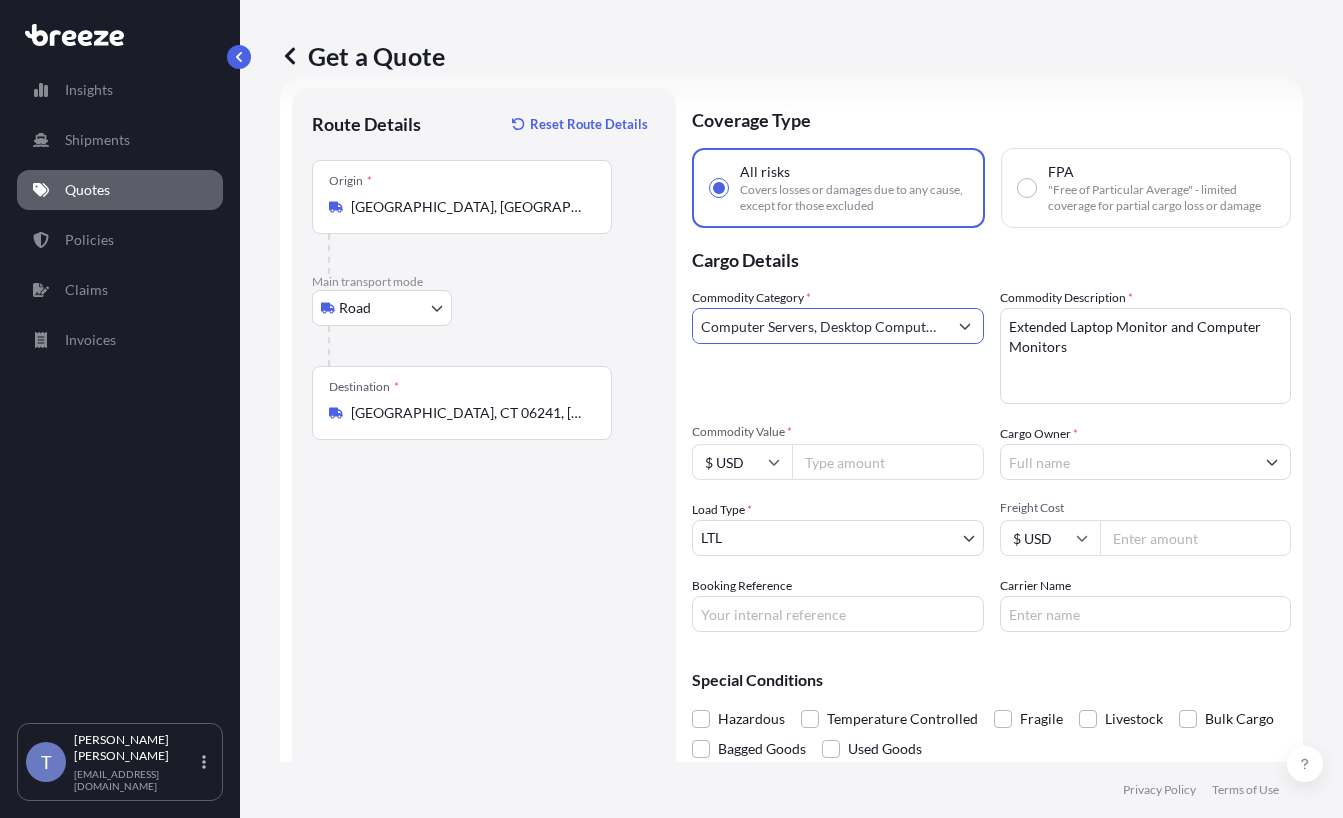 type on "Computer Servers, Desktop Computers, Computer Parts, Peripherals" 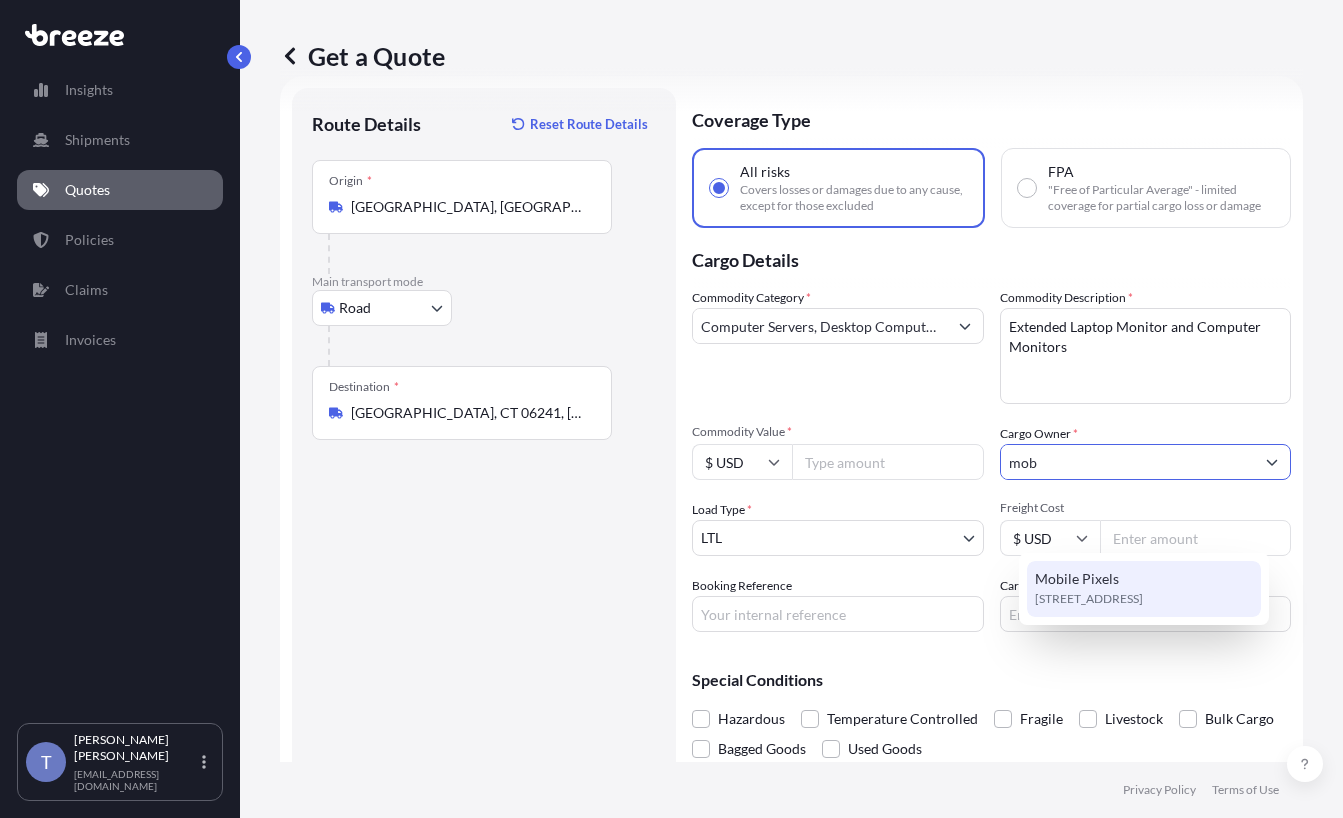 click on "Mobile Pixels 5268 Rivergrade Rd, 91706, Irwindale, United States" at bounding box center [1144, 589] 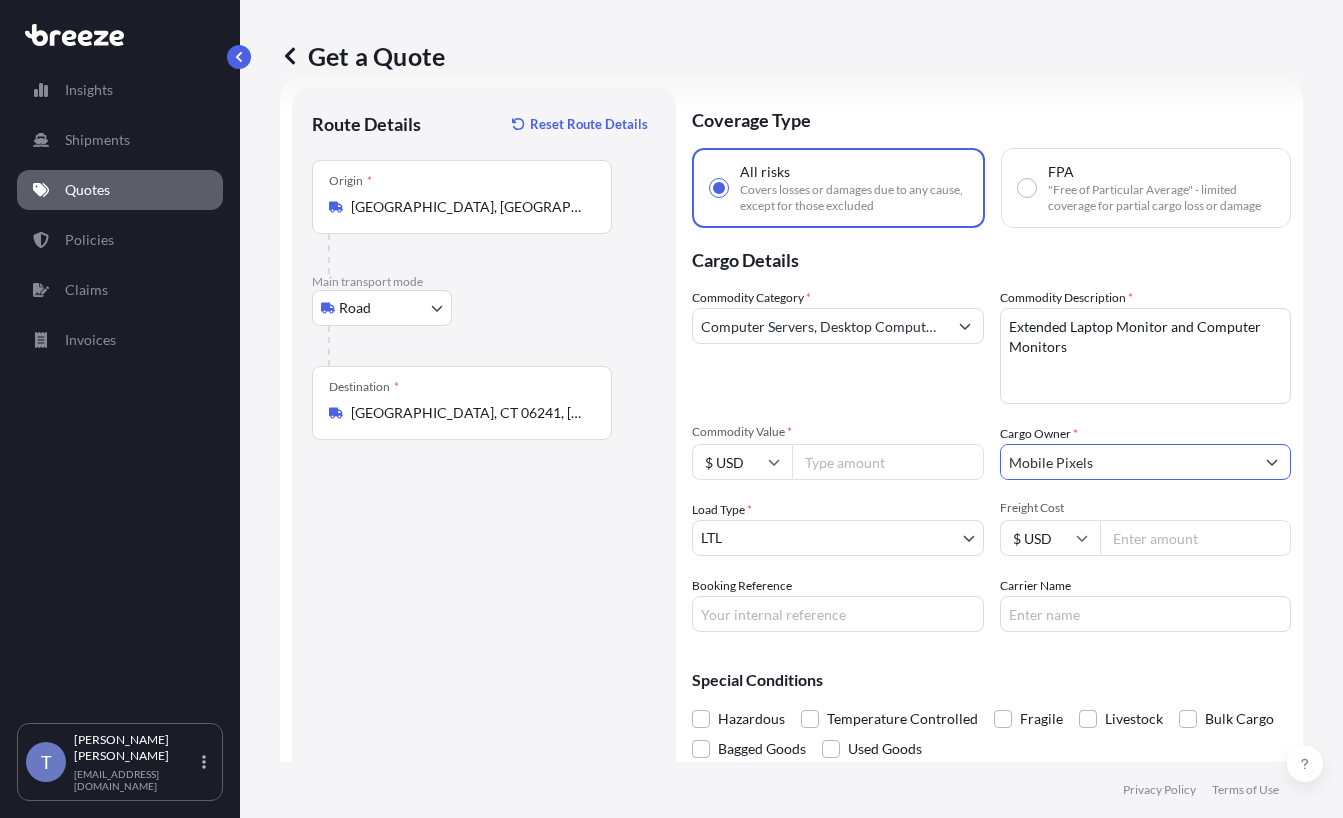 type on "Mobile Pixels" 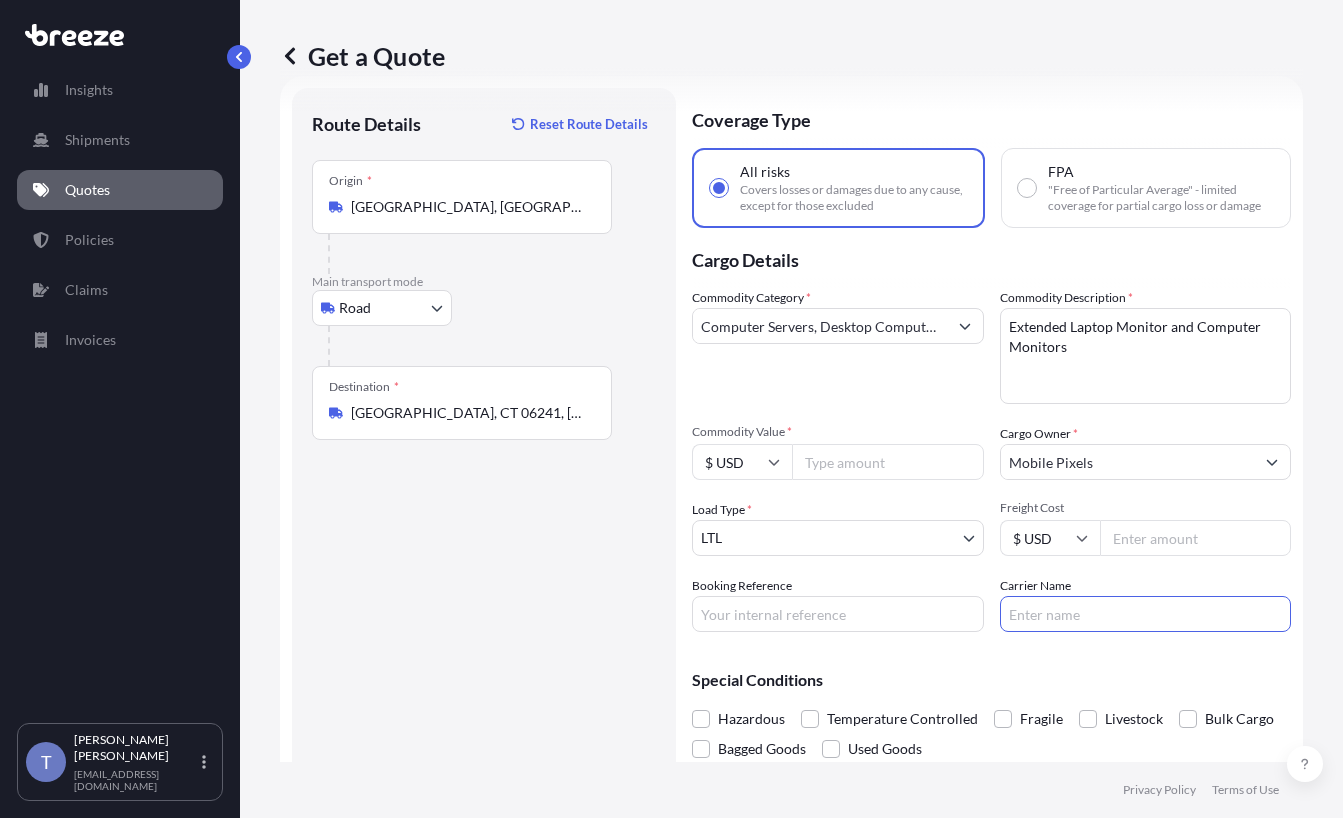 click on "Carrier Name" at bounding box center [1146, 614] 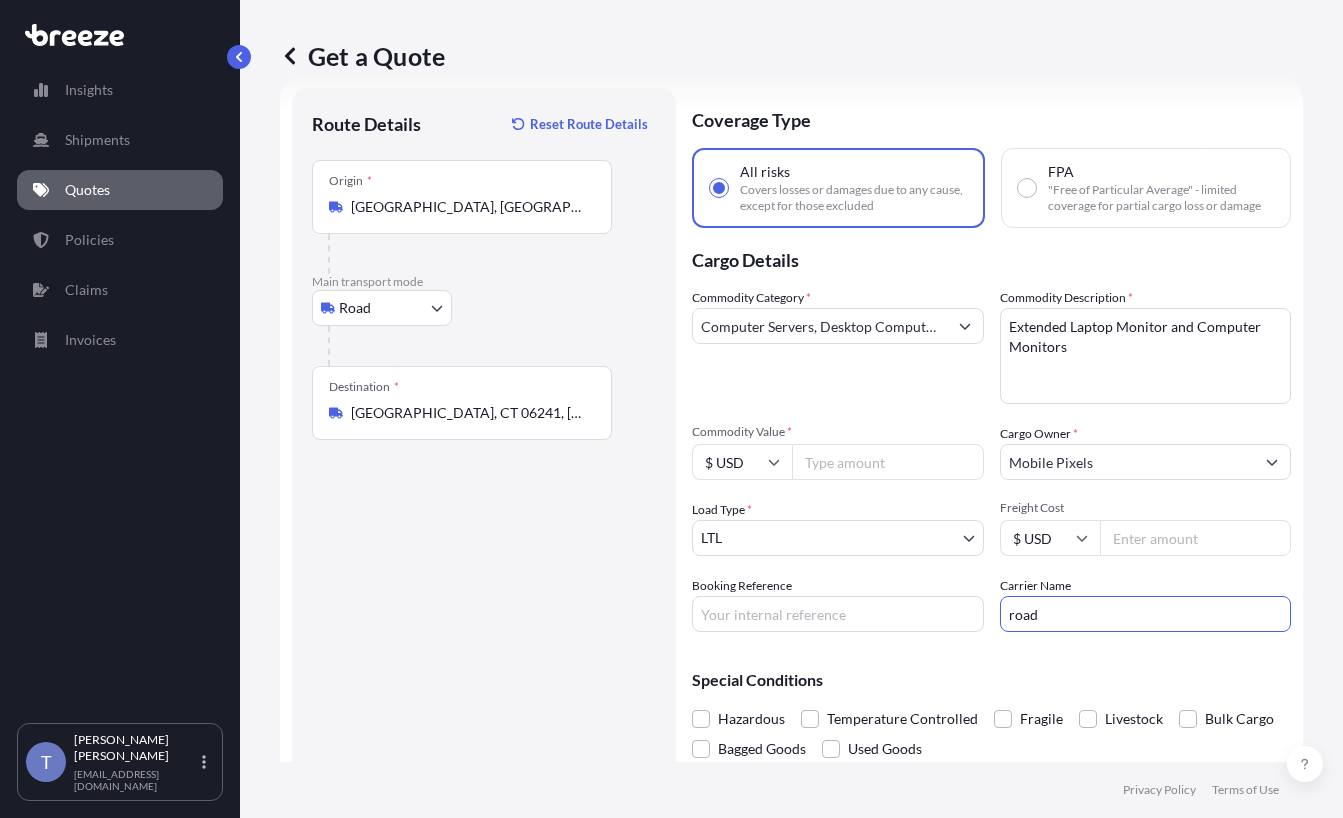 type on "Roadrunner" 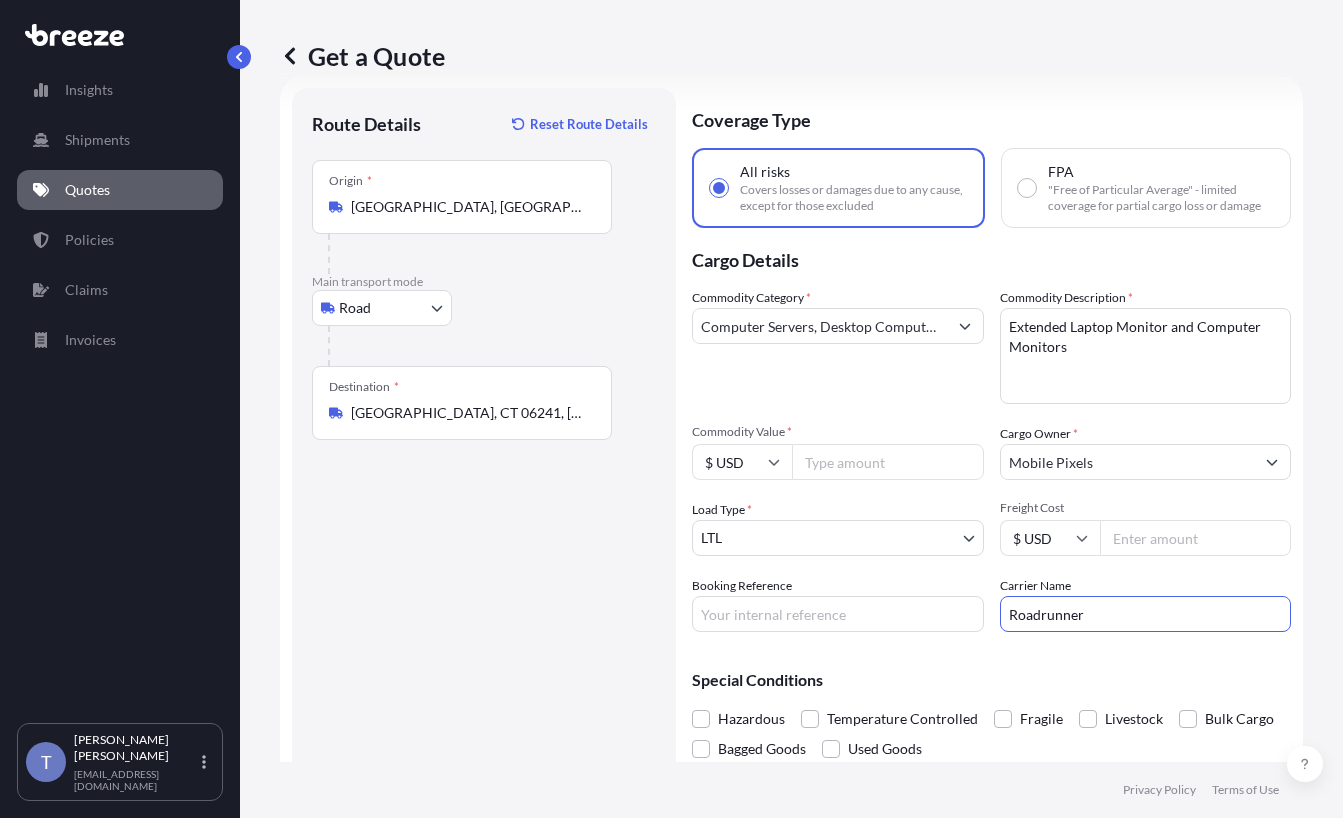 click on "Booking Reference" at bounding box center (838, 614) 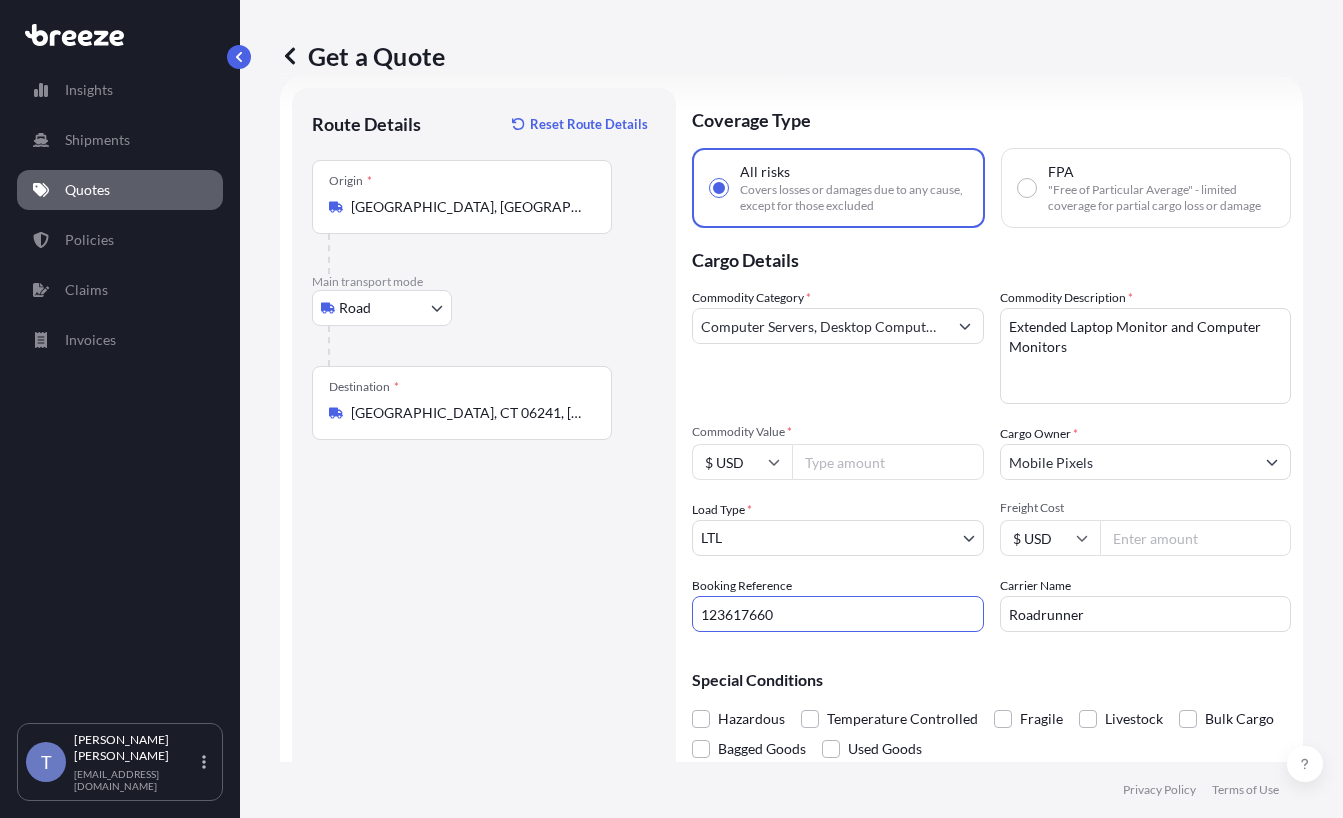 type on "123617660" 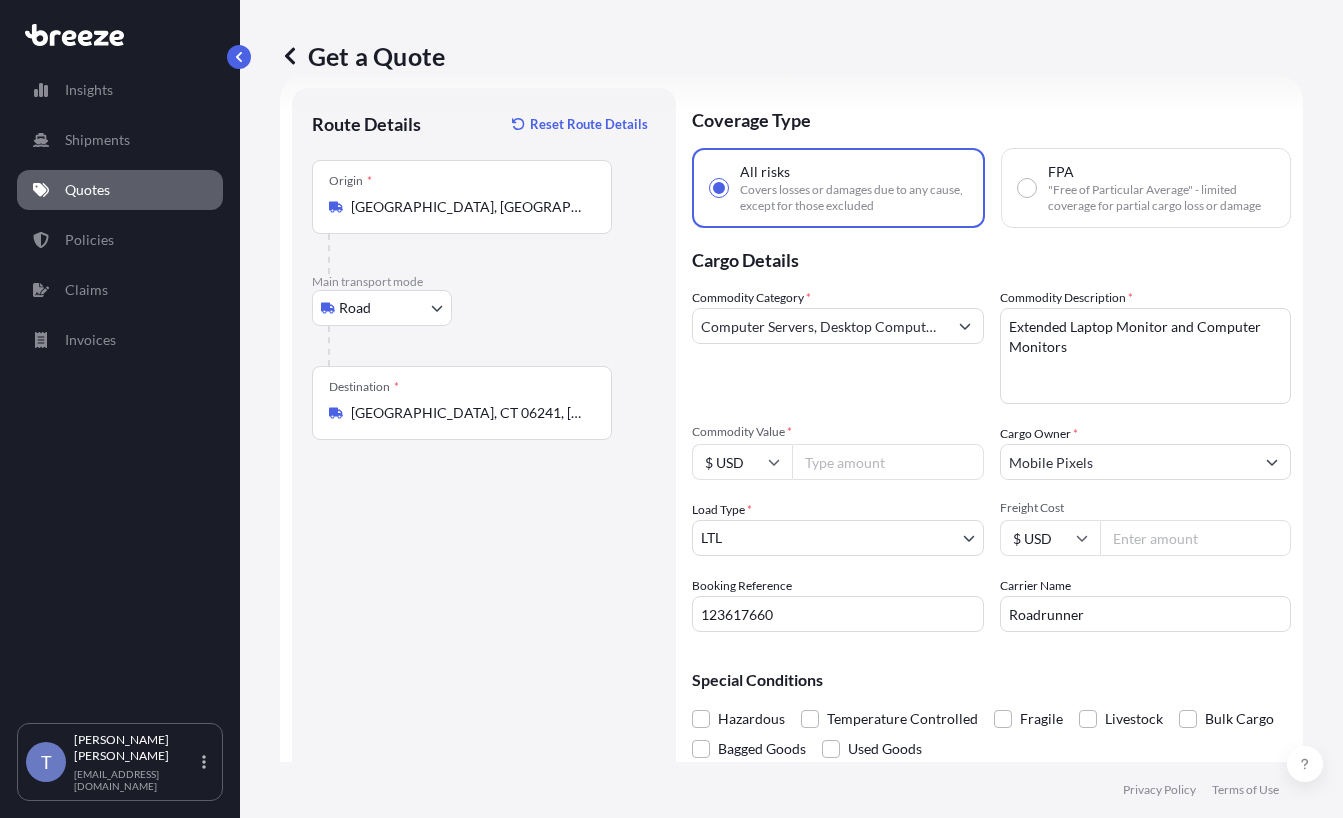 click on "Freight Cost" at bounding box center (1196, 538) 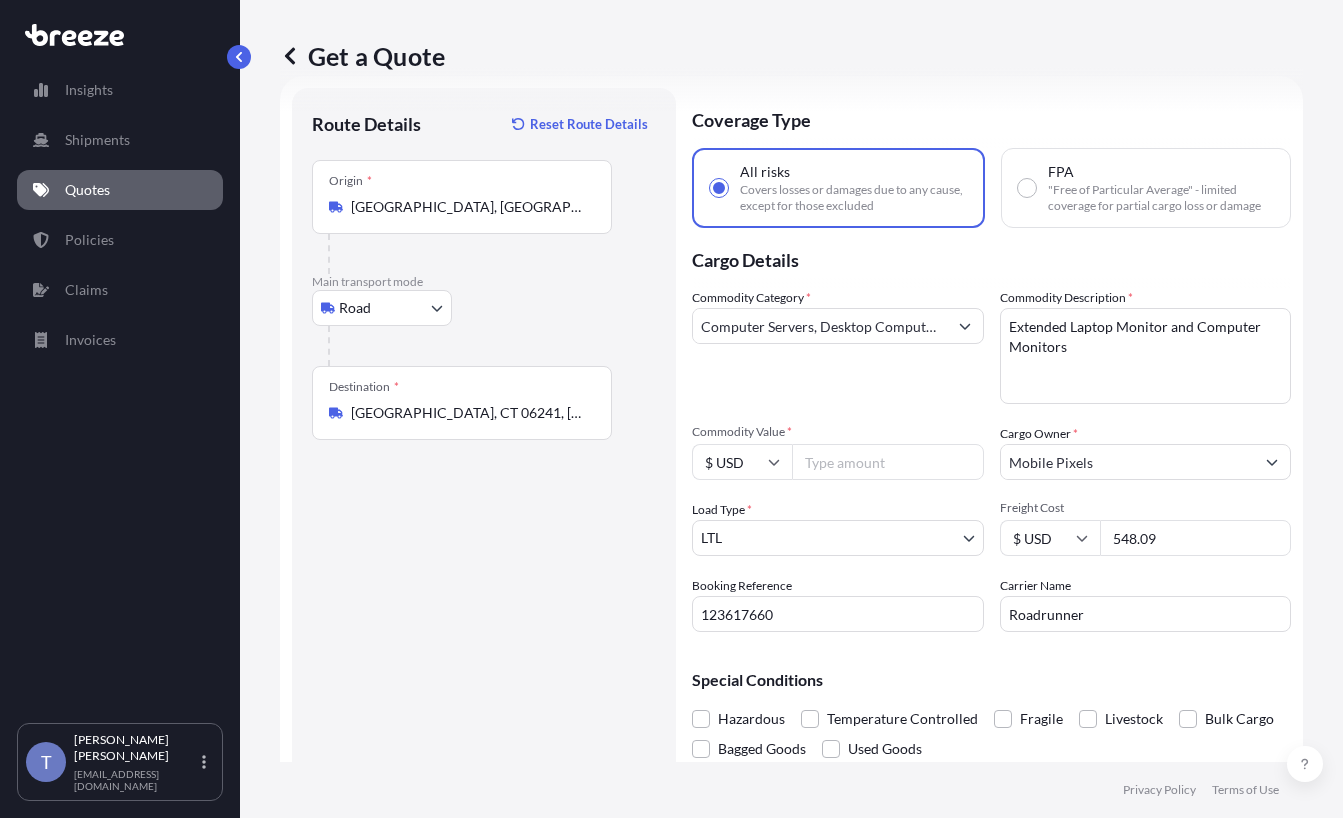 type on "548.09" 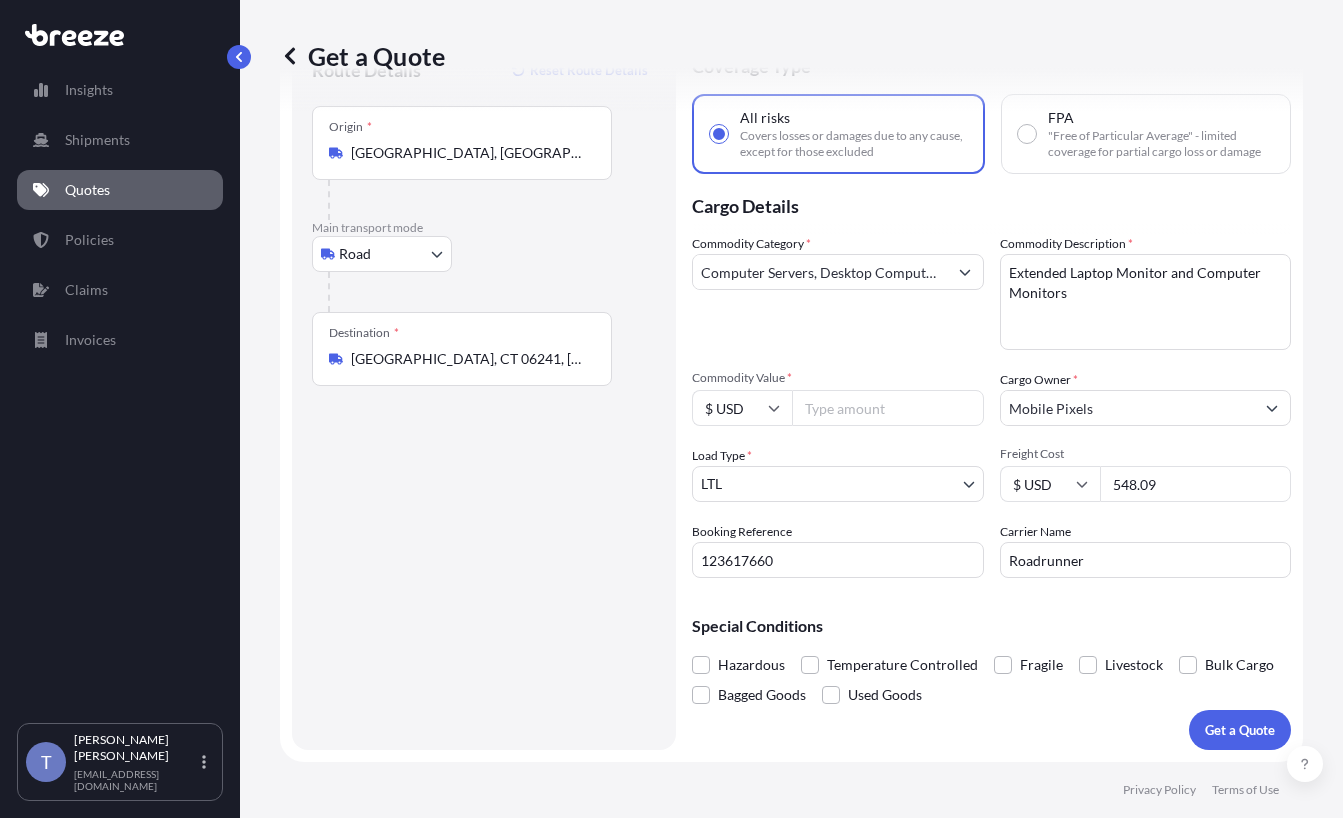 scroll, scrollTop: 136, scrollLeft: 0, axis: vertical 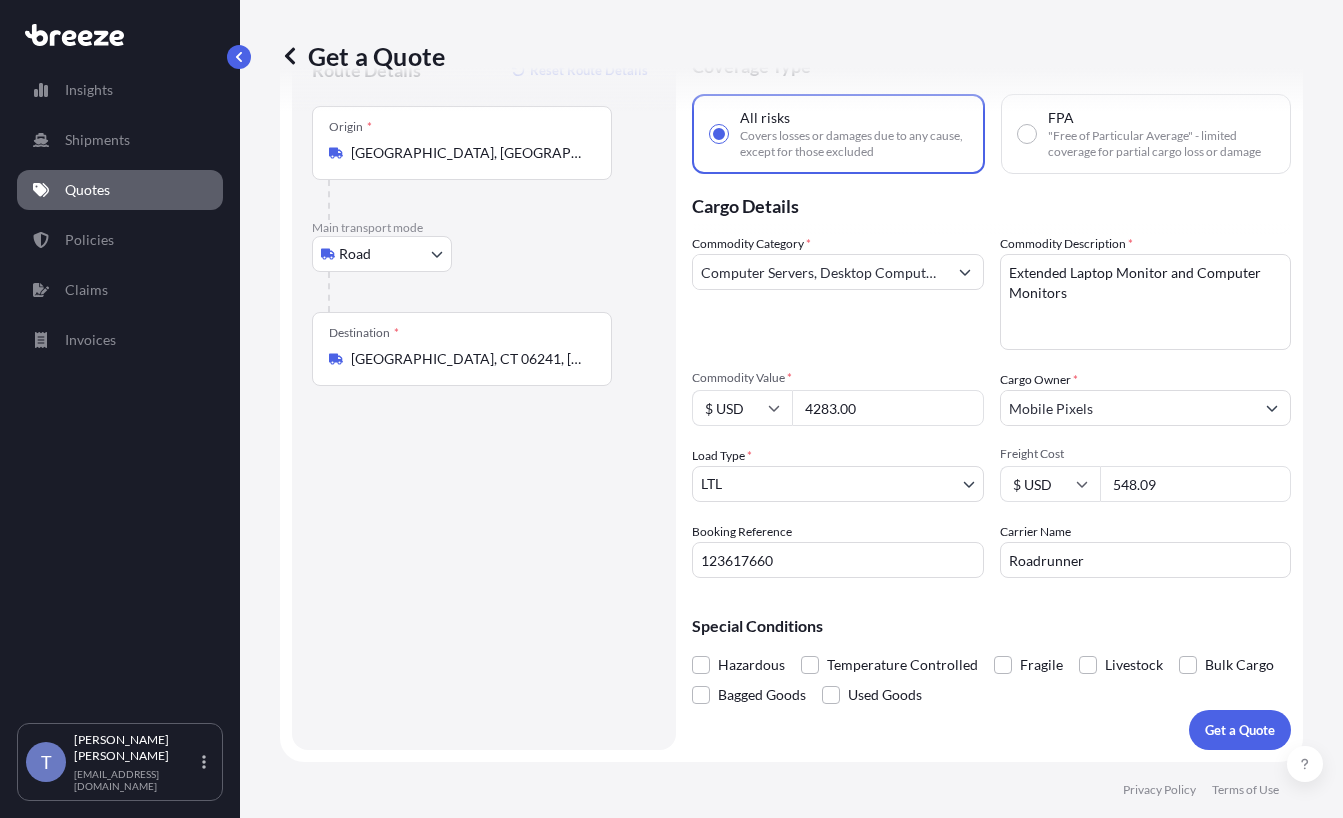 type on "4283.00" 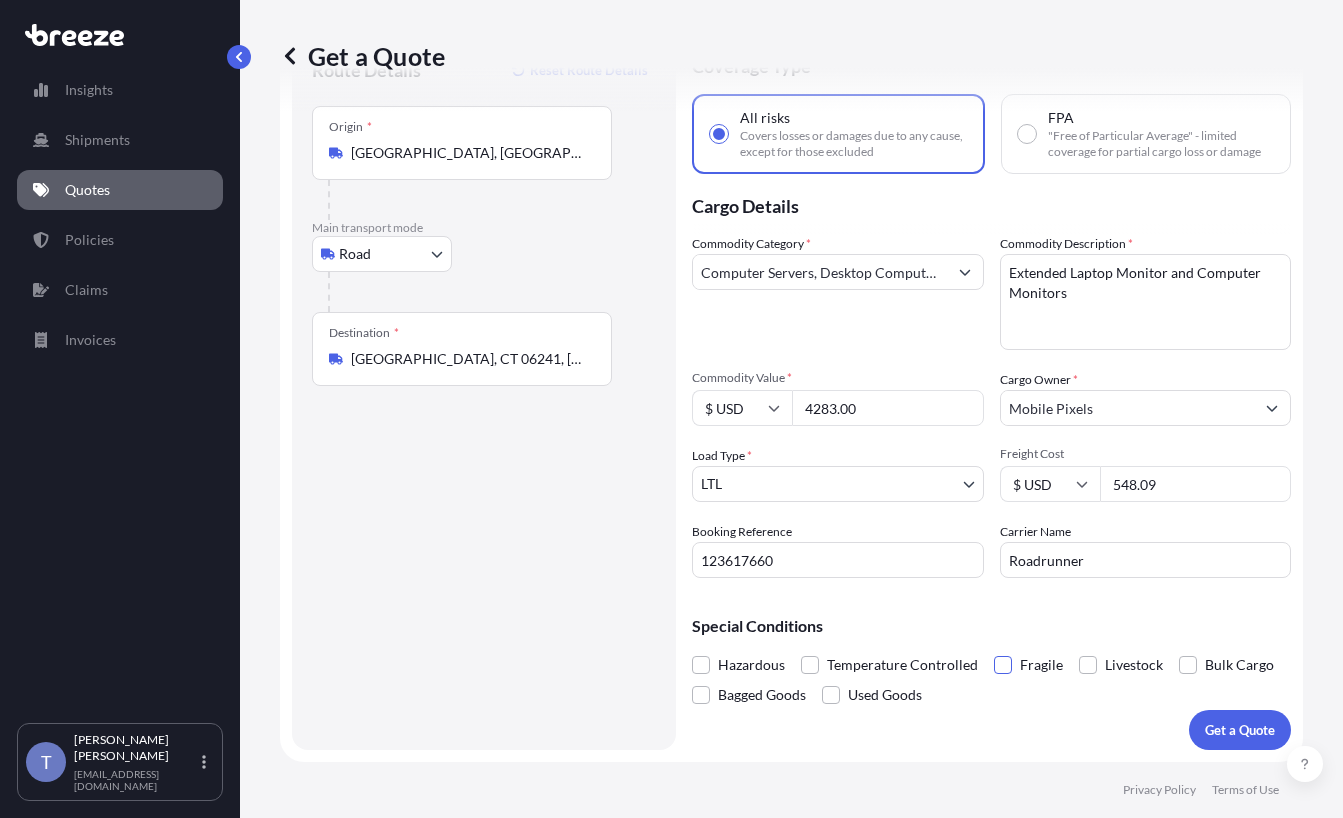 click at bounding box center (1003, 665) 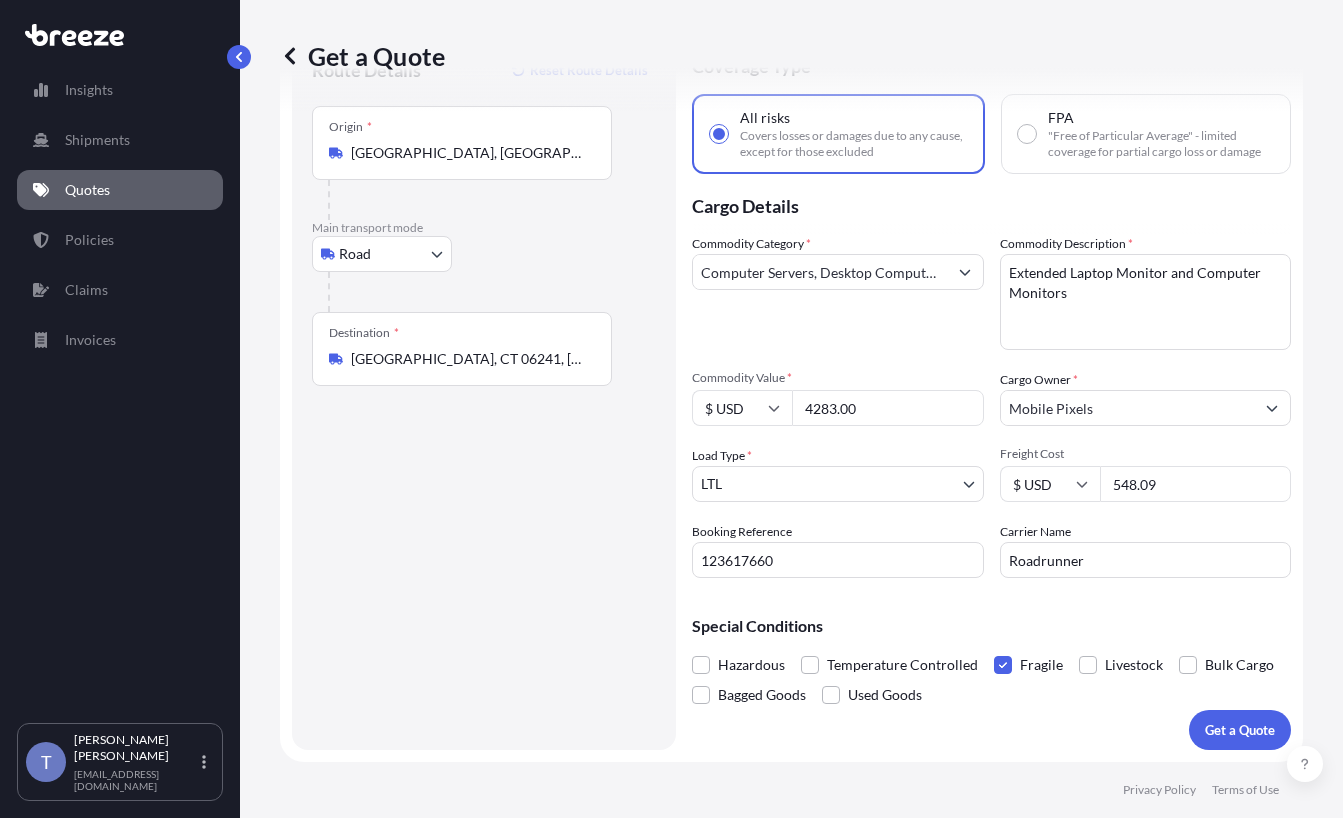 scroll, scrollTop: 192, scrollLeft: 0, axis: vertical 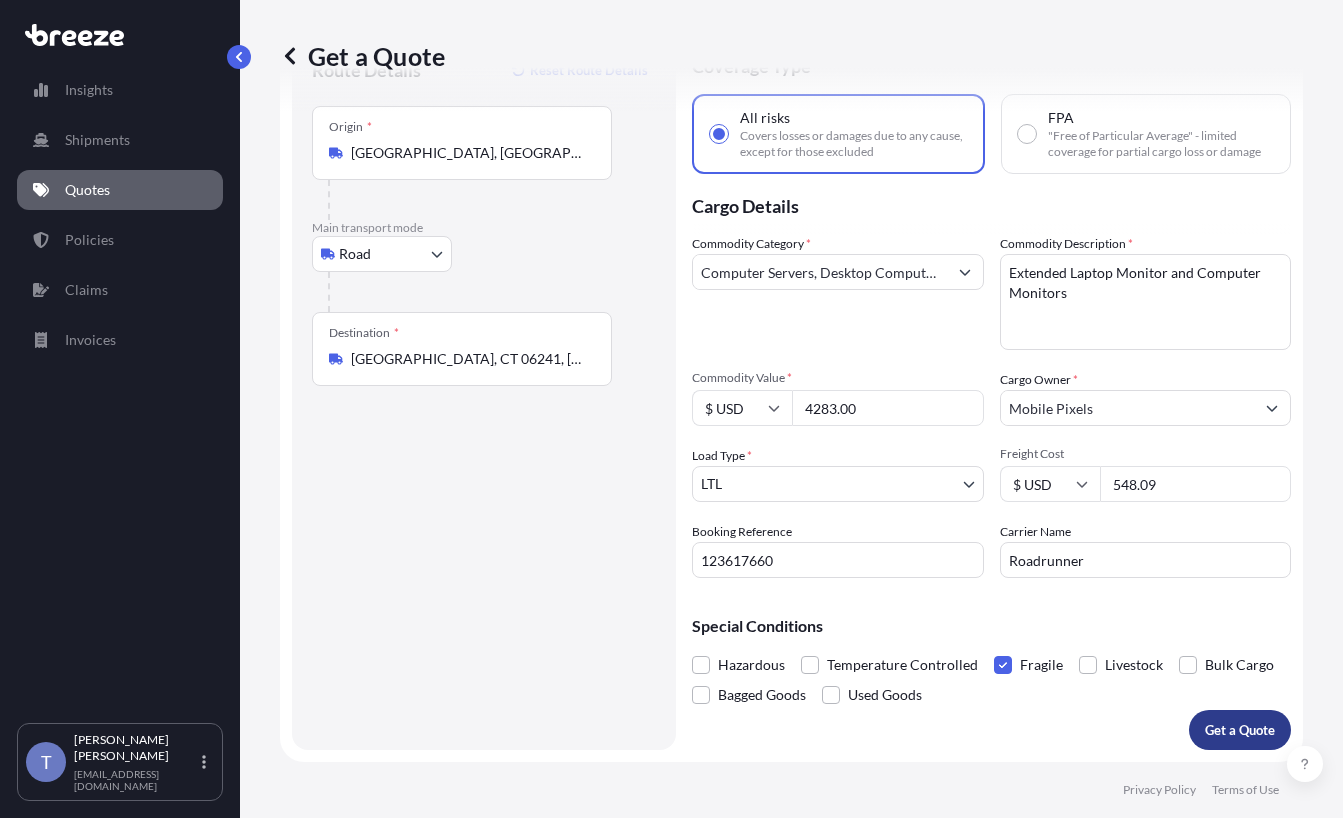 click on "Get a Quote" at bounding box center (1240, 730) 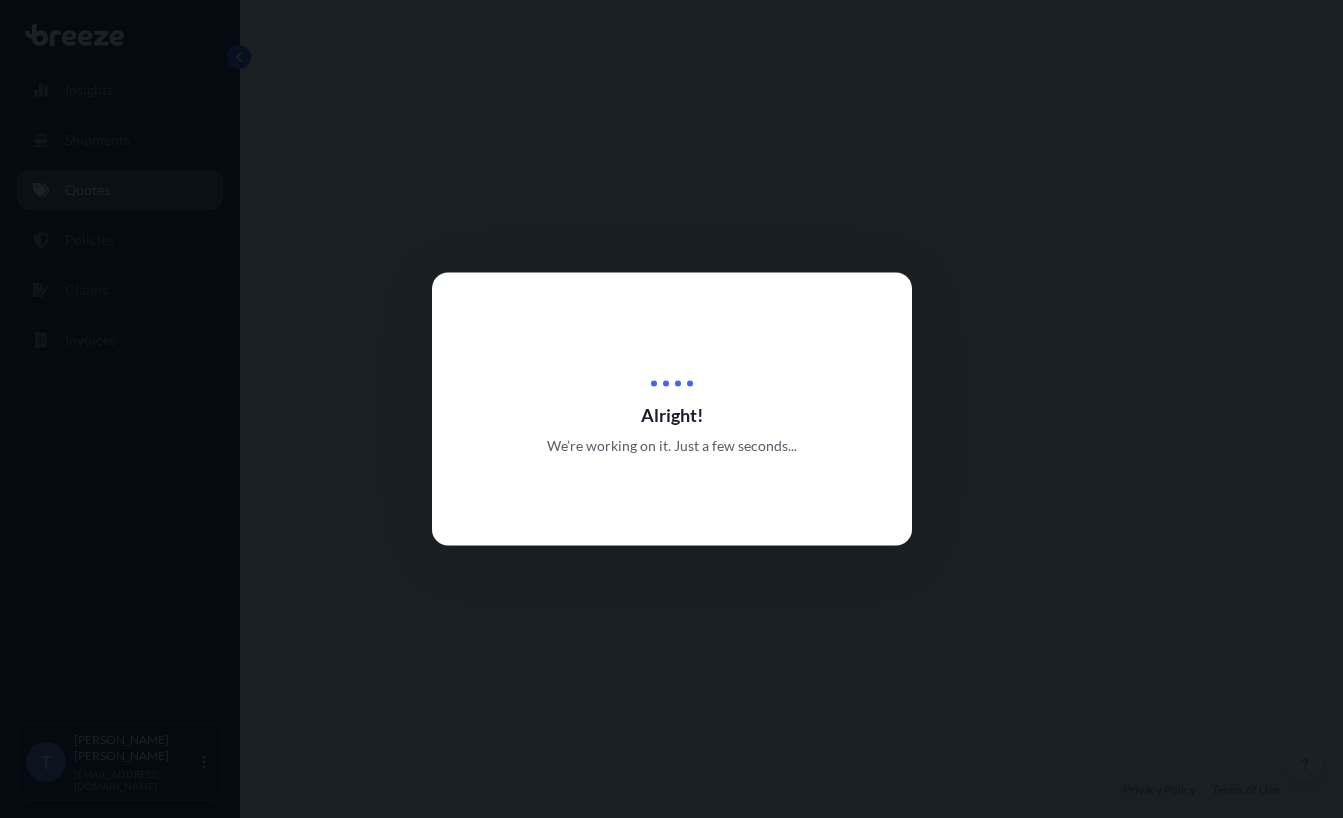 scroll, scrollTop: 0, scrollLeft: 0, axis: both 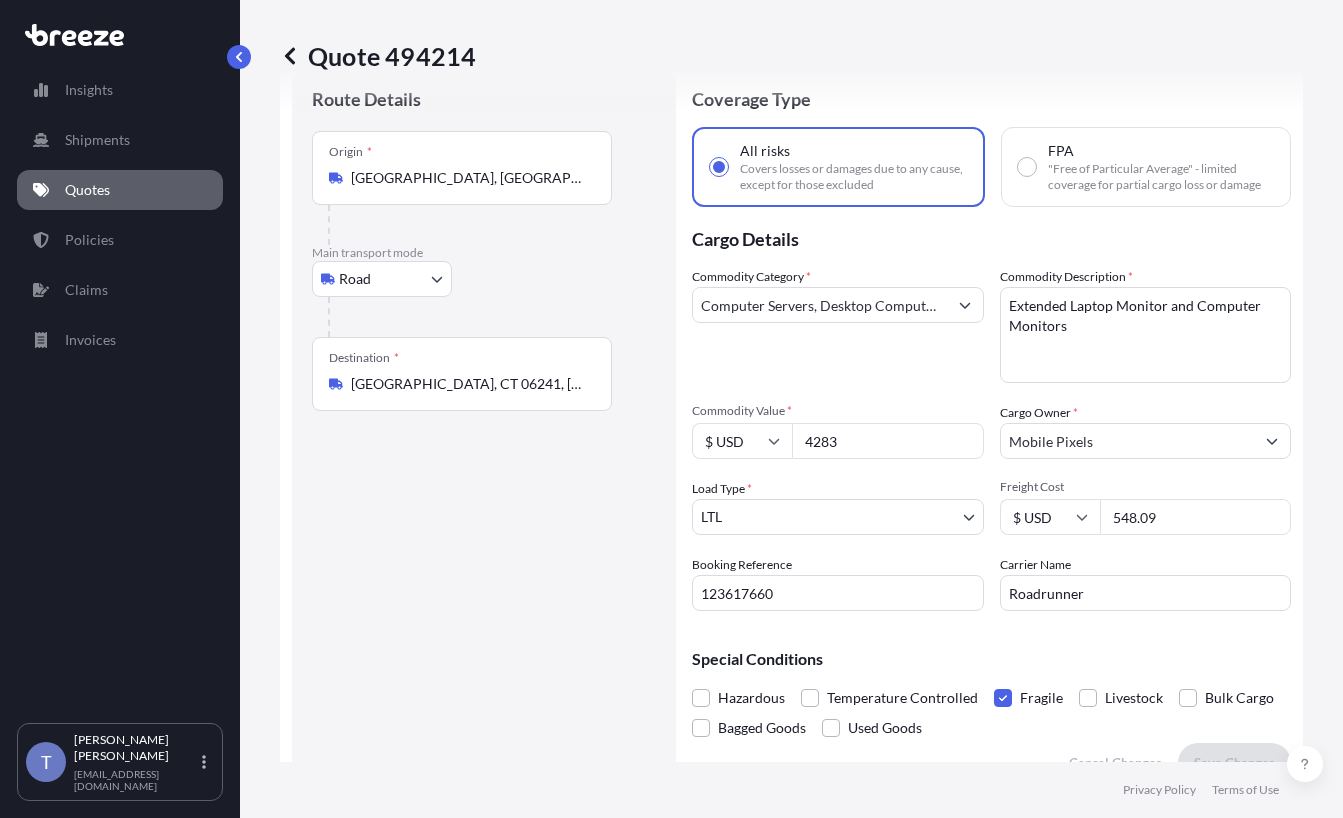 click on "Quote 494214" at bounding box center [378, 56] 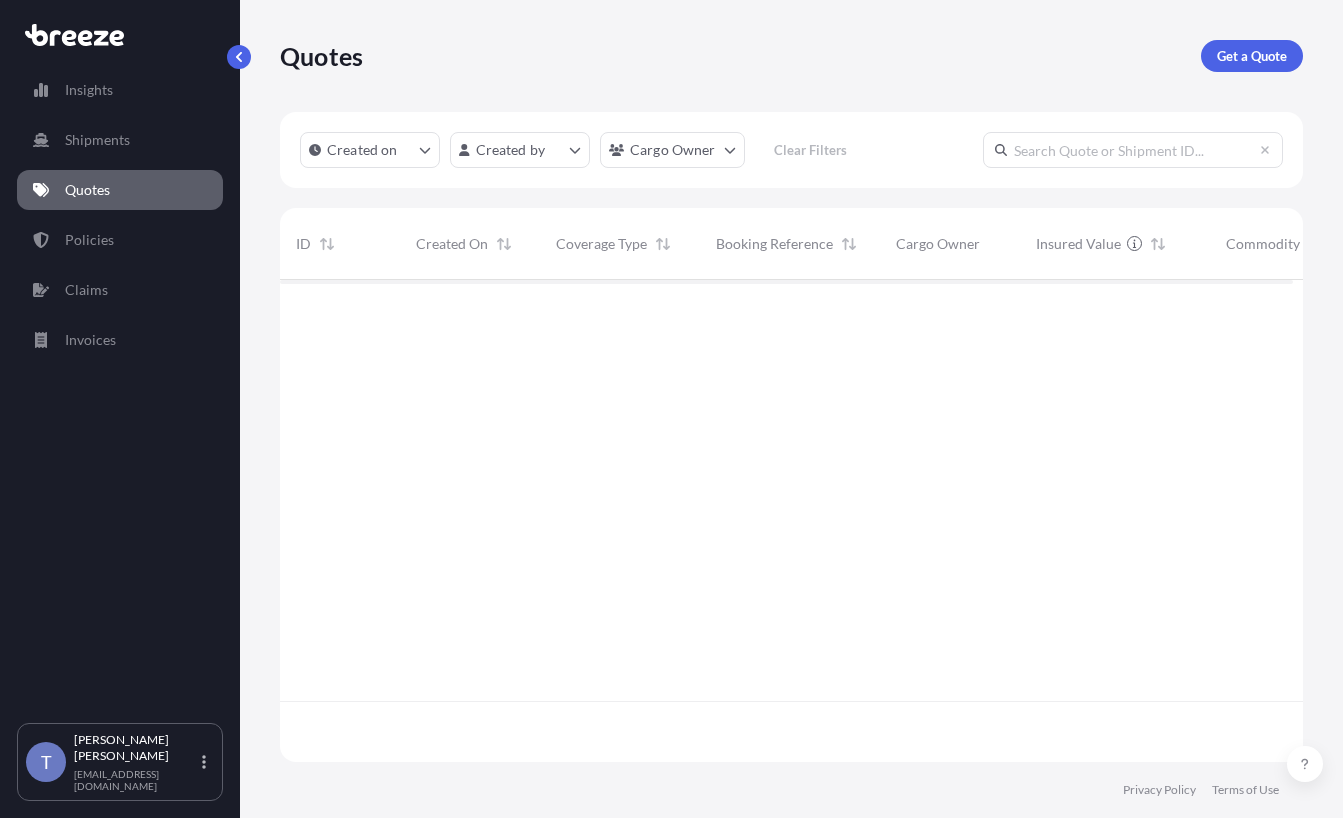 scroll, scrollTop: 16, scrollLeft: 16, axis: both 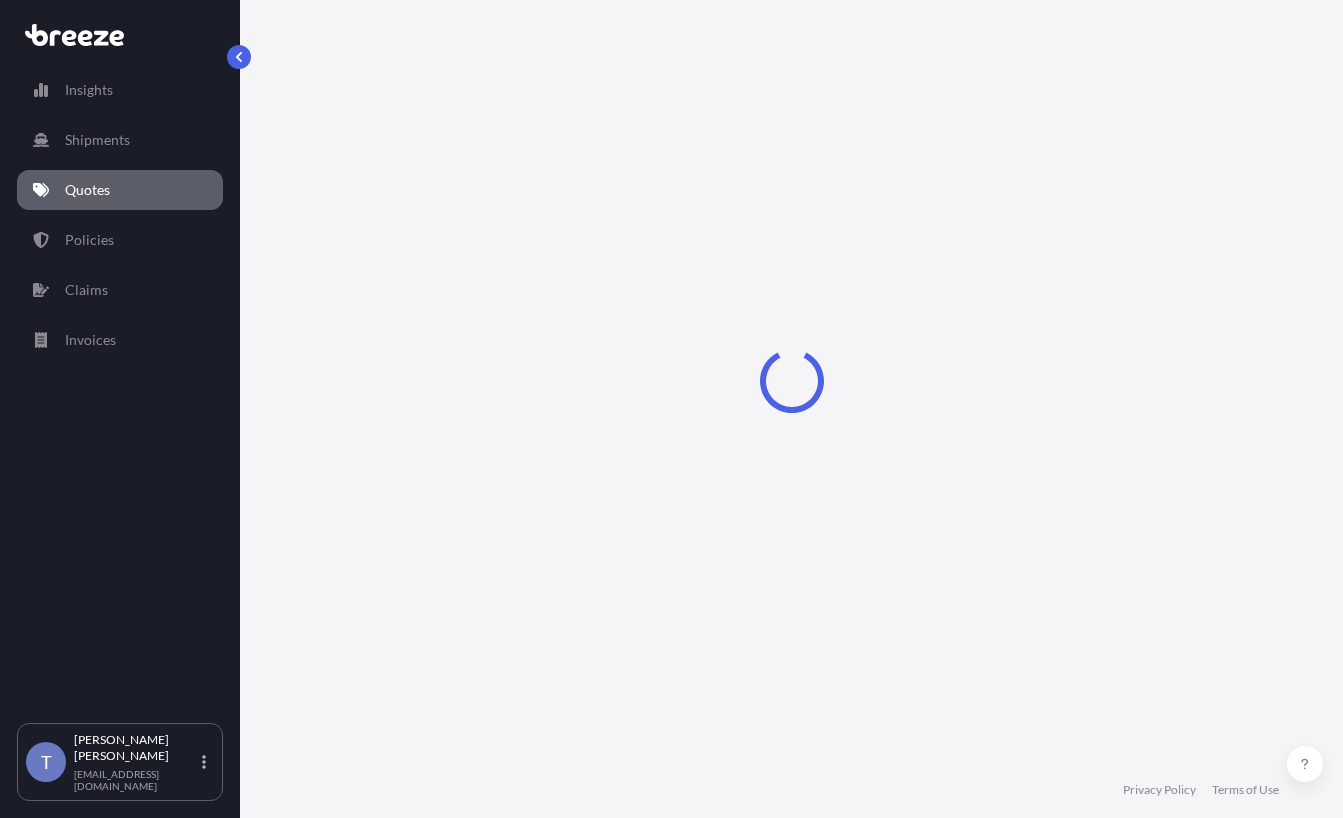 select on "Road" 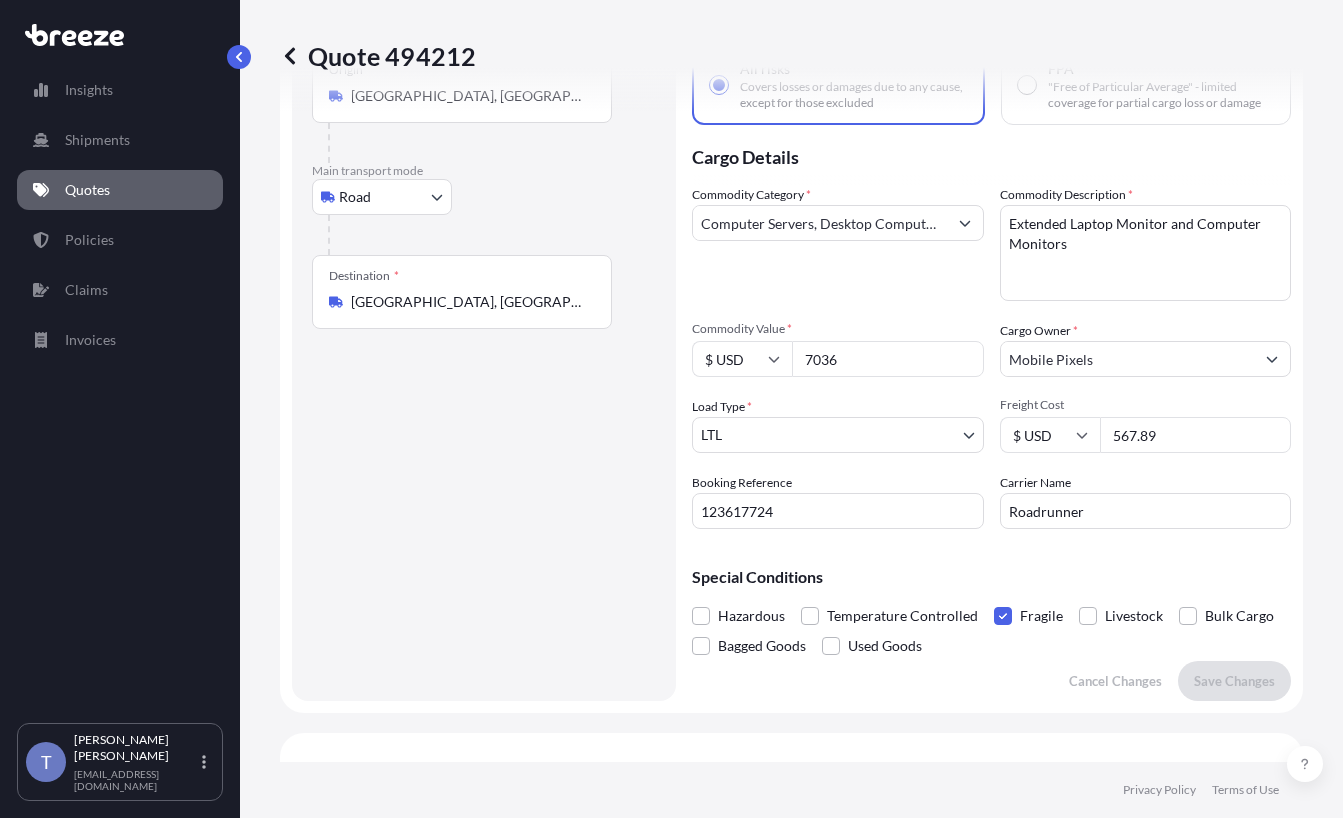 scroll, scrollTop: 84, scrollLeft: 0, axis: vertical 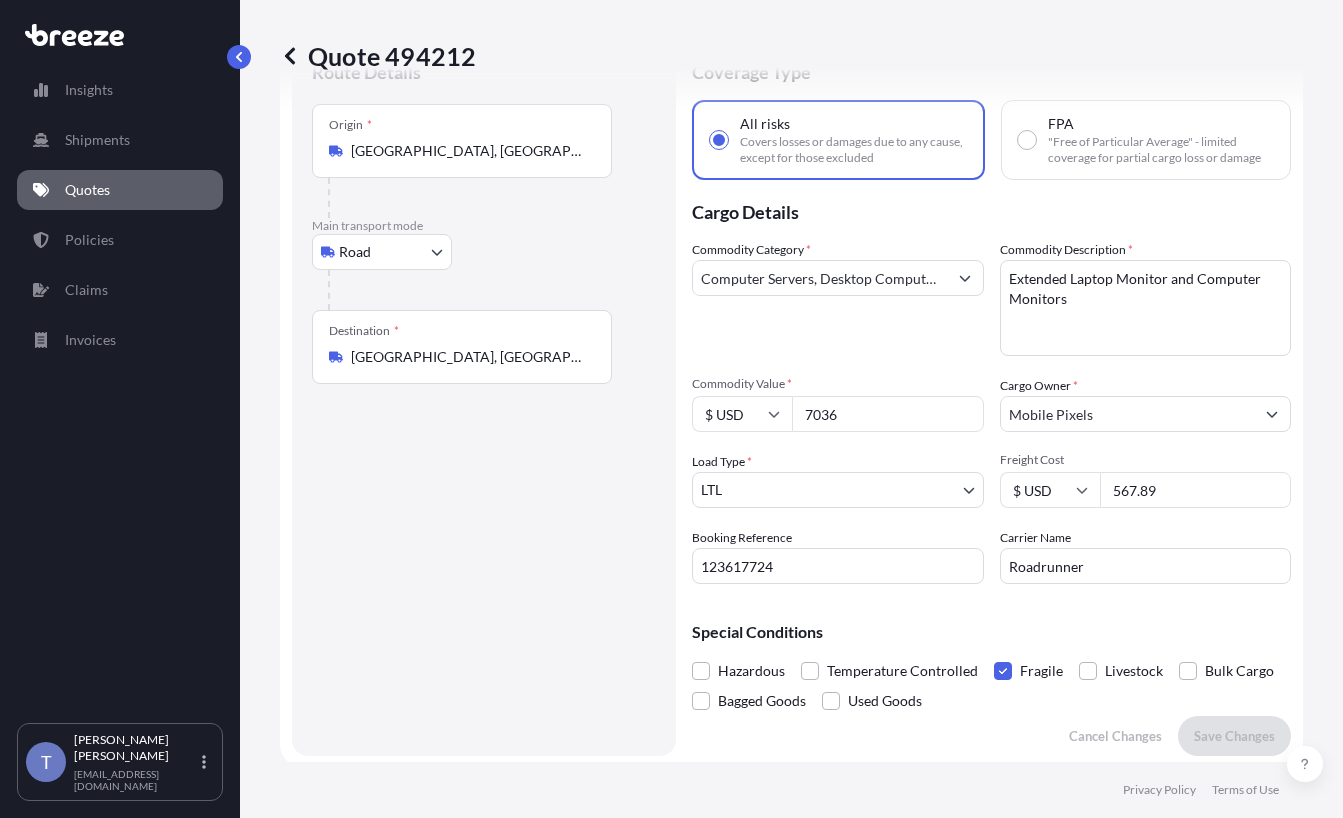 click on "Commodity Category * Computer Servers, Desktop Computers, Computer Parts, Peripherals Commodity Description * Extended Laptop Monitor and Computer Monitors Commodity Value   * $ USD 7036 Cargo Owner * Mobile Pixels Load Type * LTL LTL FTL Freight Cost   $ USD 567.89 Booking Reference 123617724 Carrier Name Roadrunner" at bounding box center [991, 412] 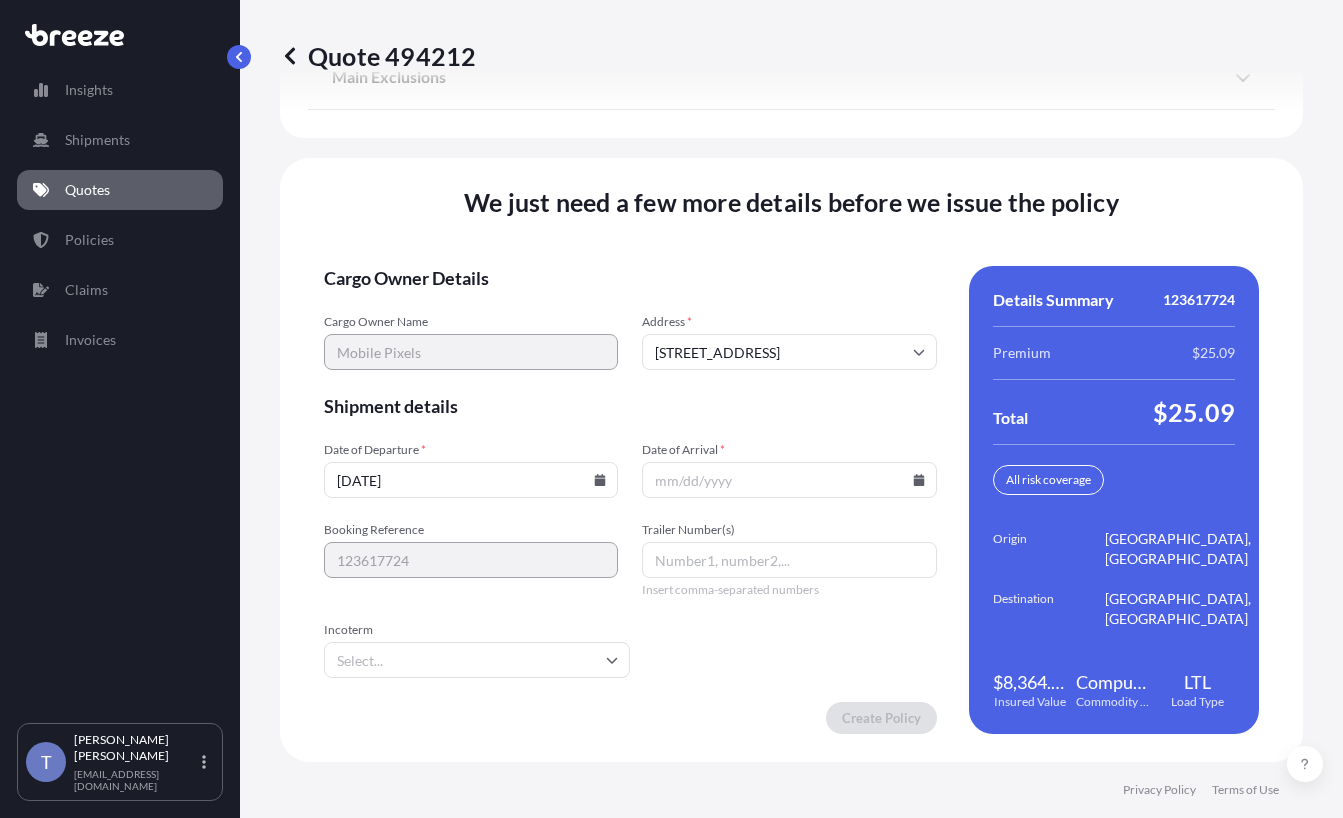 scroll, scrollTop: 3271, scrollLeft: 0, axis: vertical 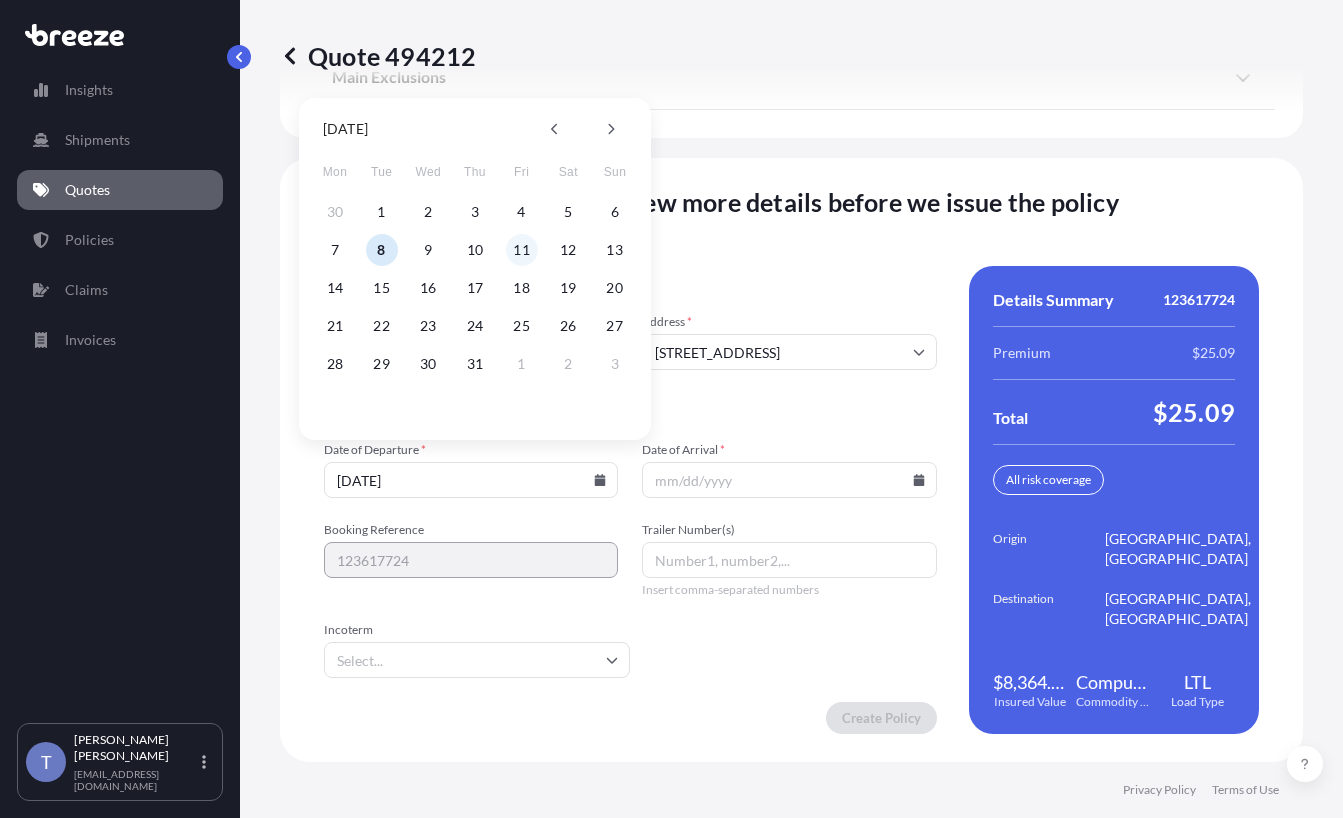 click on "11" at bounding box center (522, 250) 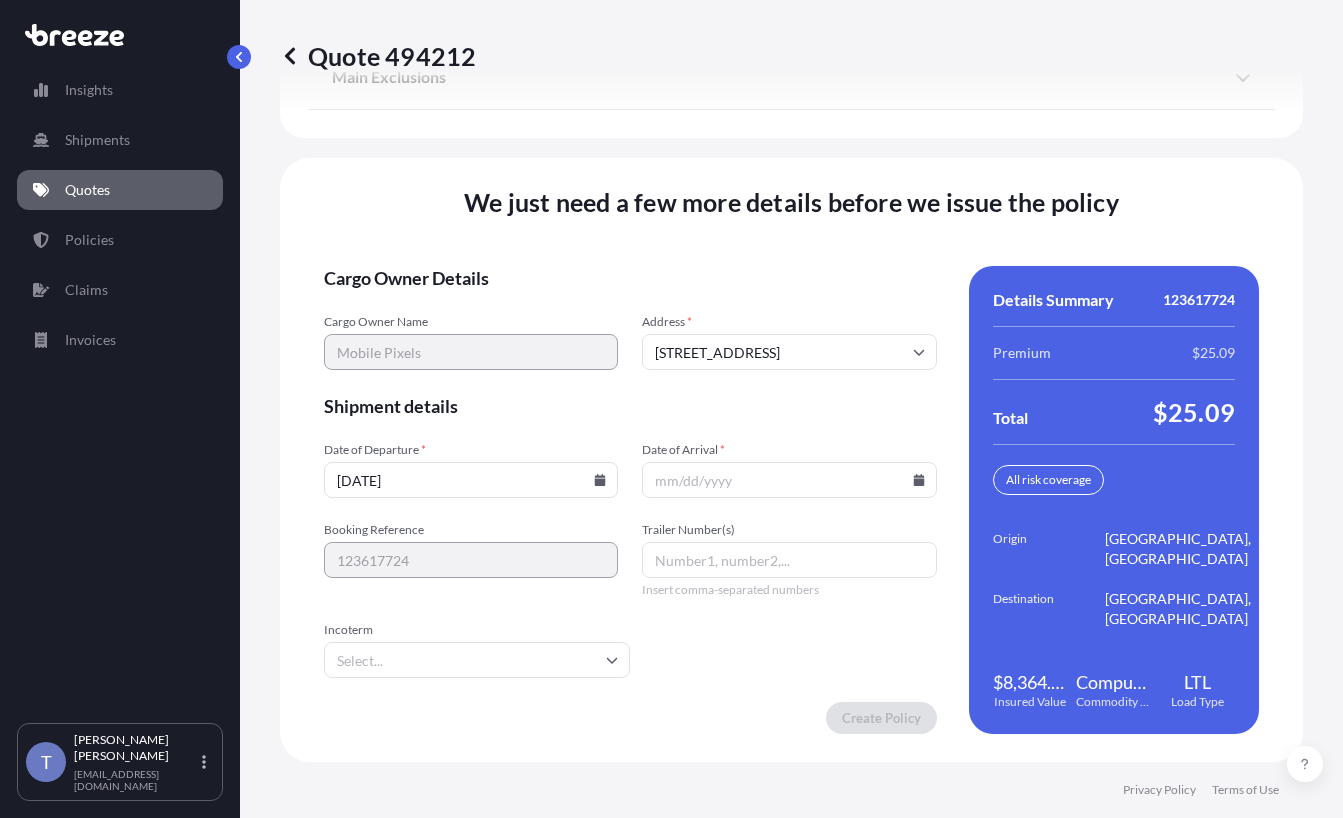 click 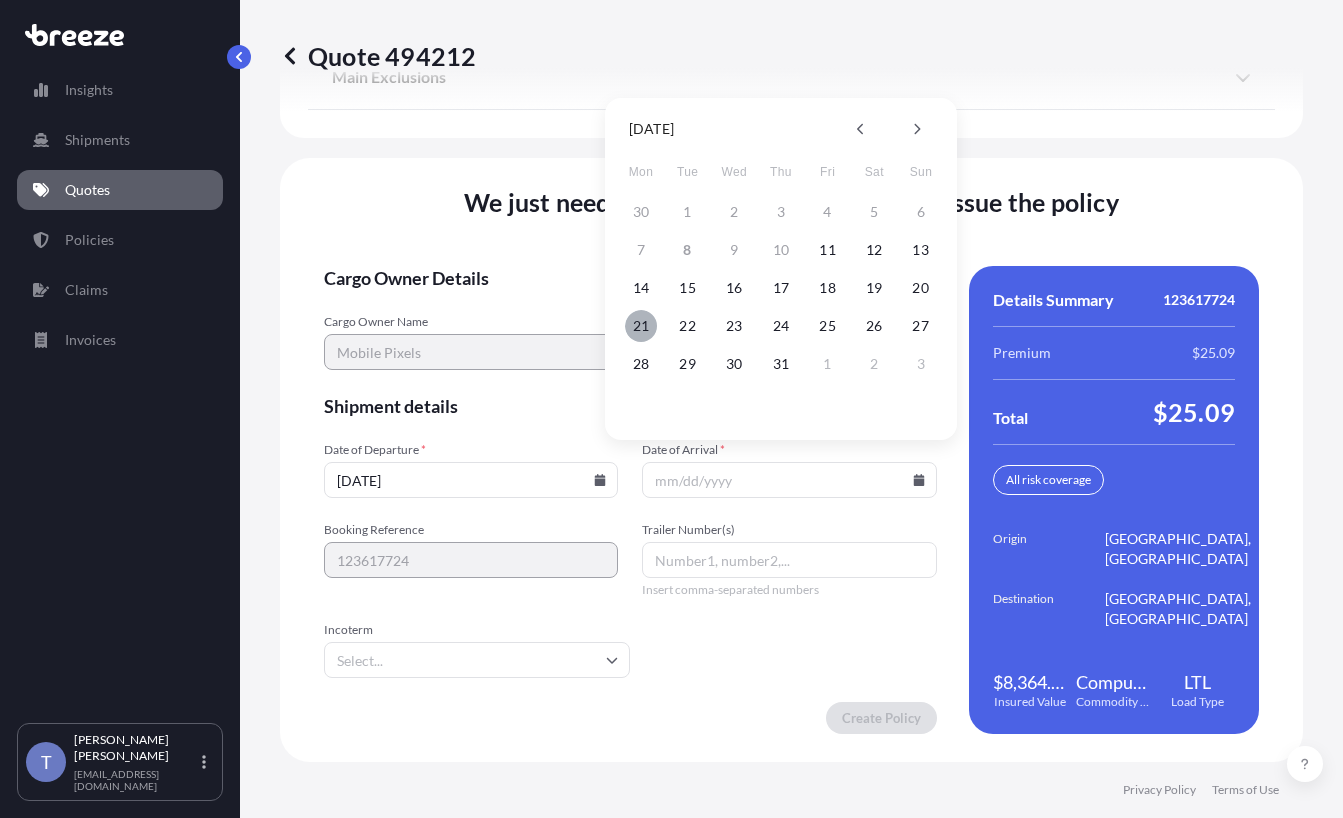 click on "21" at bounding box center [641, 326] 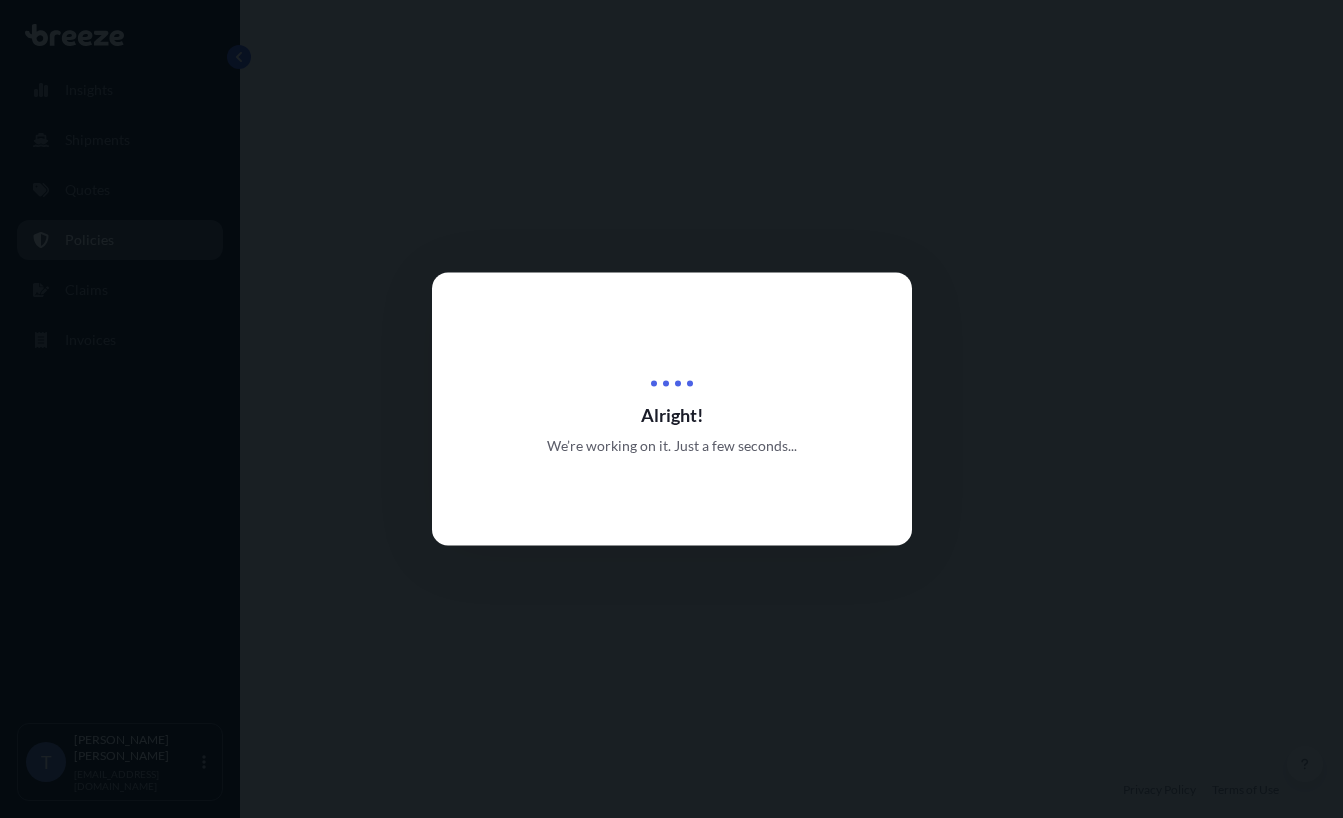 scroll, scrollTop: 0, scrollLeft: 0, axis: both 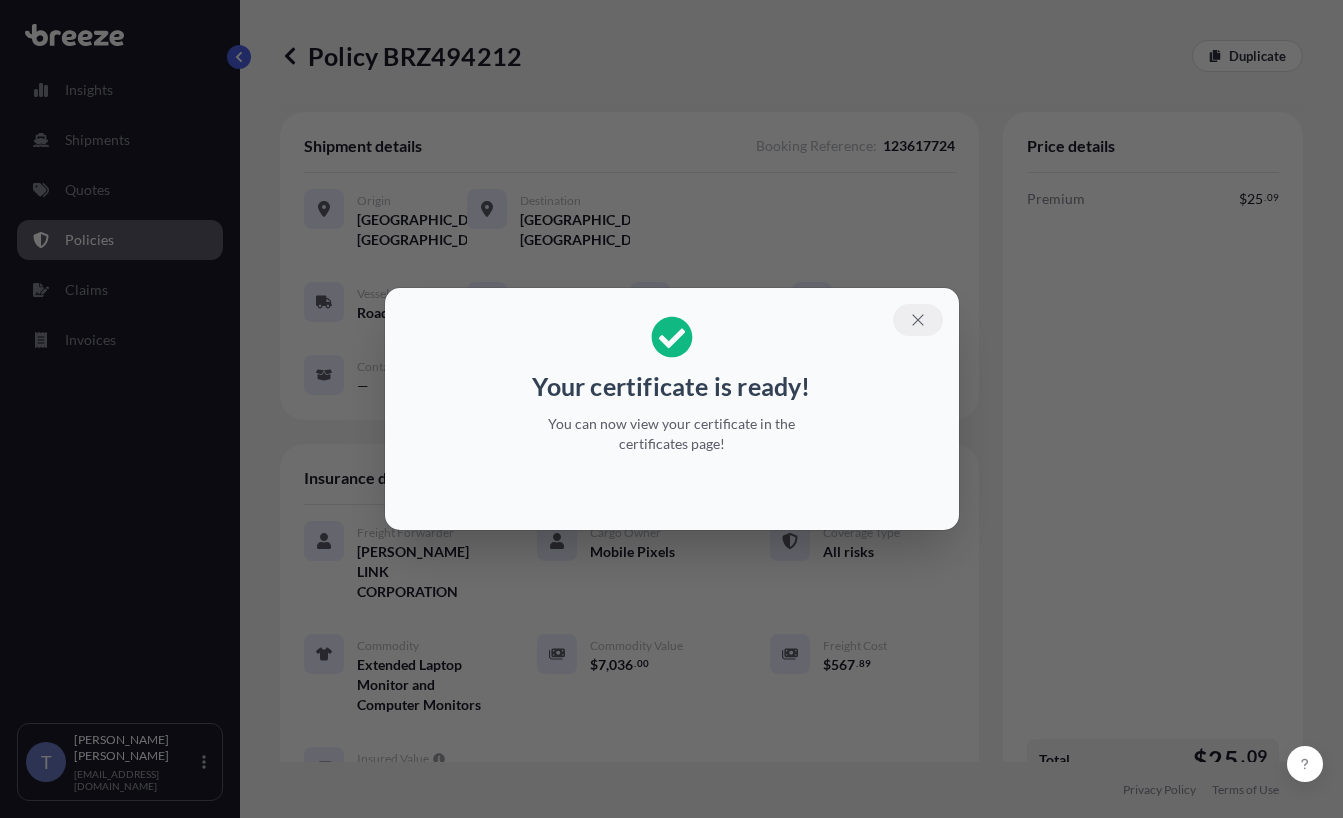 click at bounding box center [918, 320] 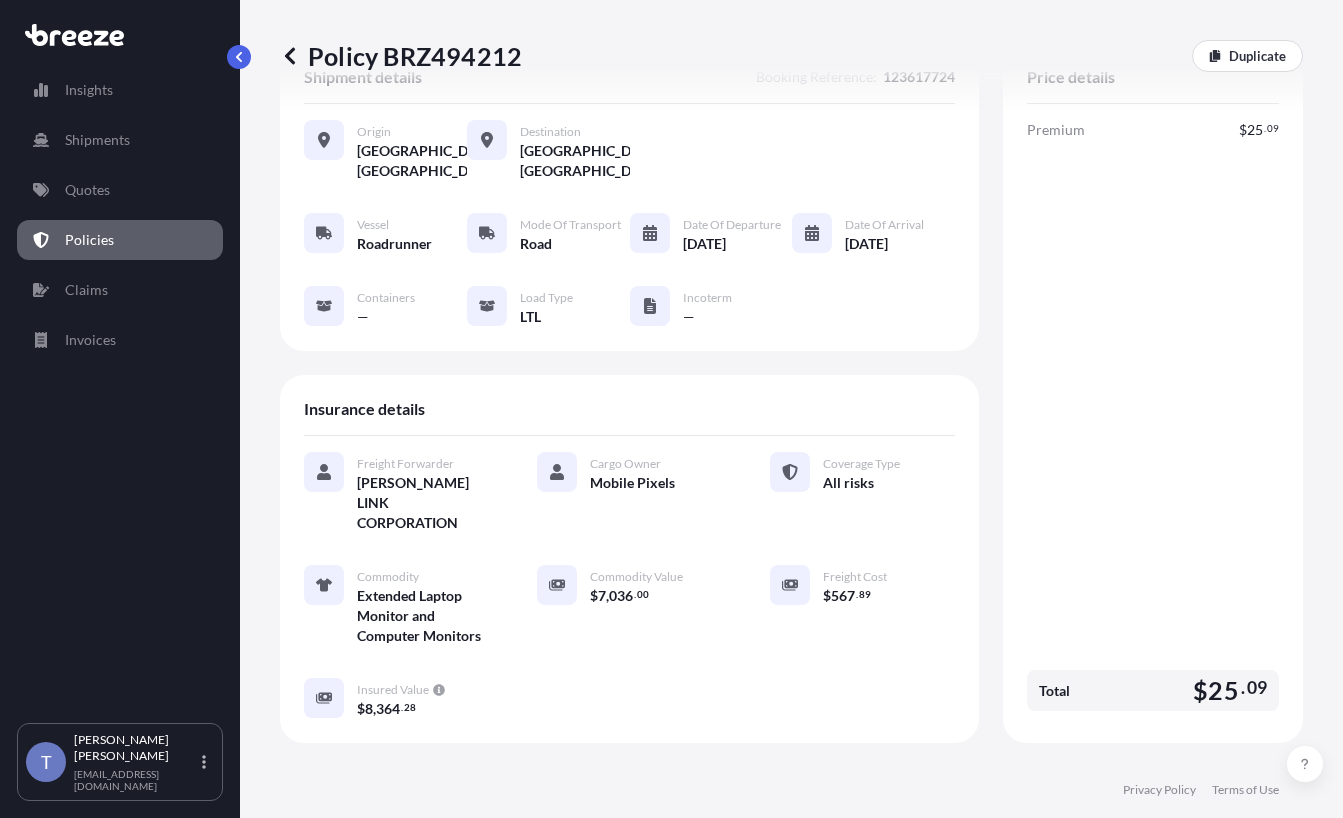 scroll, scrollTop: 100, scrollLeft: 0, axis: vertical 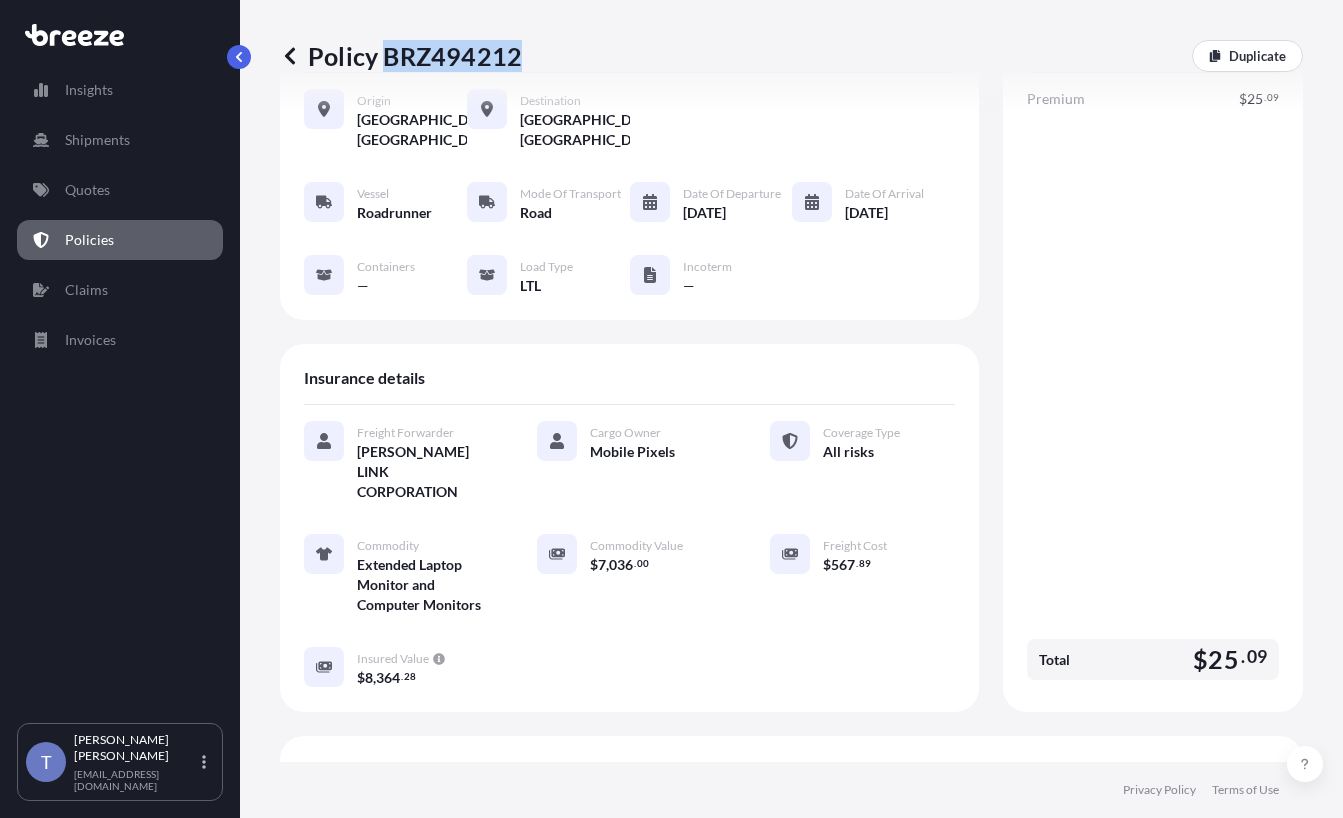 drag, startPoint x: 394, startPoint y: 61, endPoint x: 522, endPoint y: 61, distance: 128 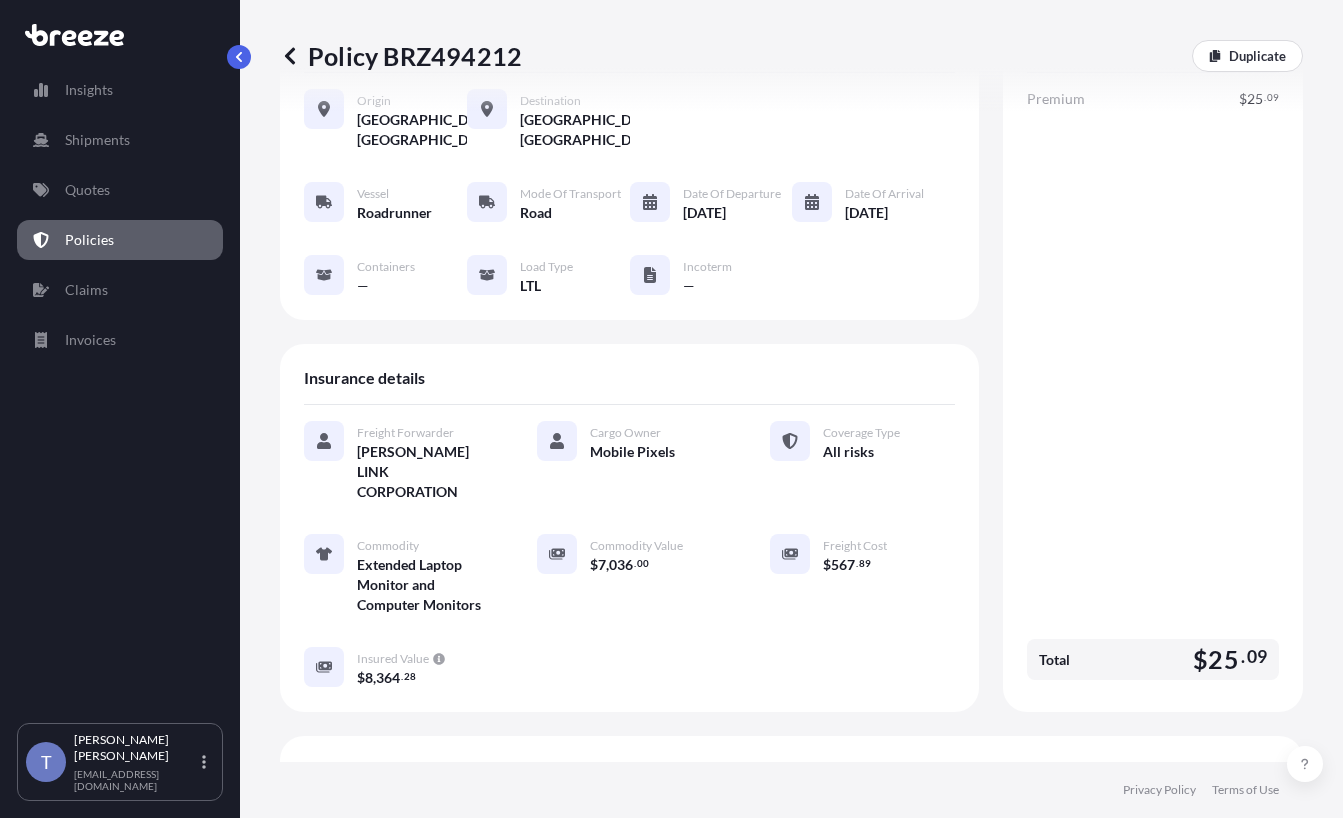 click on "Premium $ 25 . 09 Total $ 25 . 09" at bounding box center (1153, 388) 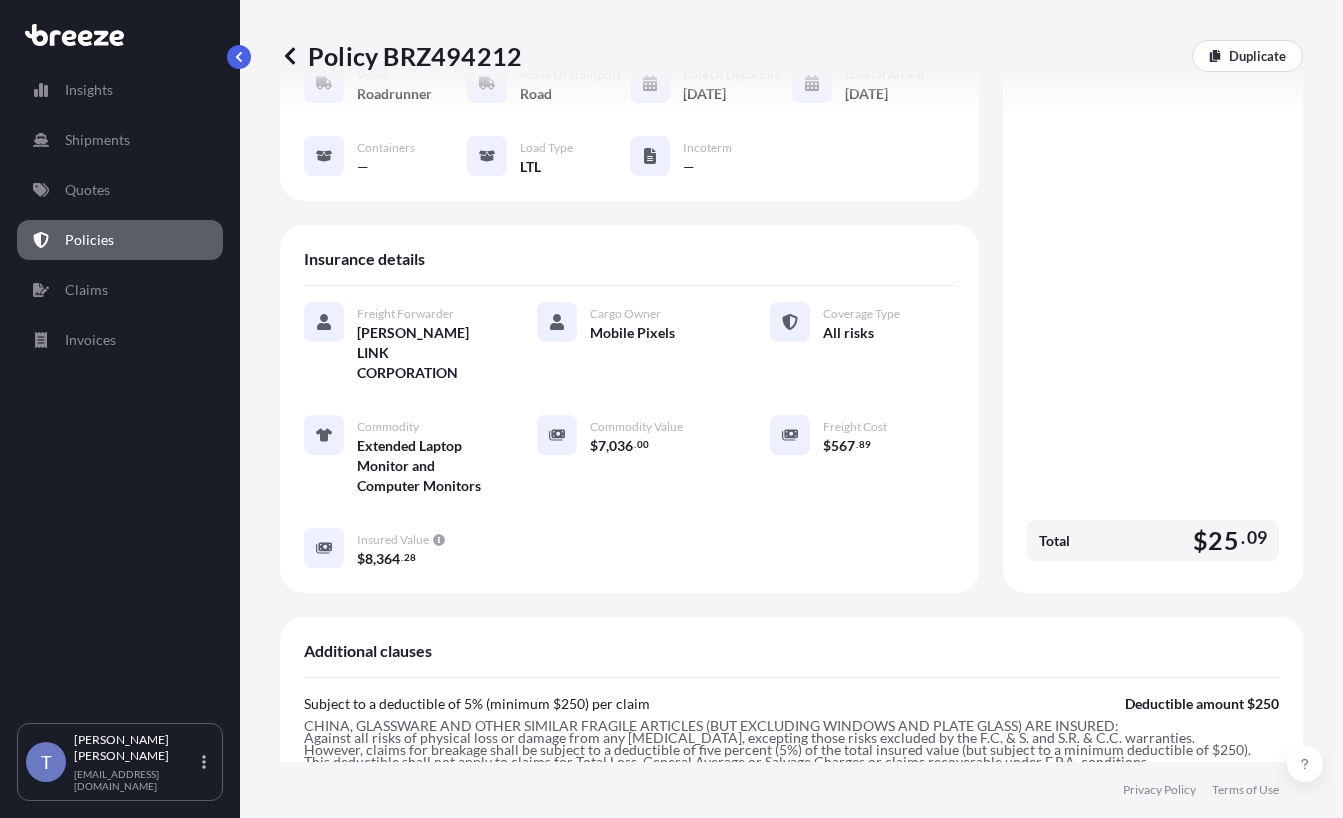 scroll, scrollTop: 700, scrollLeft: 0, axis: vertical 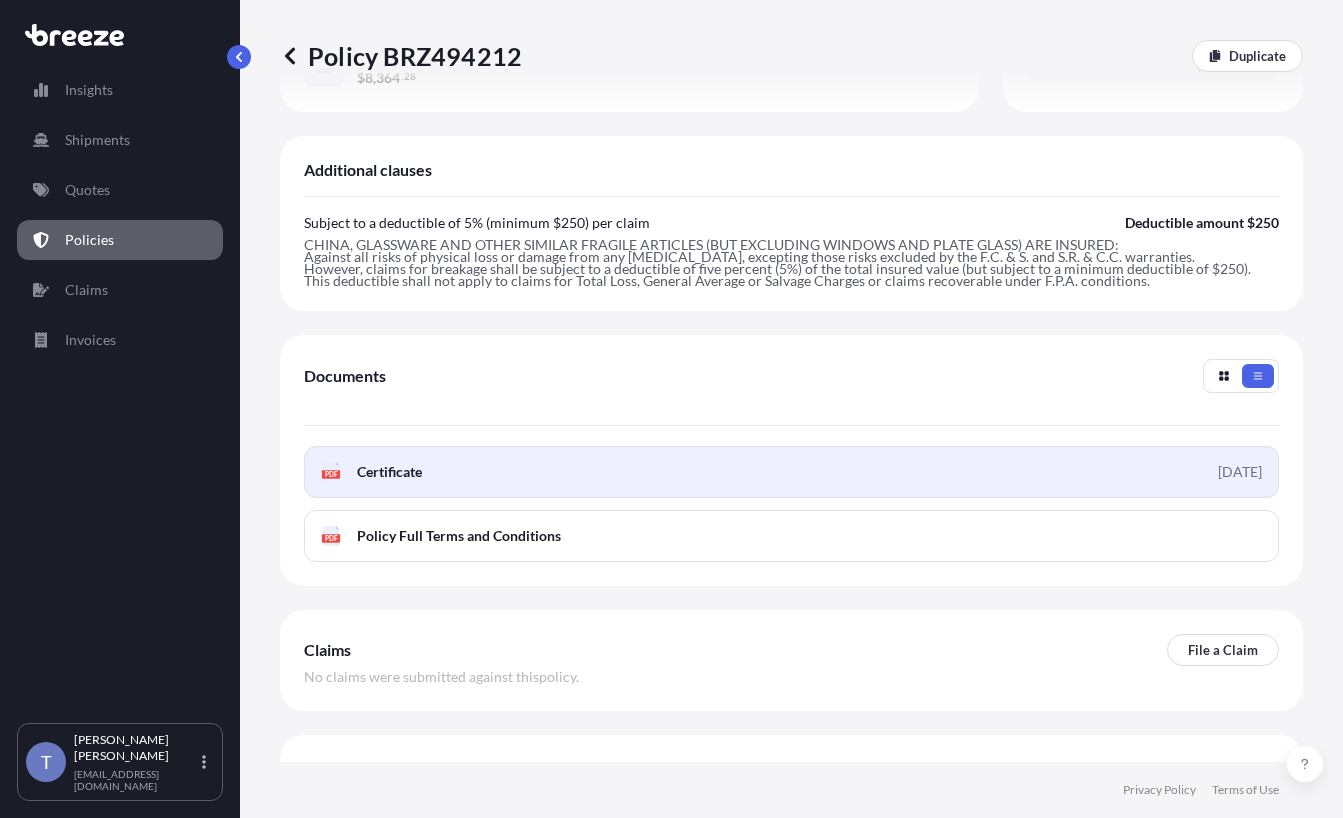 click on "PDF Certificate [DATE]" at bounding box center (791, 472) 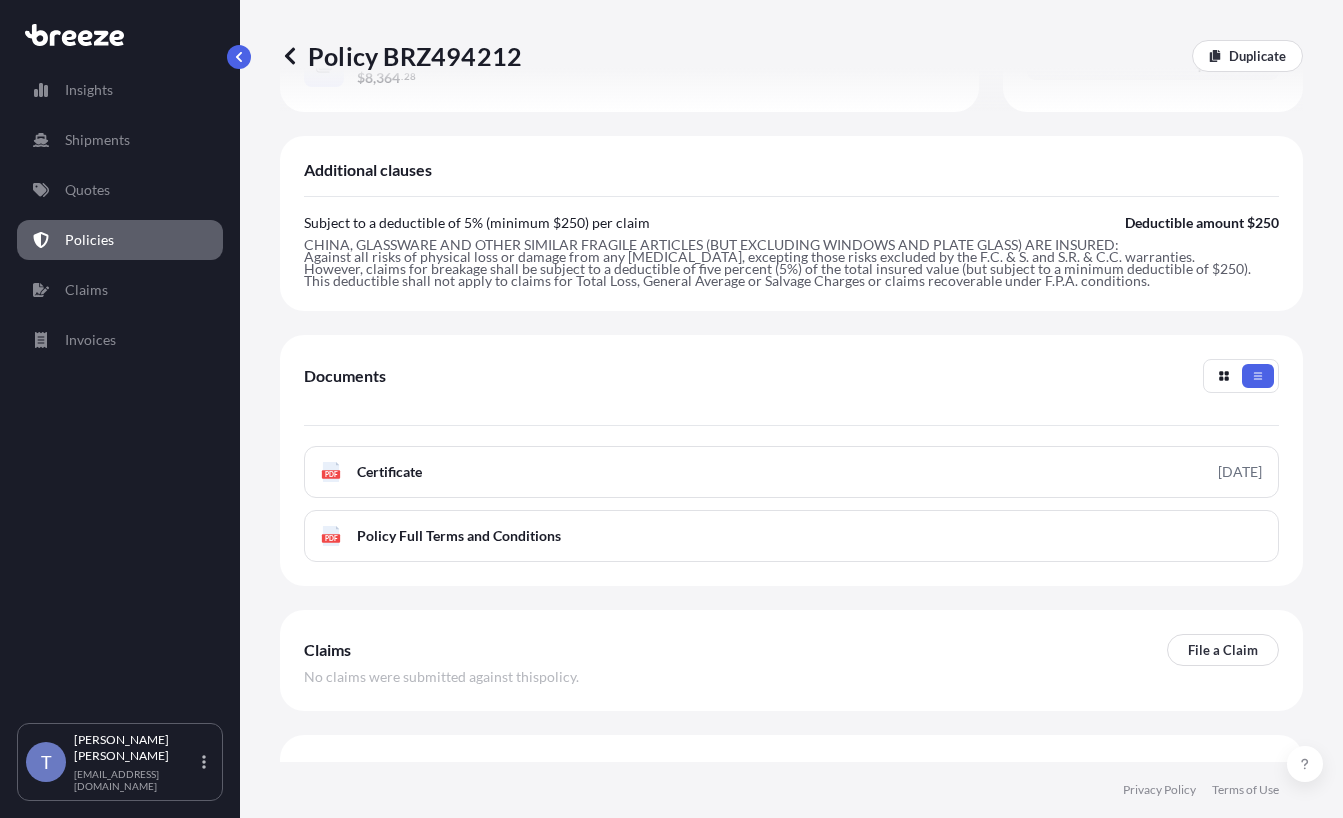 click on "Additional clauses" at bounding box center [791, 178] 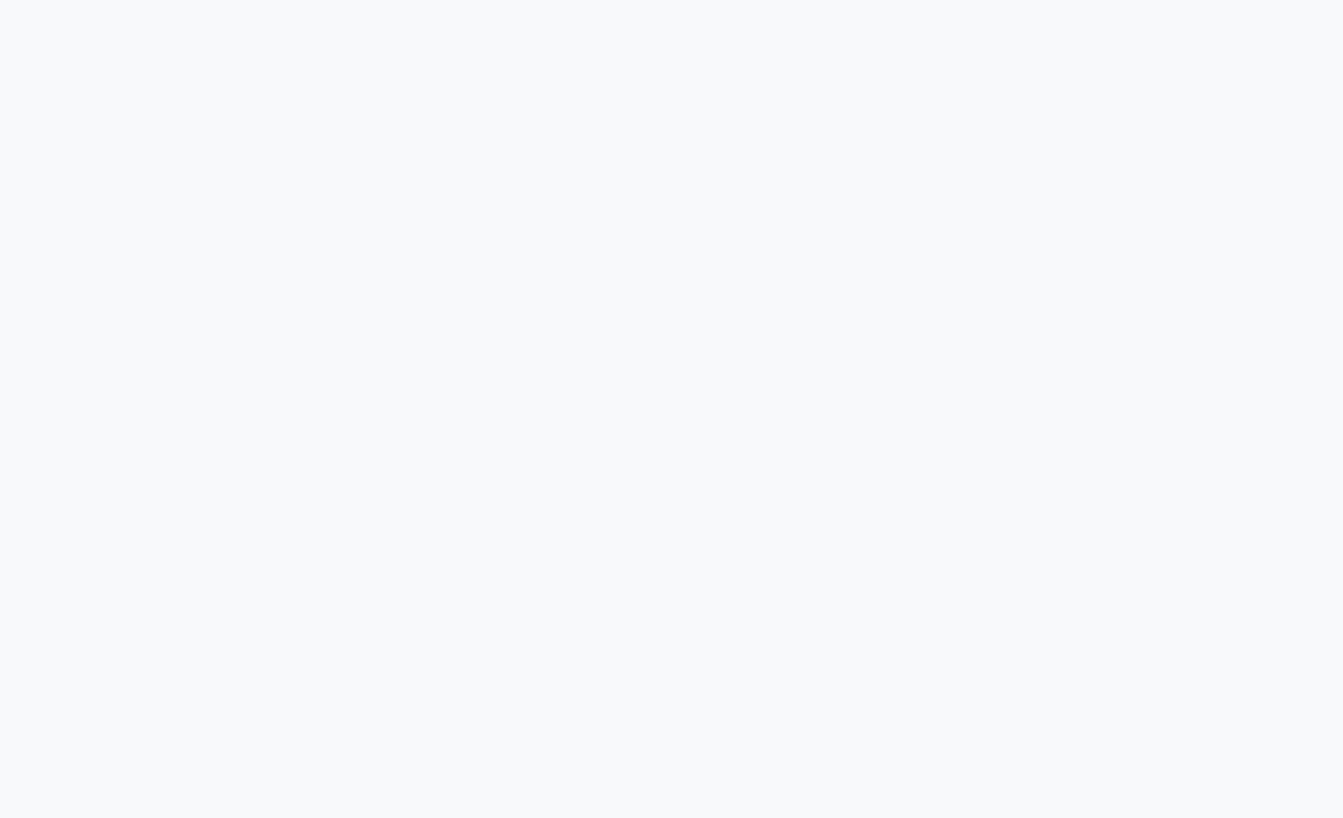 scroll, scrollTop: 0, scrollLeft: 0, axis: both 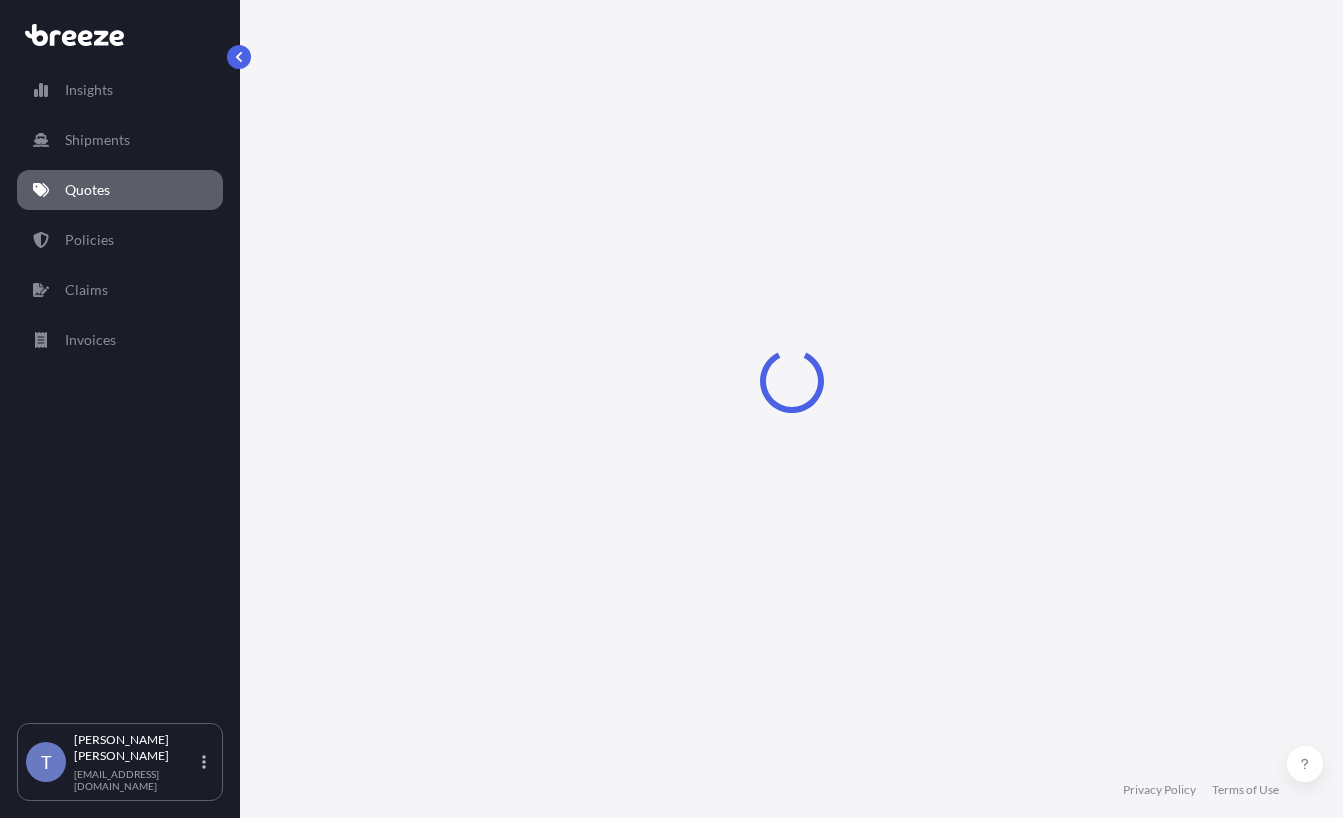 select on "Road" 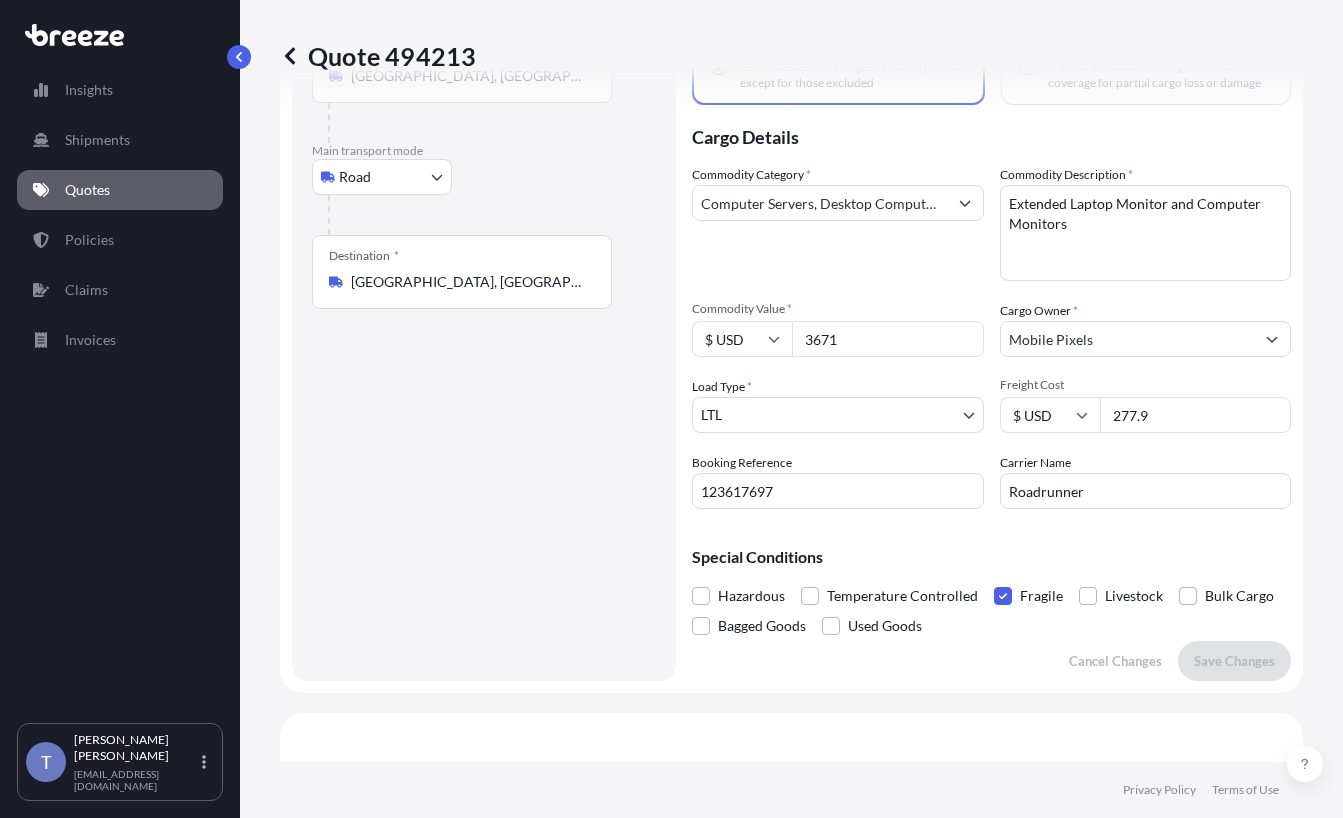 scroll, scrollTop: 57, scrollLeft: 0, axis: vertical 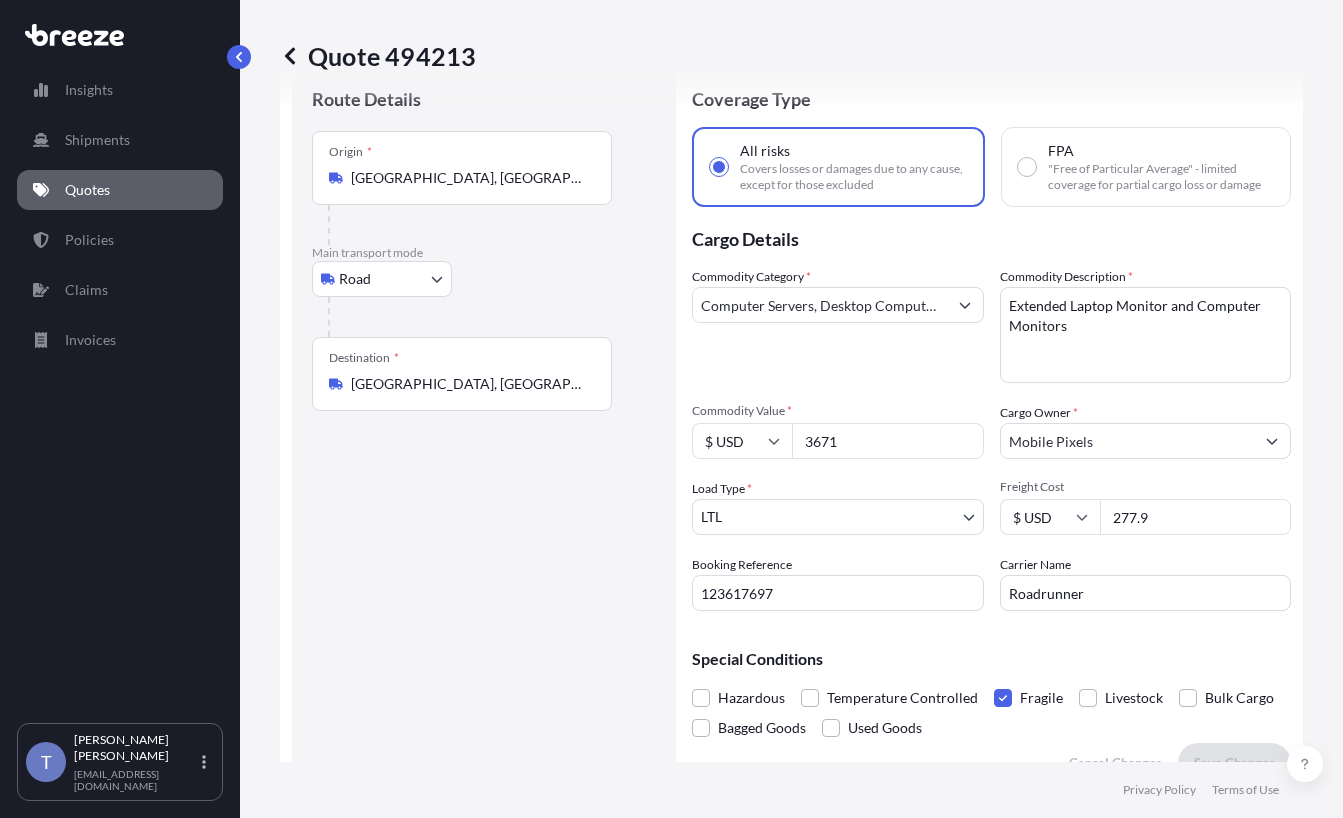 click on "Commodity Category * Computer Servers, Desktop Computers, Computer Parts, Peripherals Commodity Description * Extended Laptop Monitor and Computer Monitors Commodity Value   * $ USD 3671 Cargo Owner * Mobile Pixels Load Type * LTL LTL FTL Freight Cost   $ USD 277.9 Booking Reference 123617697 Carrier Name Roadrunner" at bounding box center (991, 439) 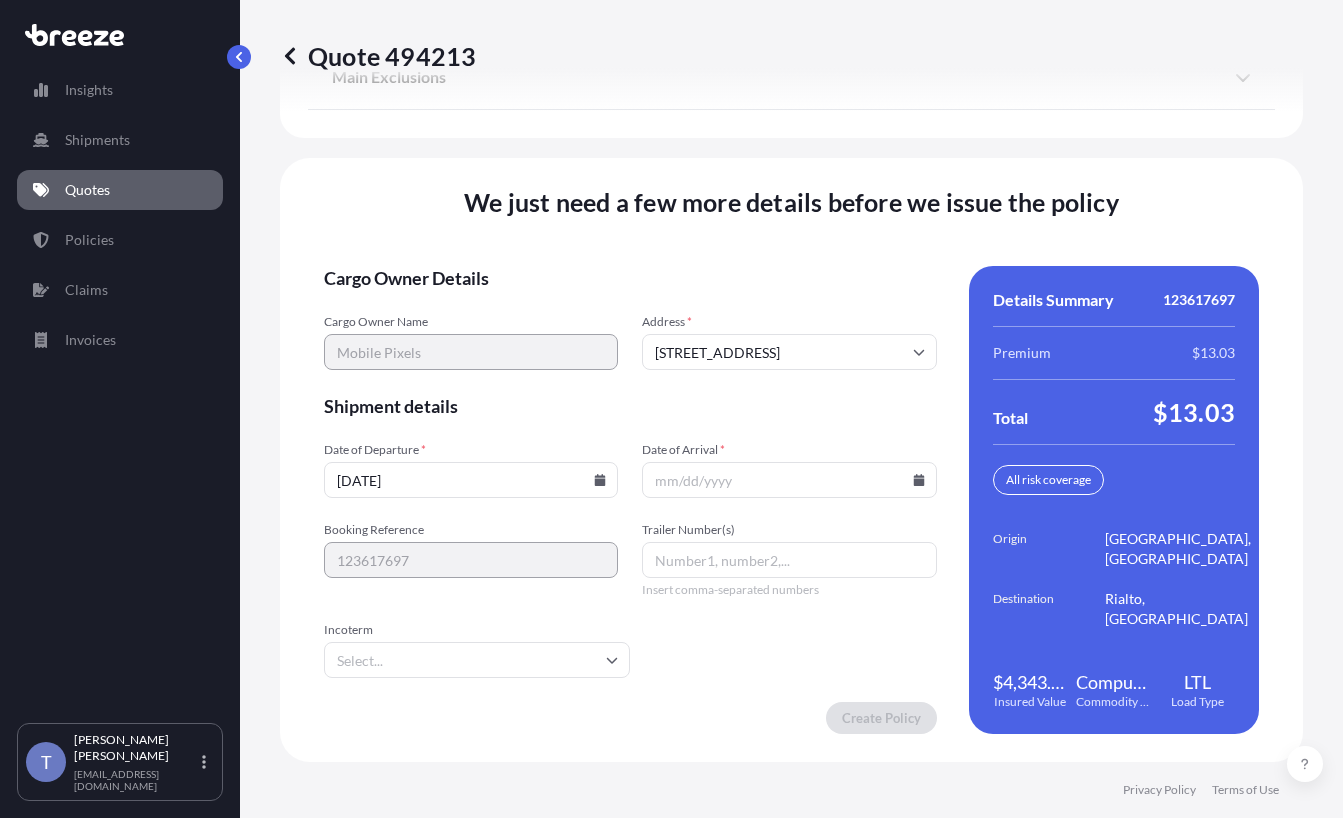 scroll, scrollTop: 3271, scrollLeft: 0, axis: vertical 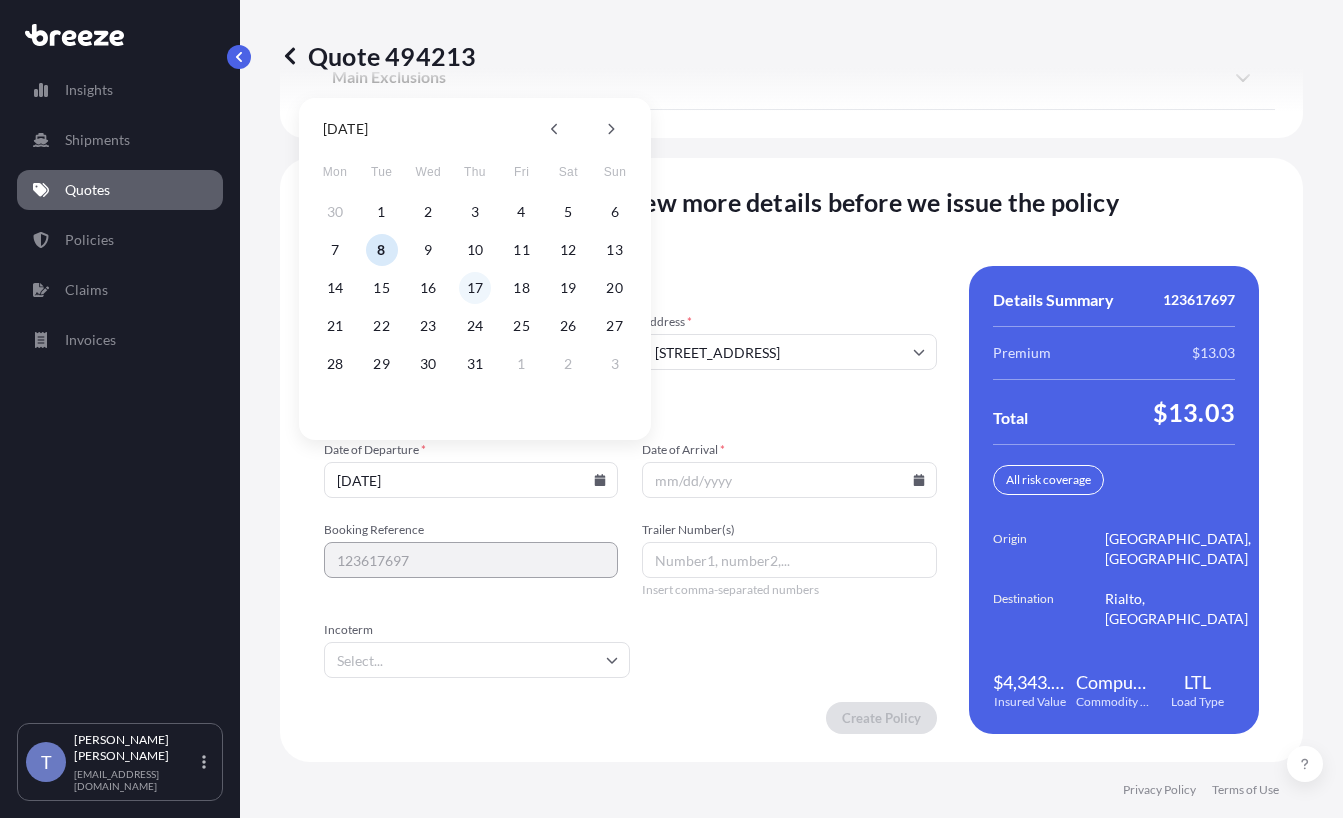 click on "17" at bounding box center [475, 288] 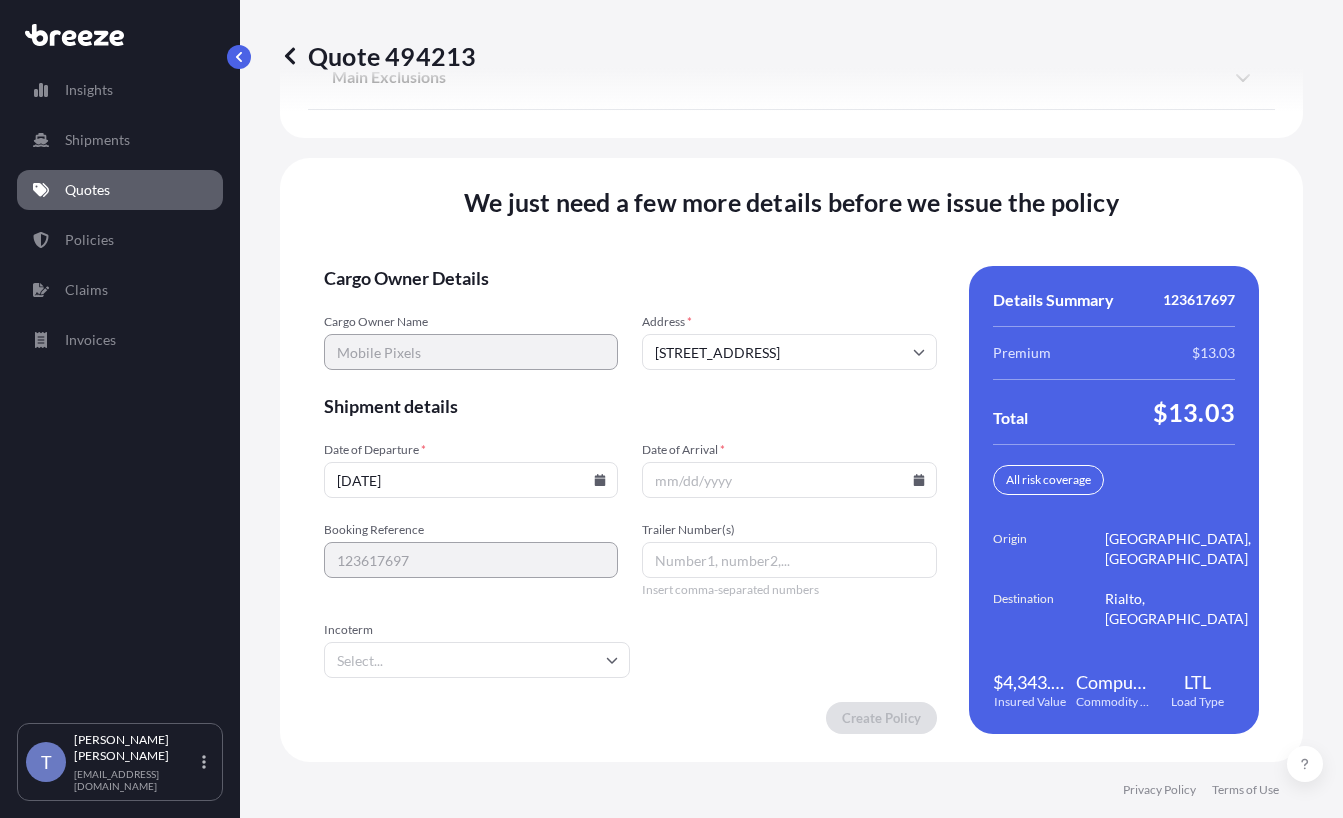 click on "Date of Arrival   *" at bounding box center (789, 480) 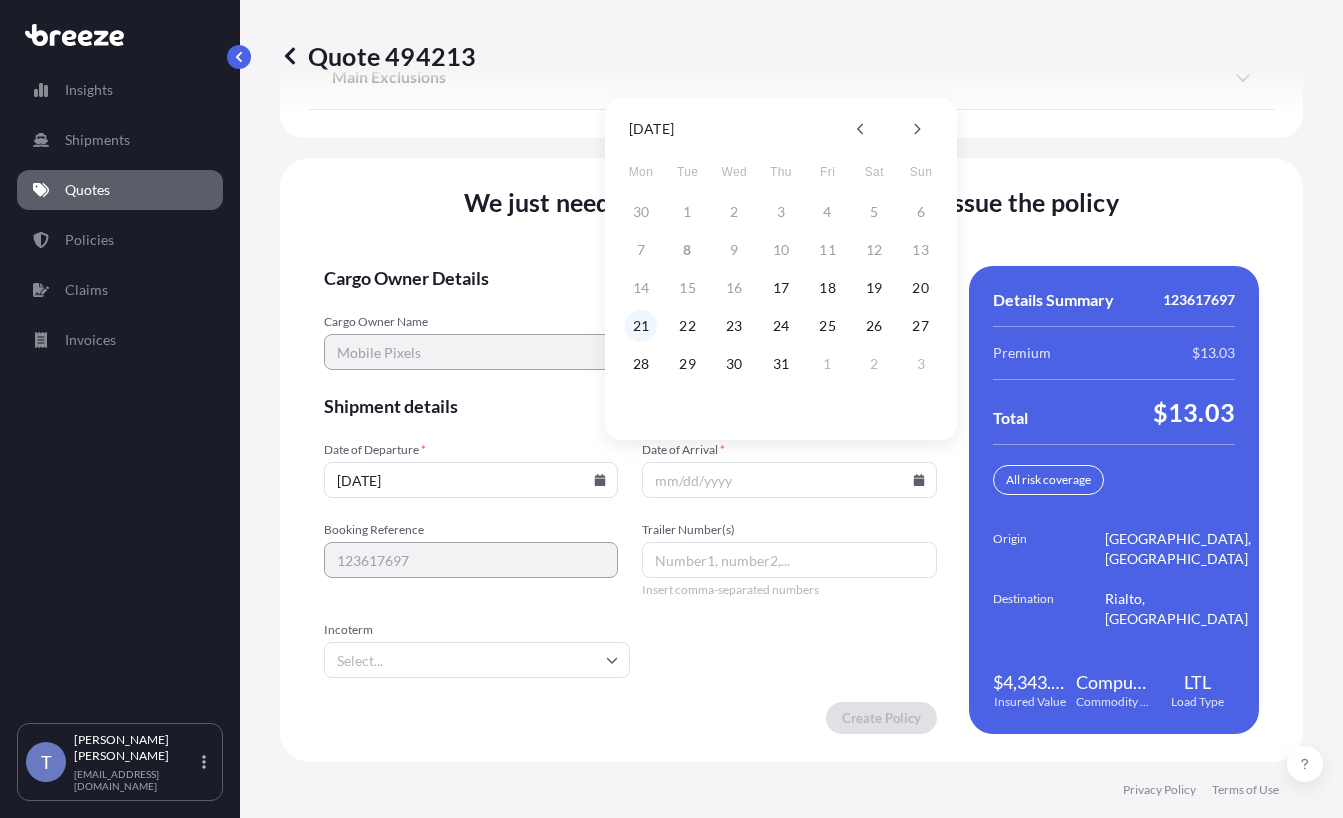click on "21" at bounding box center (641, 326) 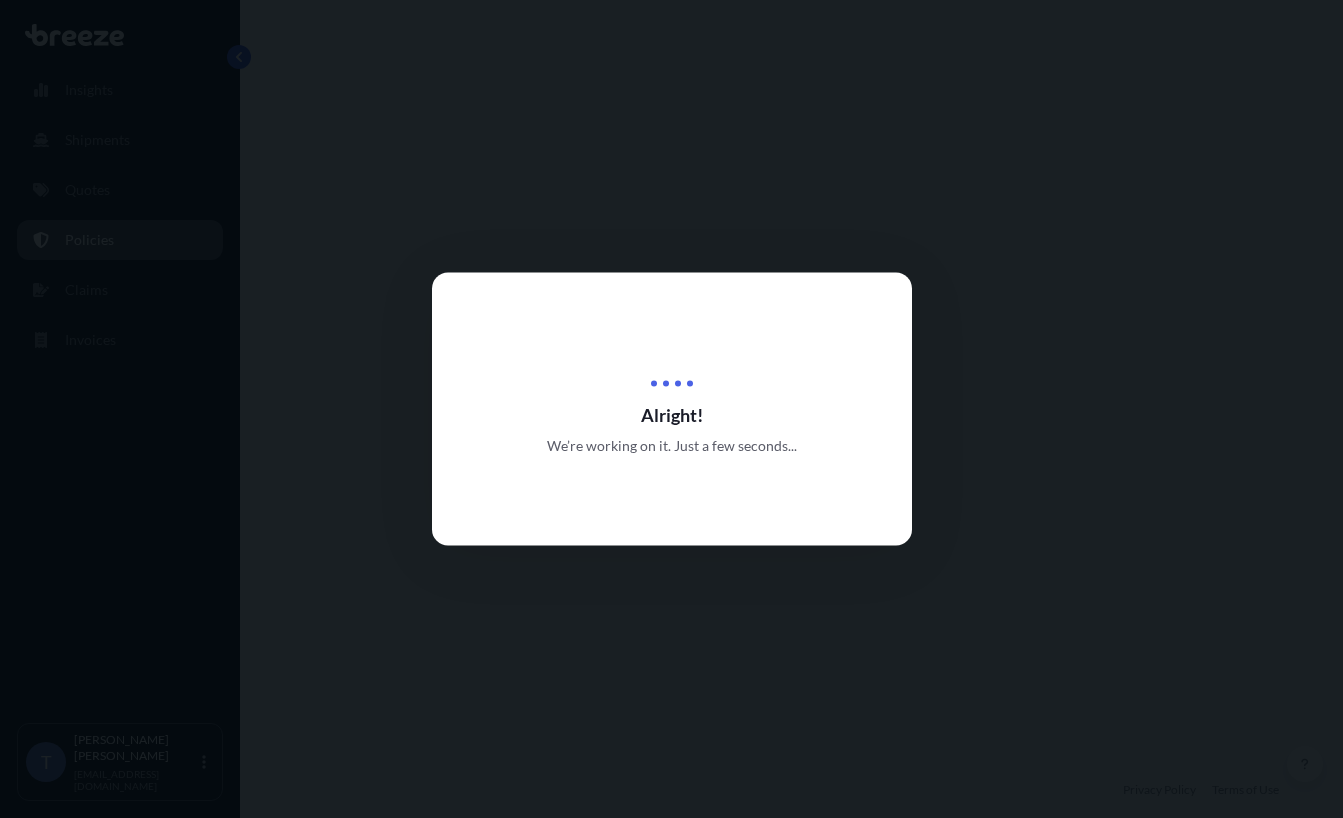 scroll, scrollTop: 0, scrollLeft: 0, axis: both 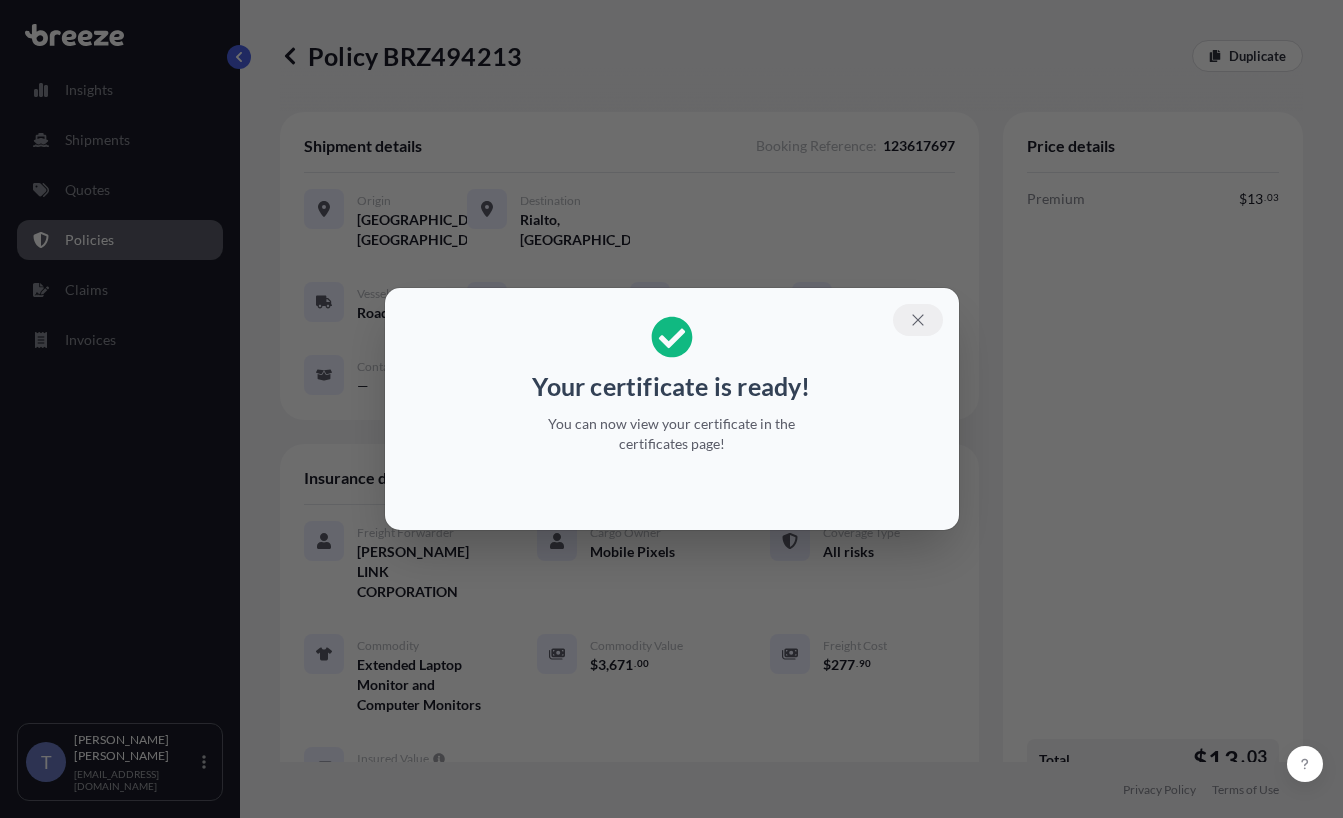 click 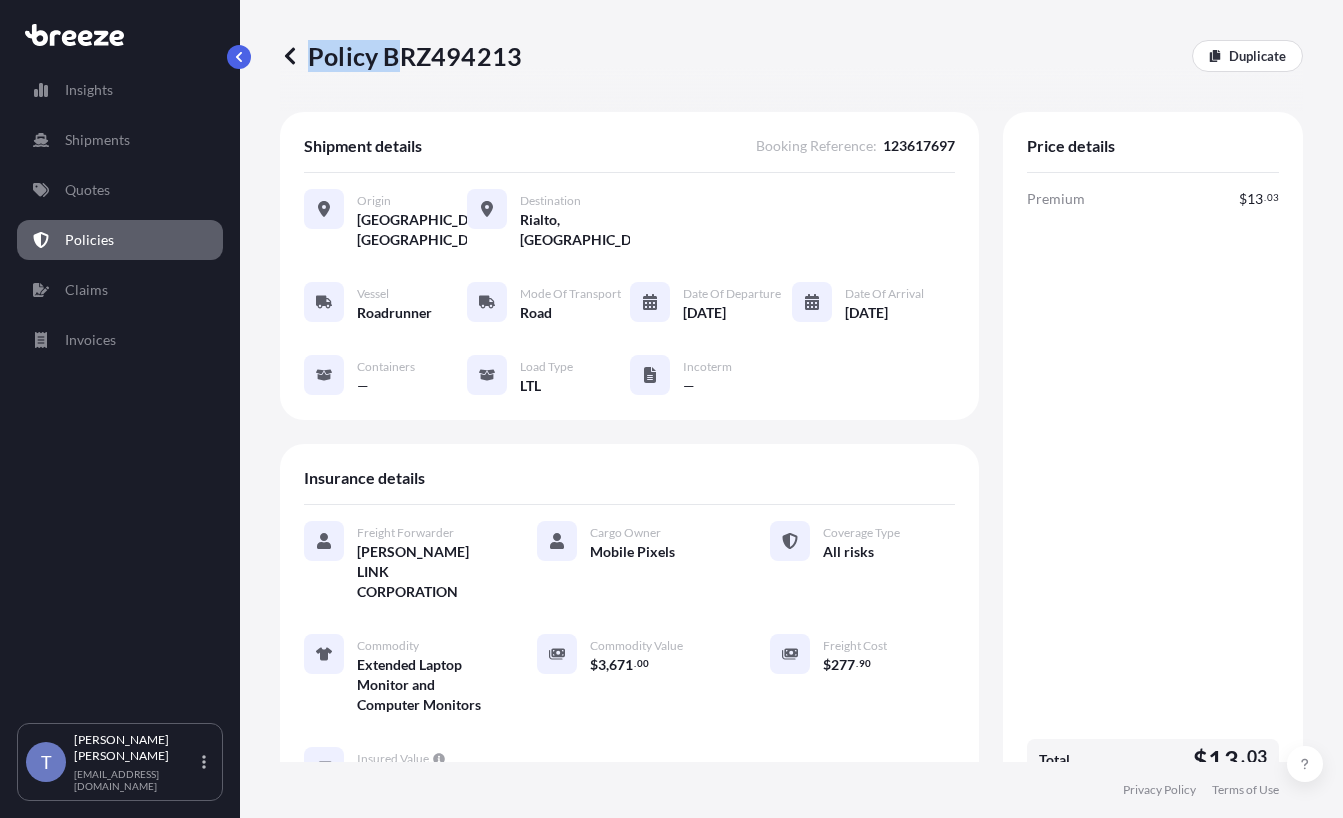 drag, startPoint x: 534, startPoint y: 66, endPoint x: 405, endPoint y: 64, distance: 129.0155 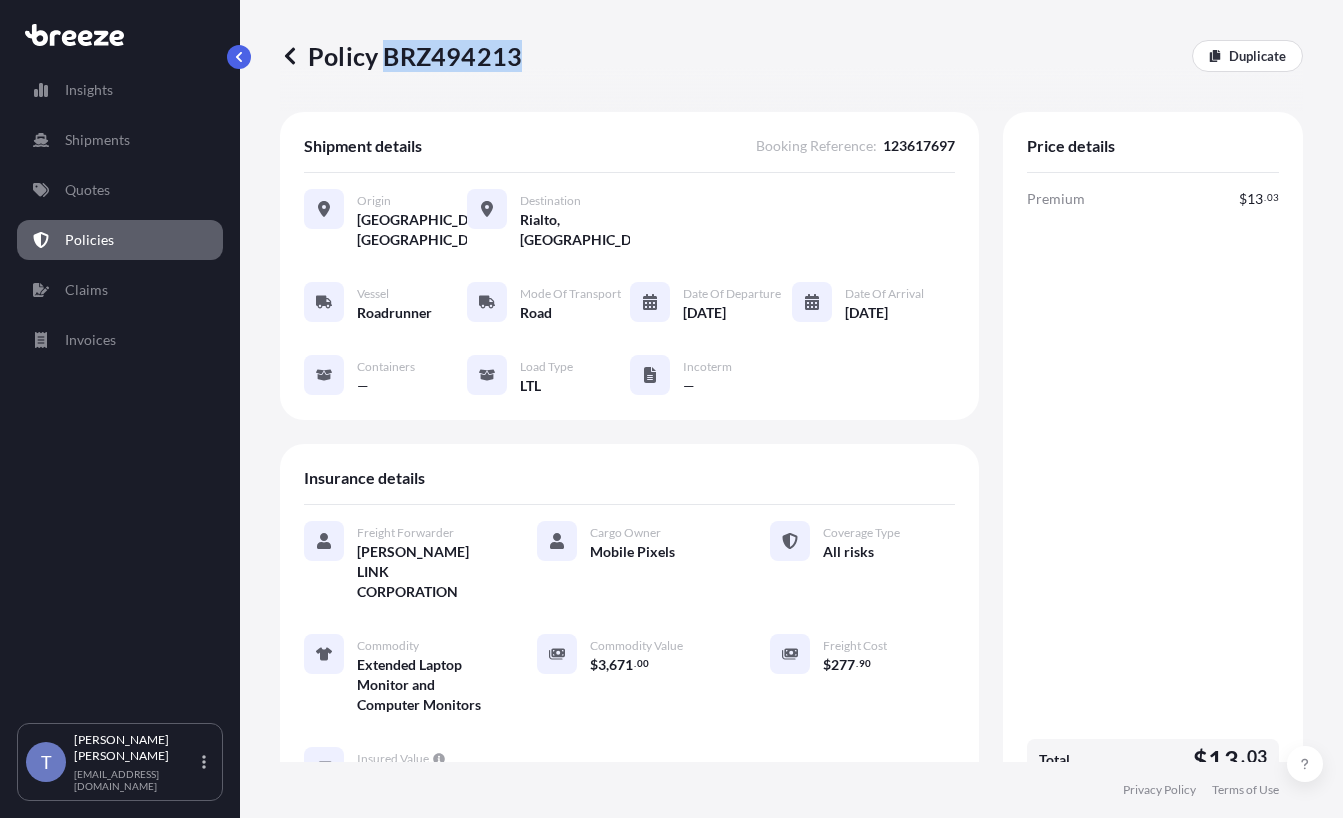 drag, startPoint x: 392, startPoint y: 61, endPoint x: 526, endPoint y: 63, distance: 134.01492 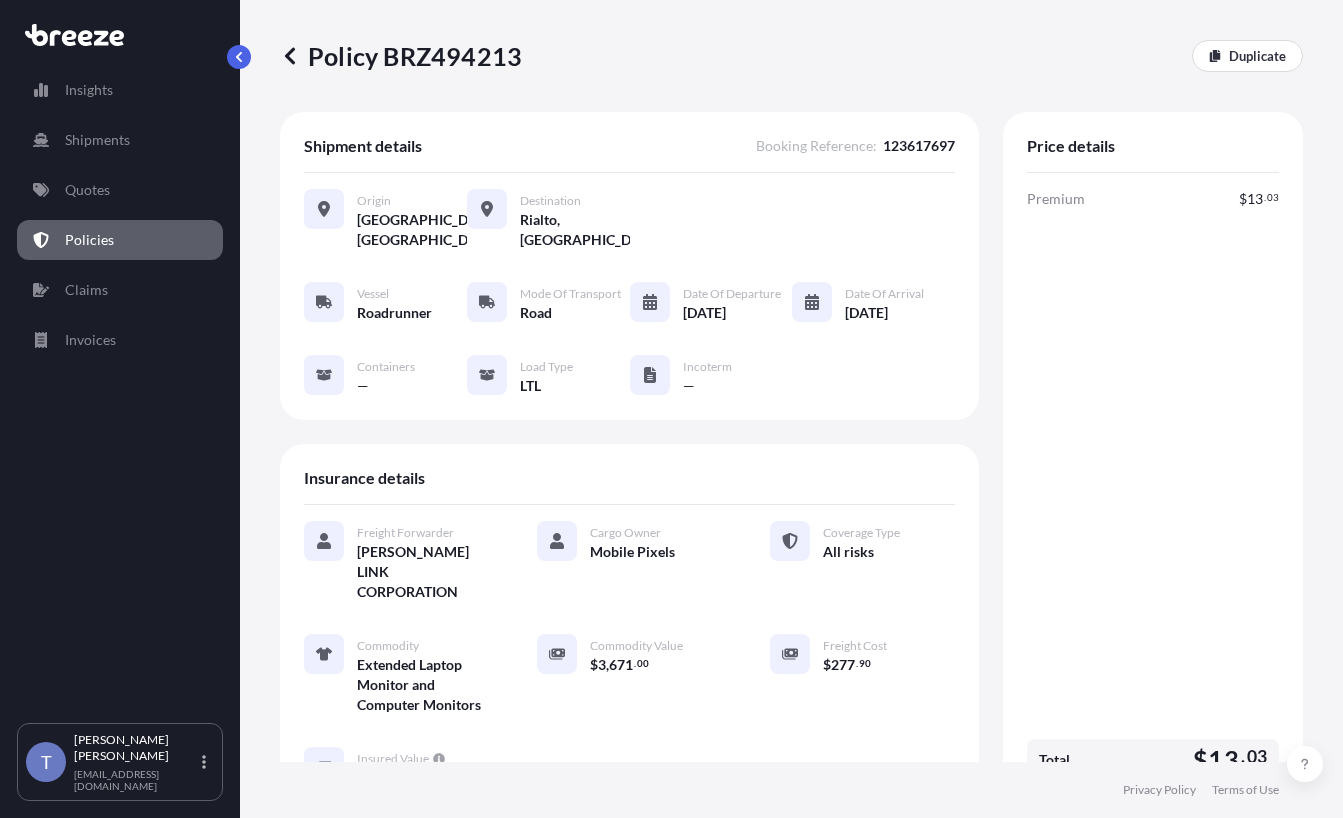 click on "Premium $ 13 . 03 Total $ 13 . 03" at bounding box center [1153, 488] 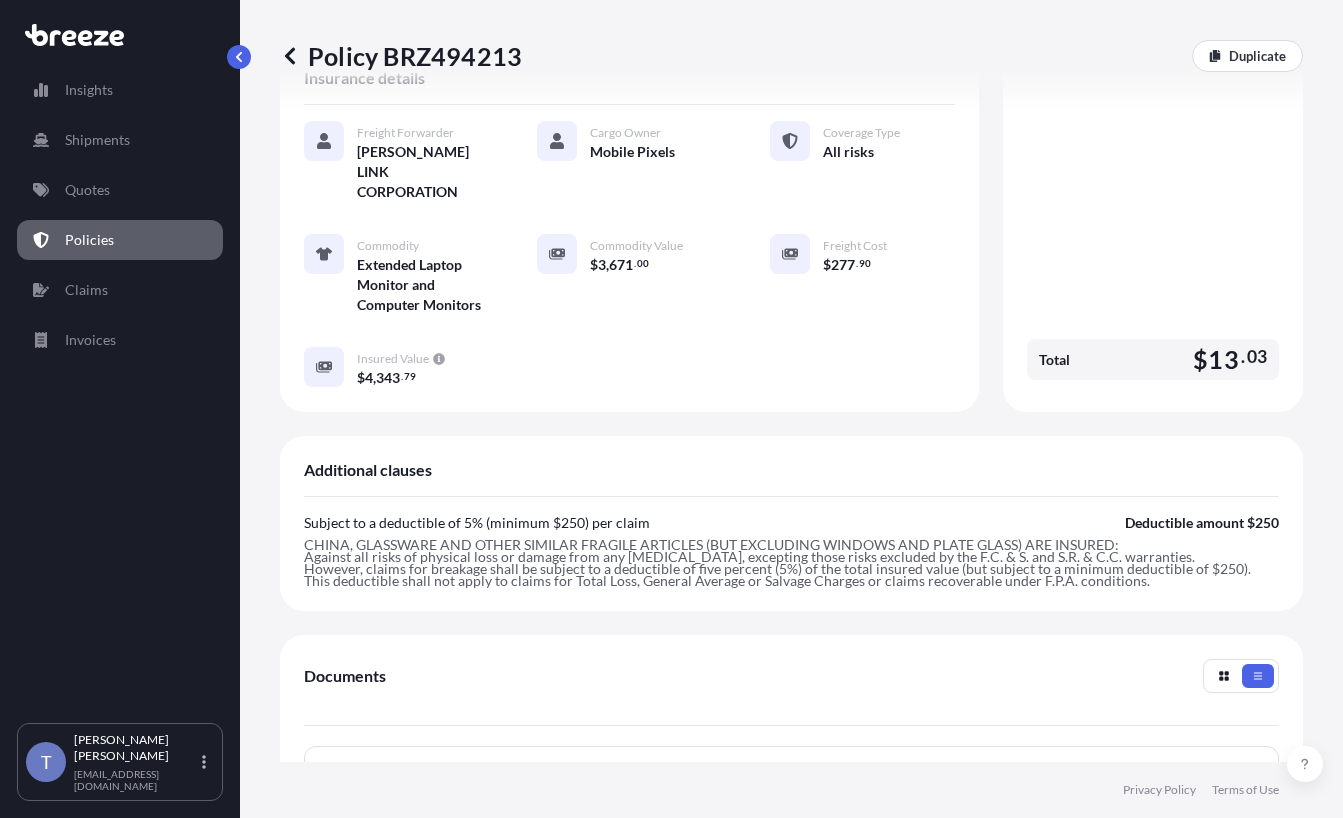 scroll, scrollTop: 600, scrollLeft: 0, axis: vertical 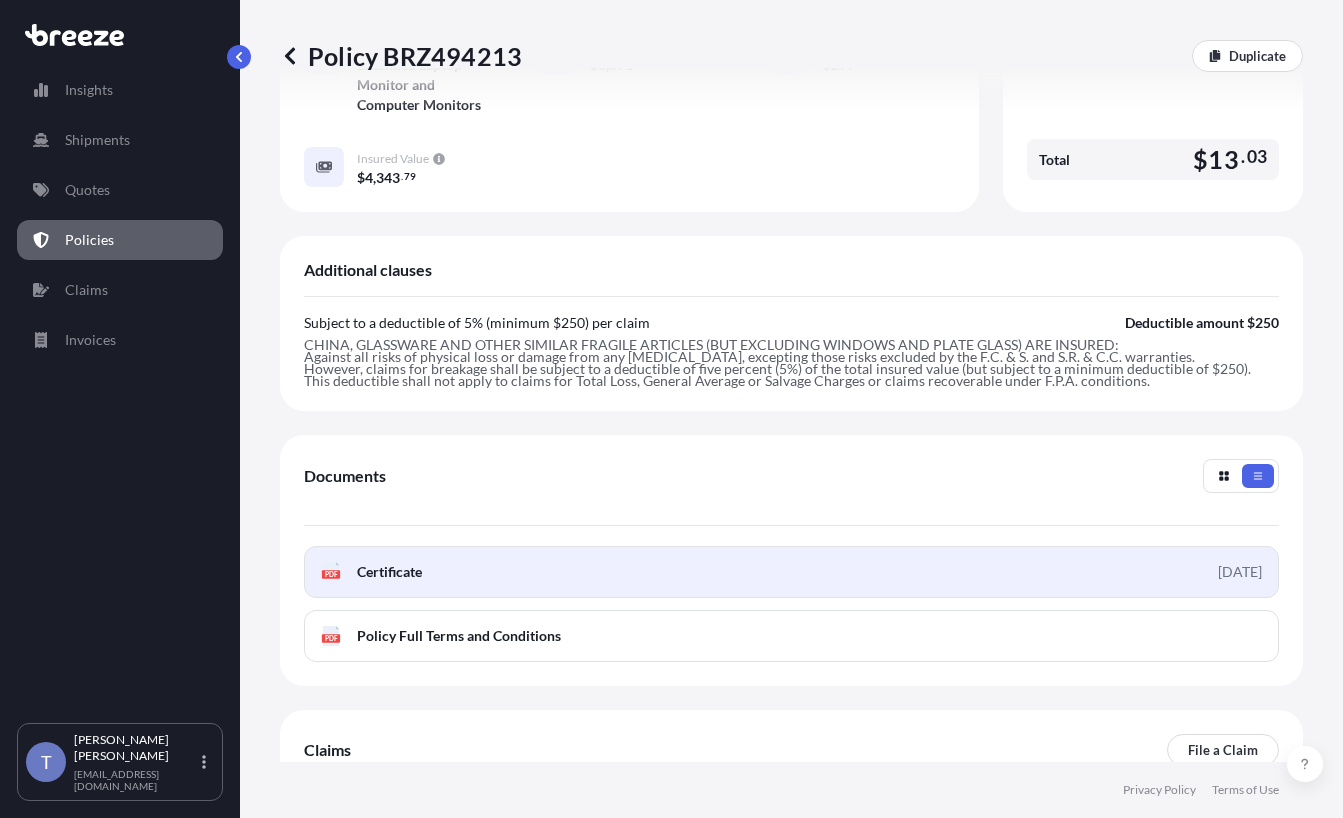 click on "PDF Certificate [DATE]" at bounding box center [791, 572] 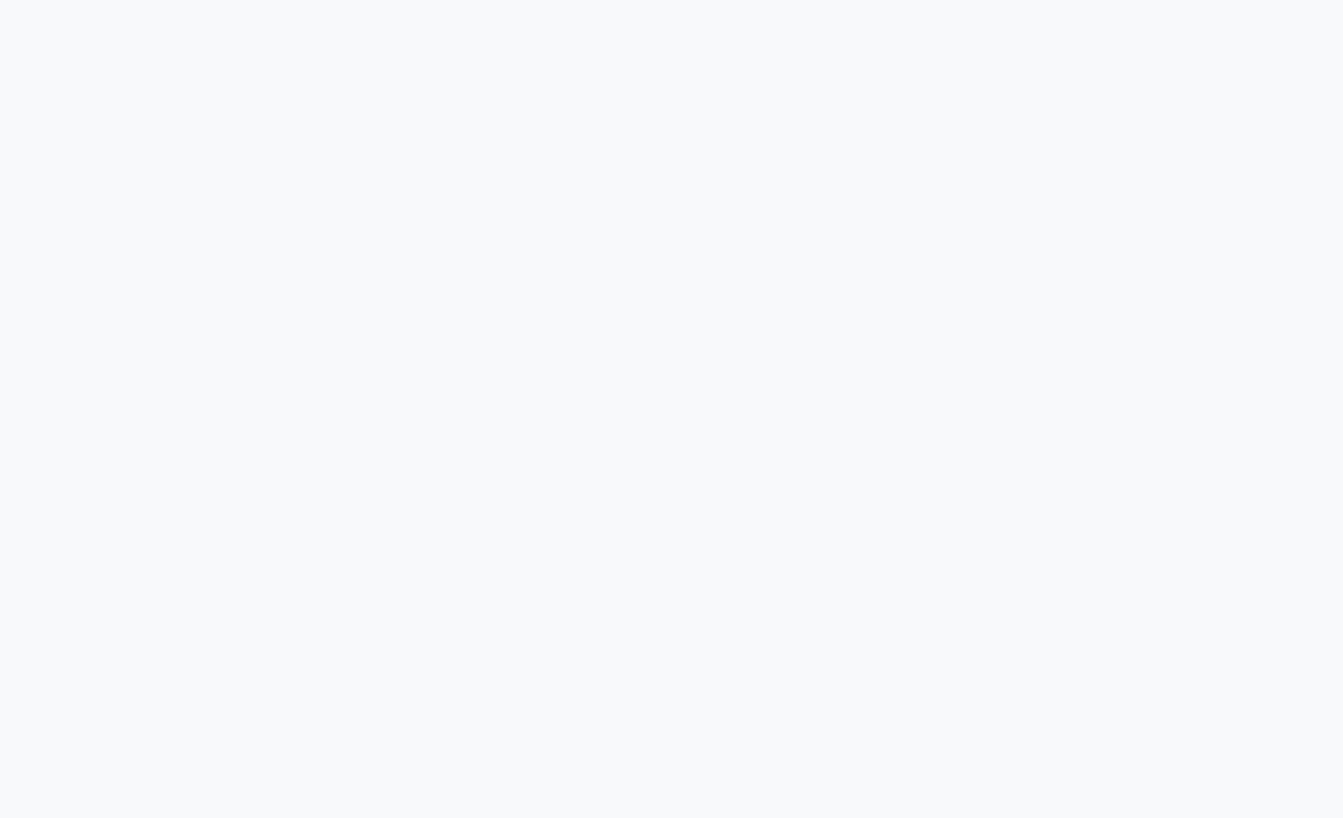 scroll, scrollTop: 0, scrollLeft: 0, axis: both 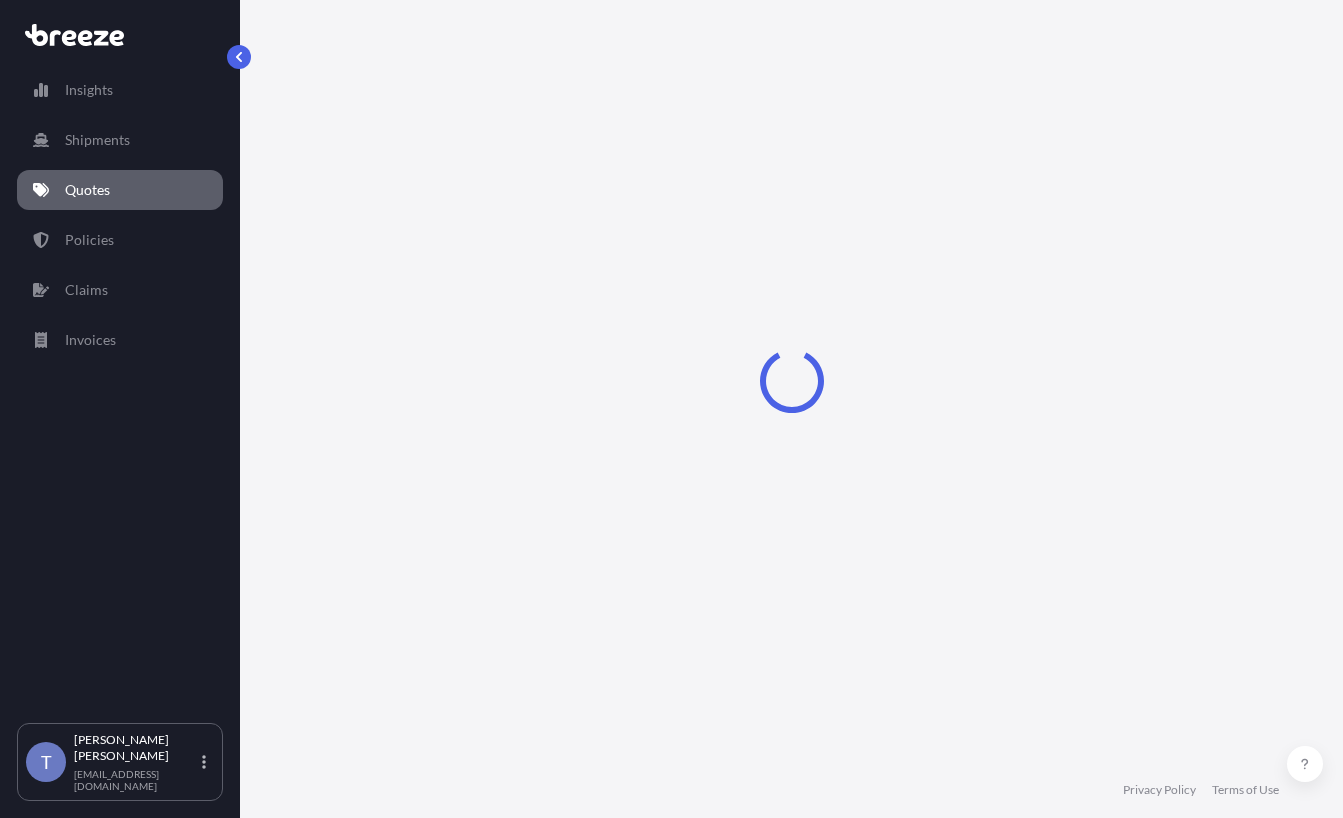 select on "Road" 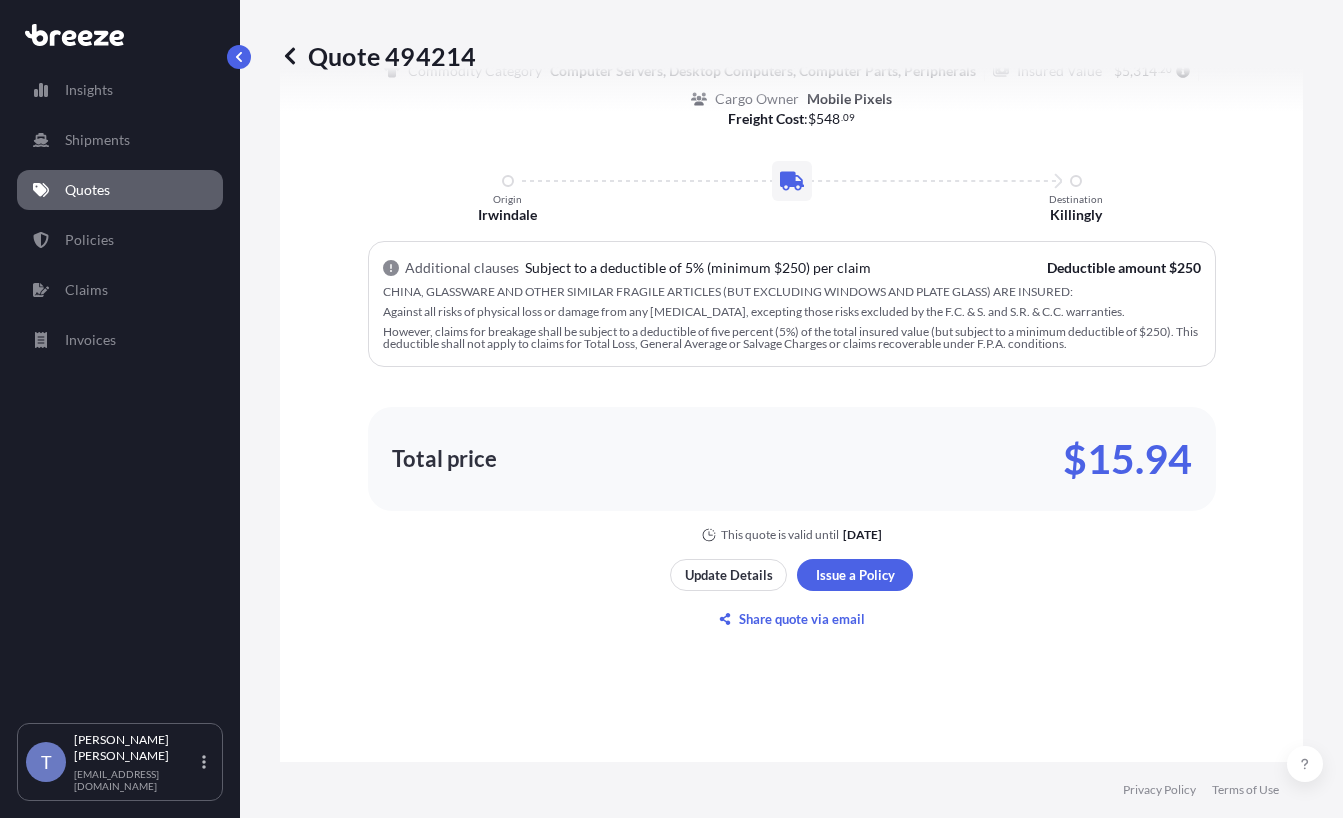 scroll, scrollTop: 1857, scrollLeft: 0, axis: vertical 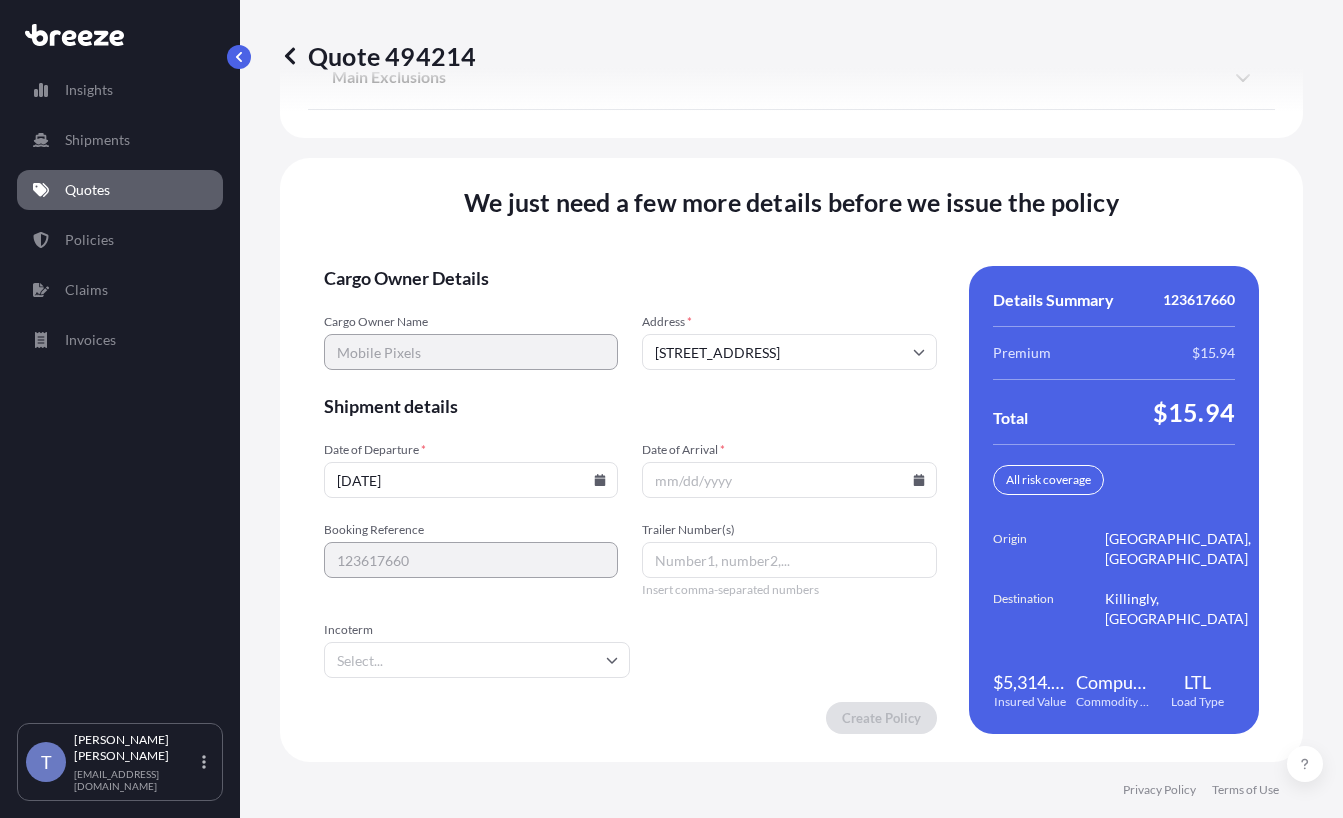 click on "[DATE]" at bounding box center (471, 480) 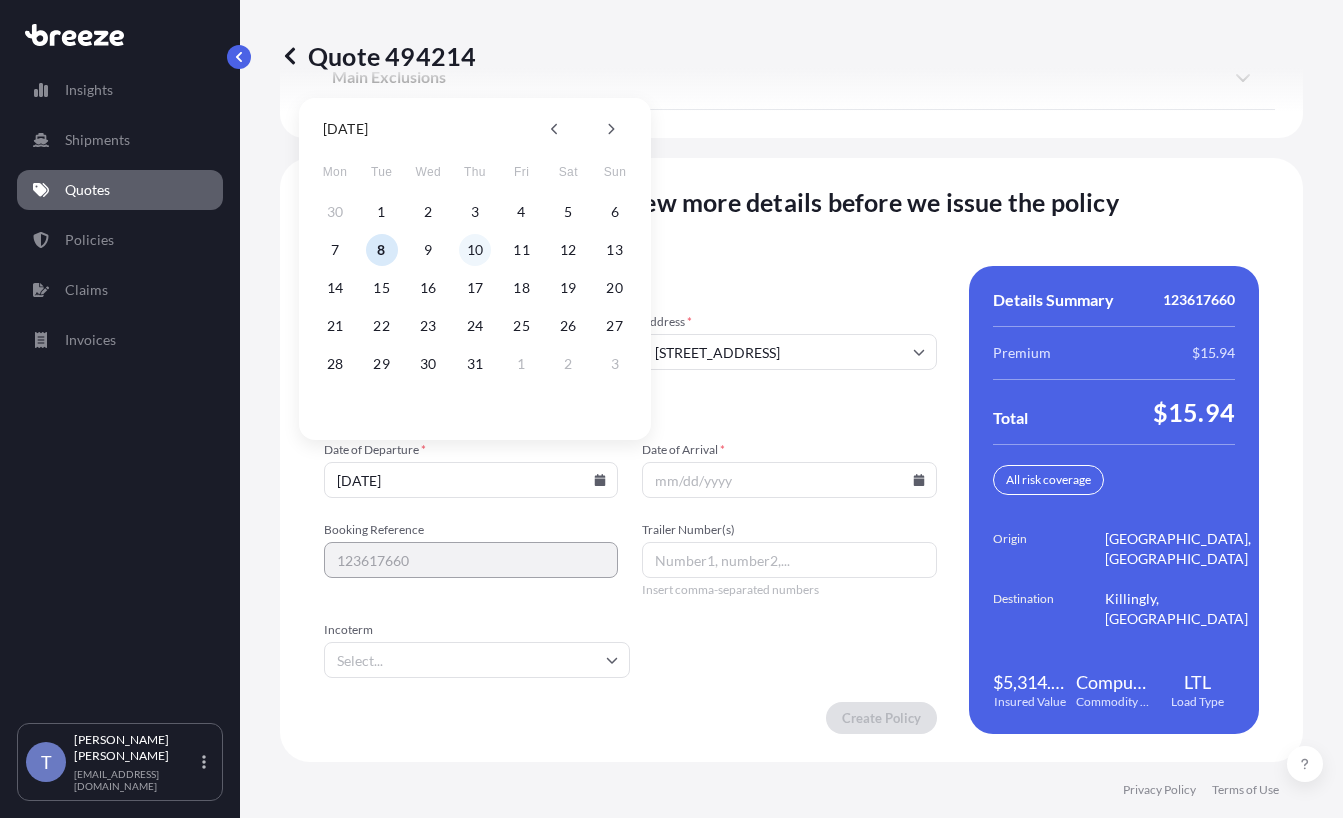 click on "10" at bounding box center [475, 250] 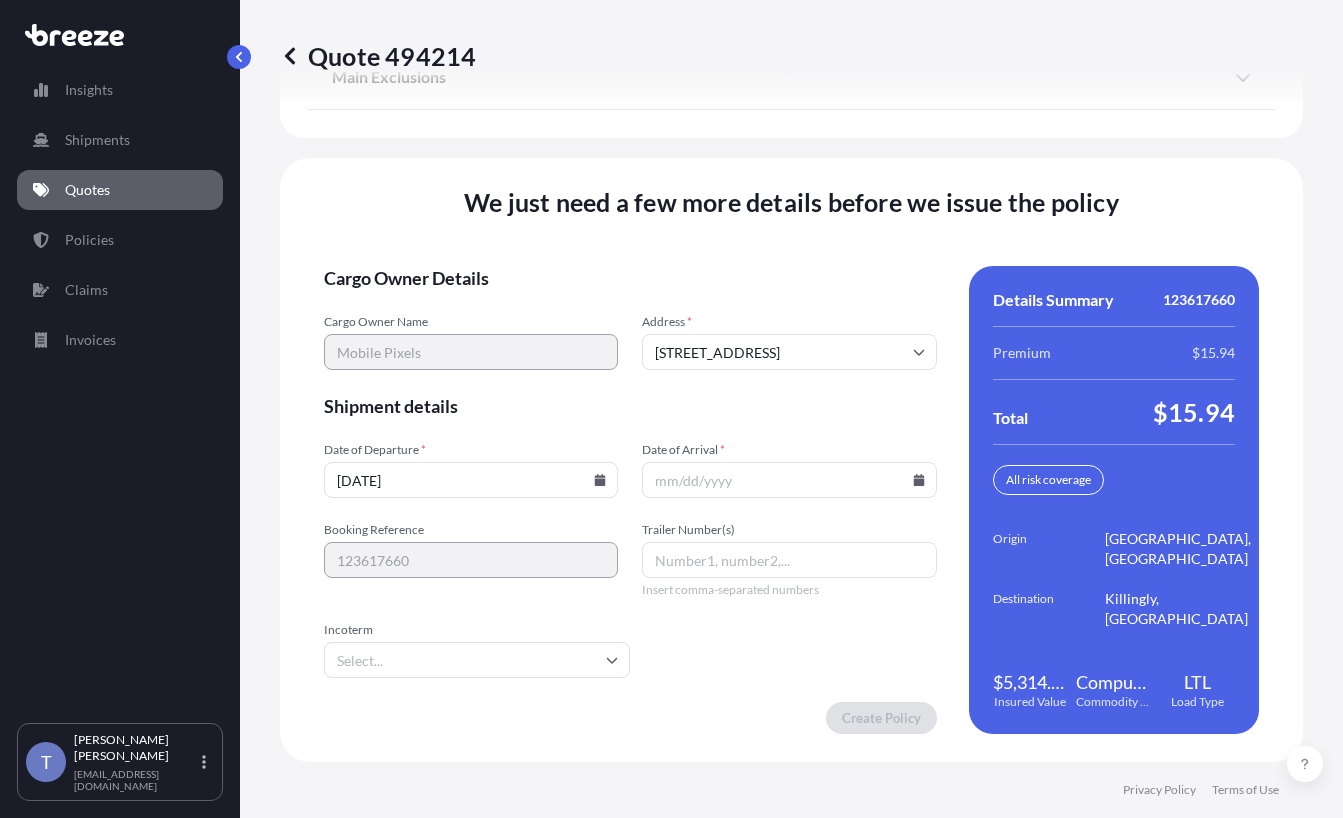 type on "07/10/2025" 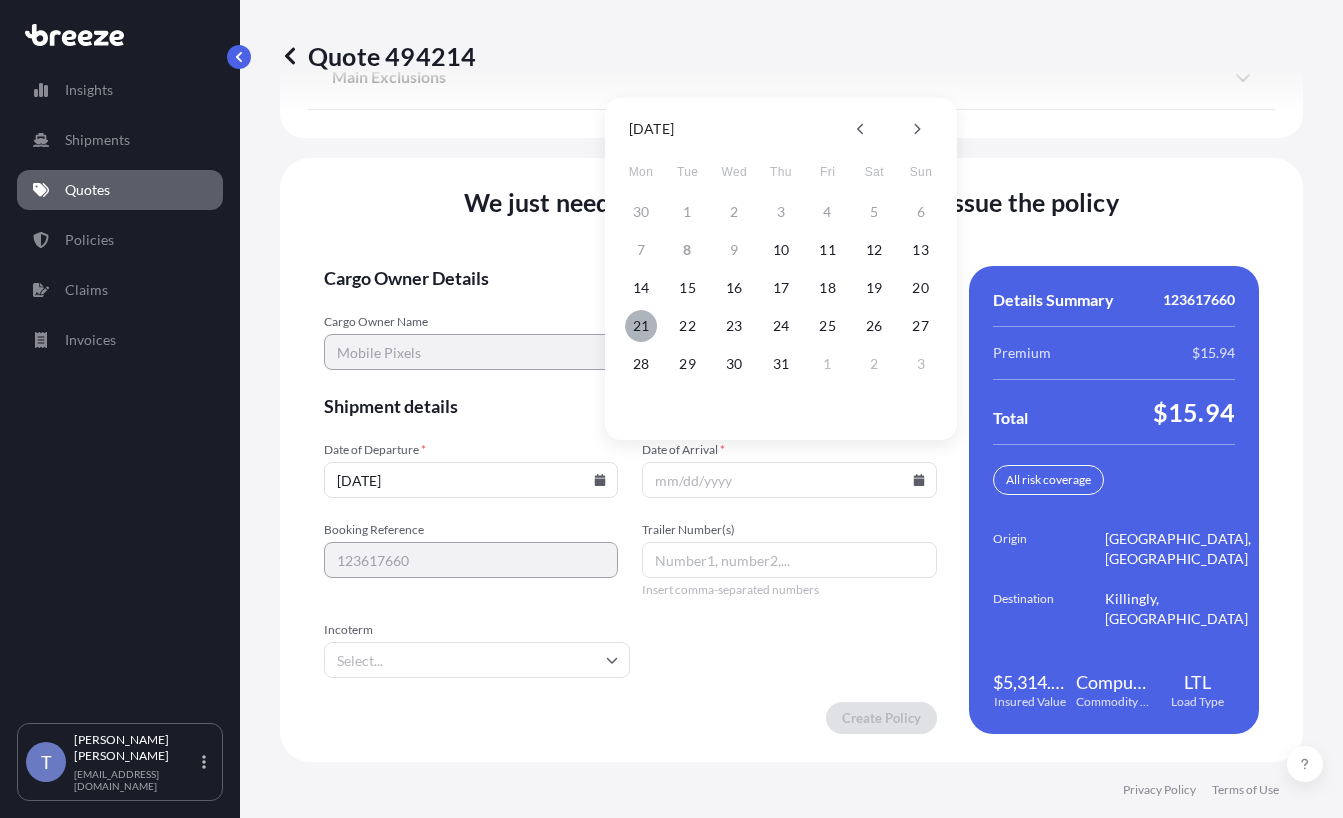 click on "21" at bounding box center [641, 326] 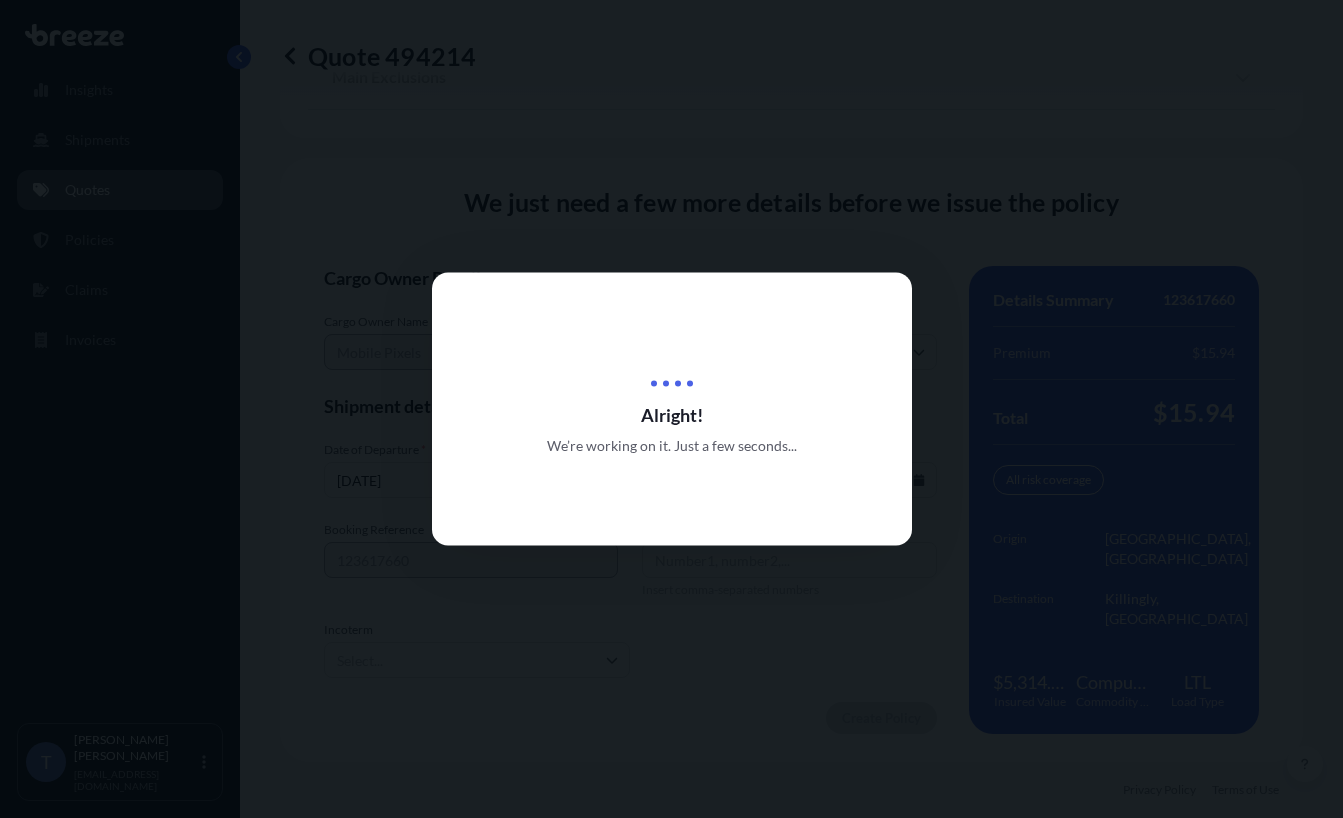 scroll, scrollTop: 0, scrollLeft: 0, axis: both 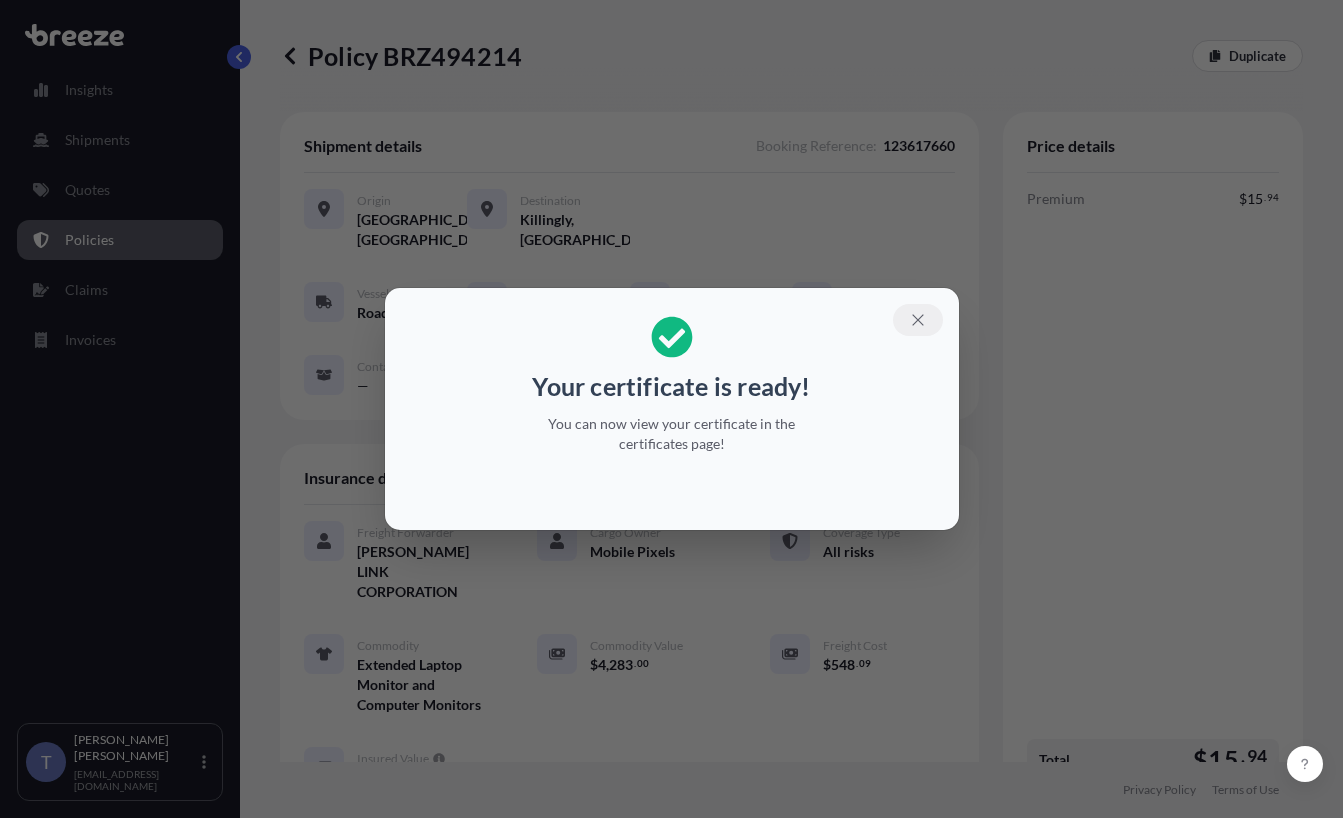 click 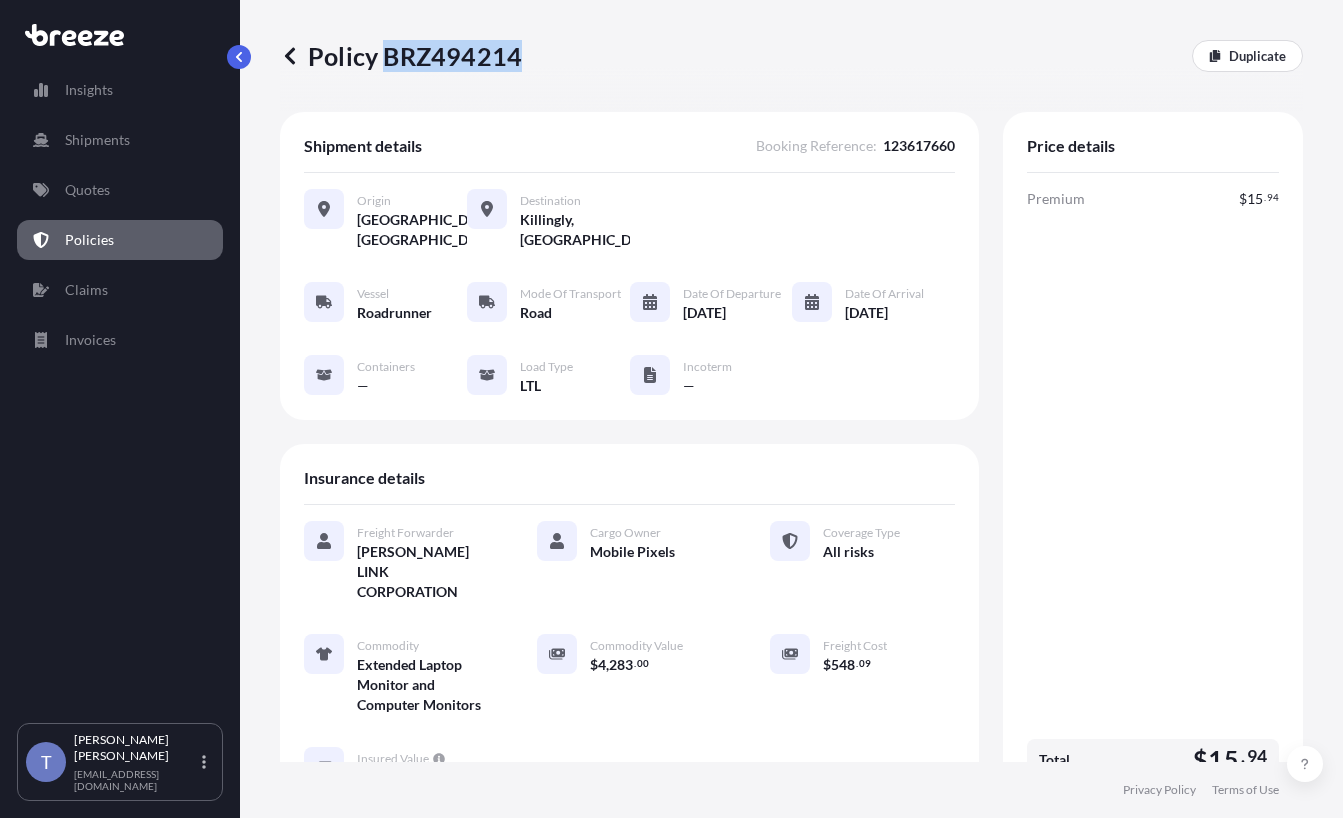 drag, startPoint x: 393, startPoint y: 61, endPoint x: 523, endPoint y: 61, distance: 130 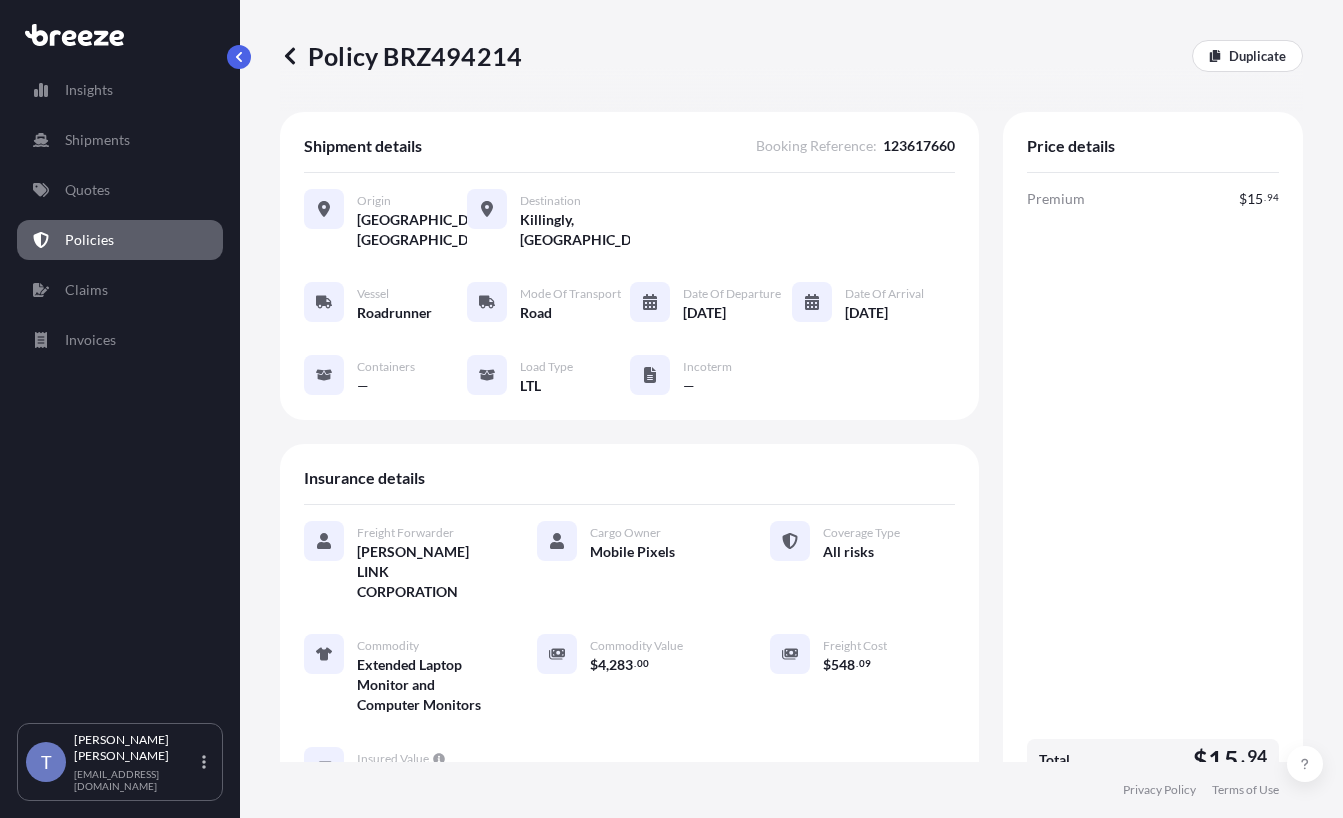 click on "Price details Premium $ 15 . 94 Total $ 15 . 94" at bounding box center (1153, 462) 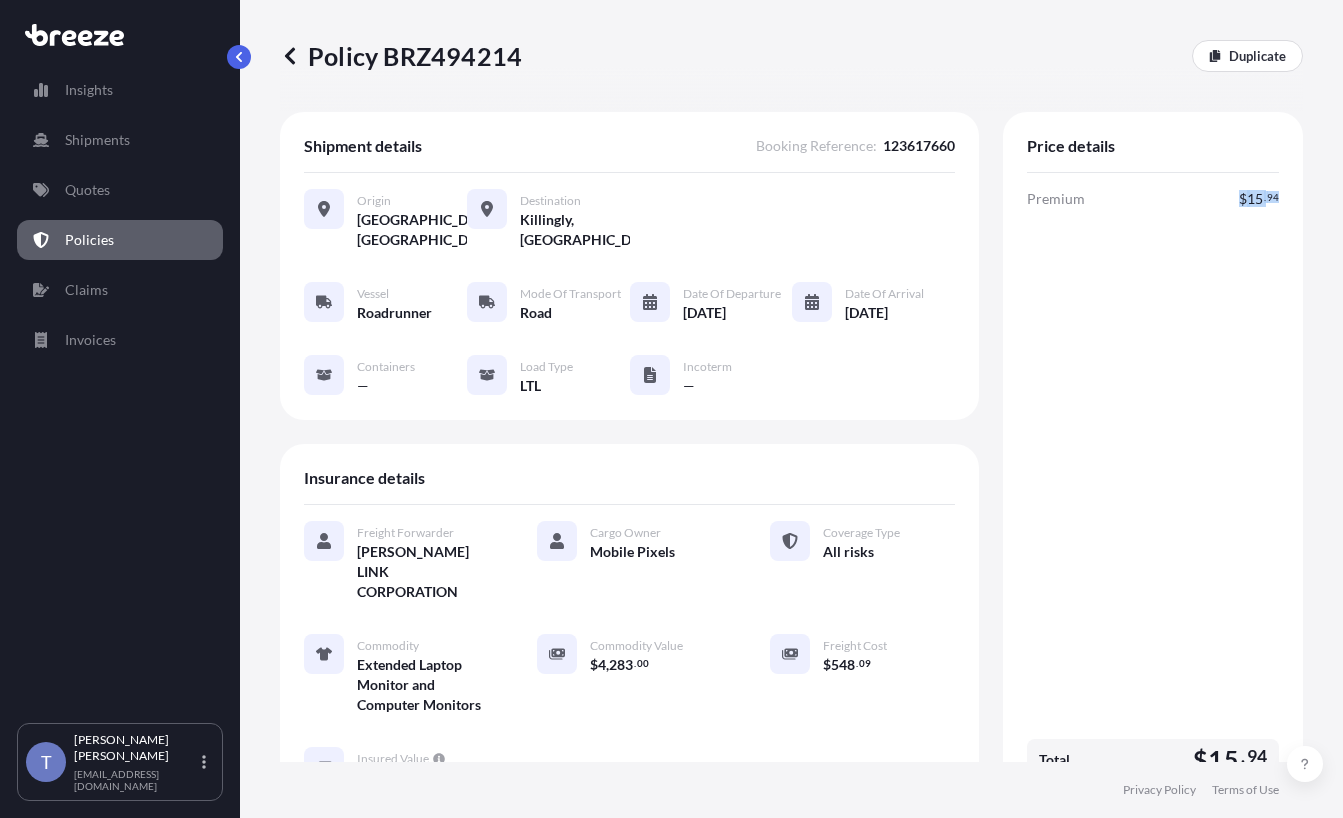 drag, startPoint x: 1263, startPoint y: 217, endPoint x: 1206, endPoint y: 217, distance: 57 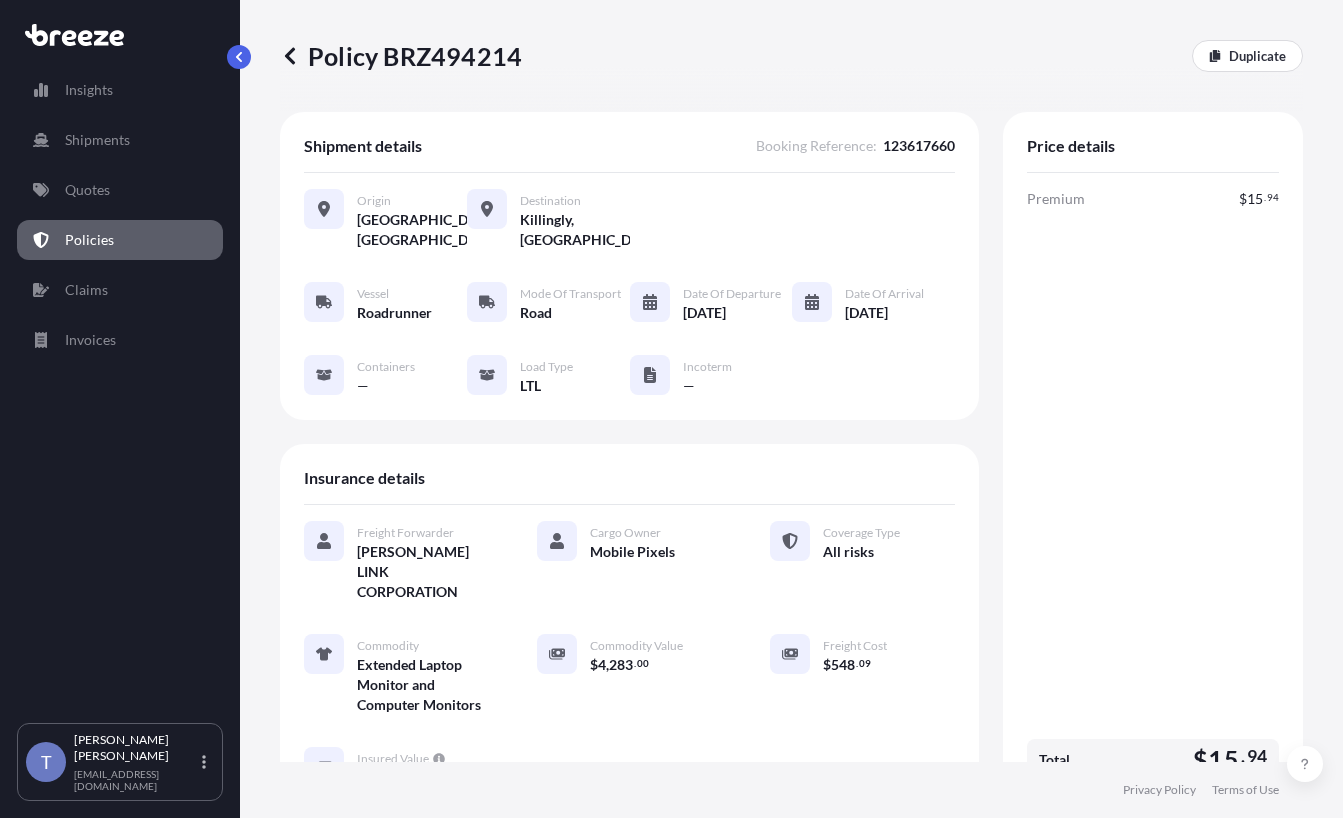 click on "Vessel Roadrunner Mode of Transport Road Date of Departure 07/10/2025 Date of Arrival 07/21/2025 Containers — Load Type LTL Incoterm —" at bounding box center [629, 339] 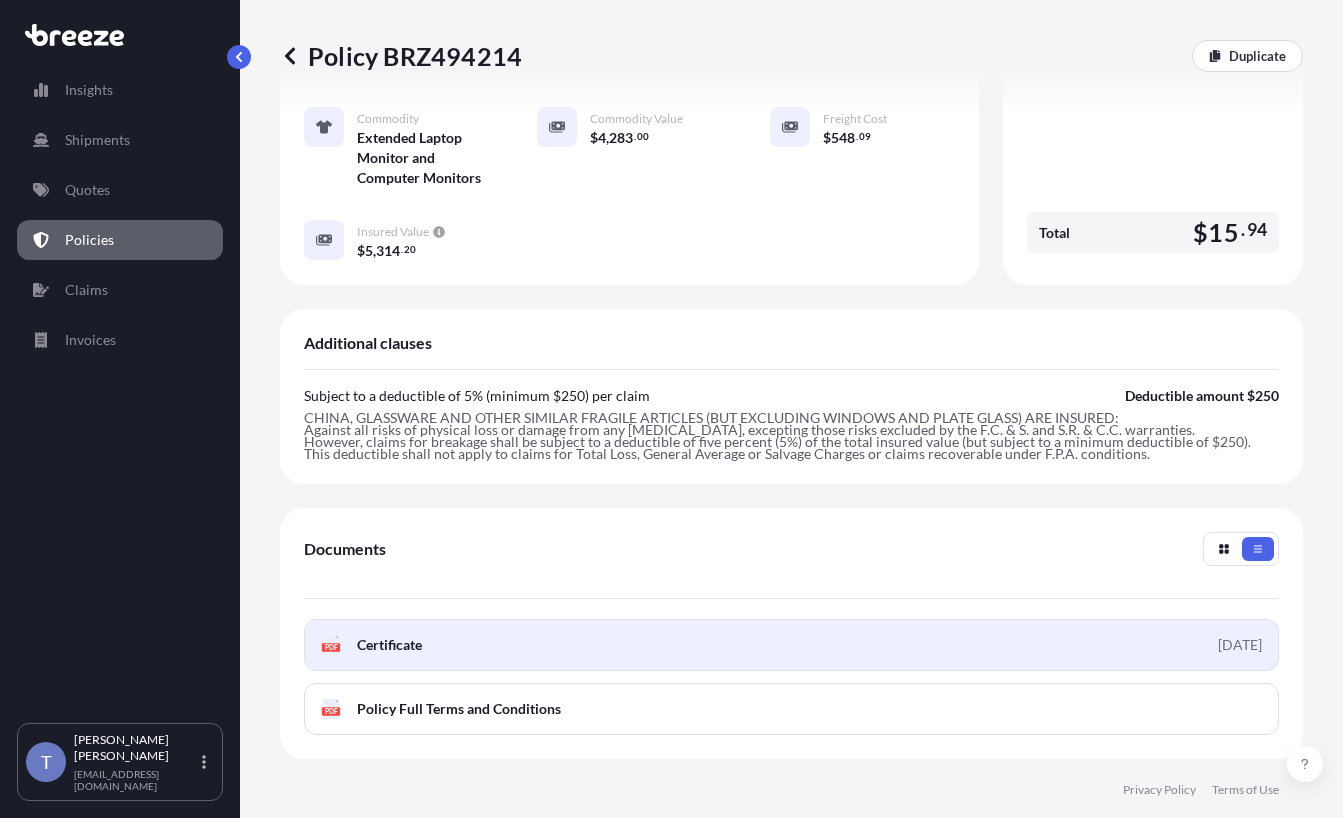 scroll, scrollTop: 700, scrollLeft: 0, axis: vertical 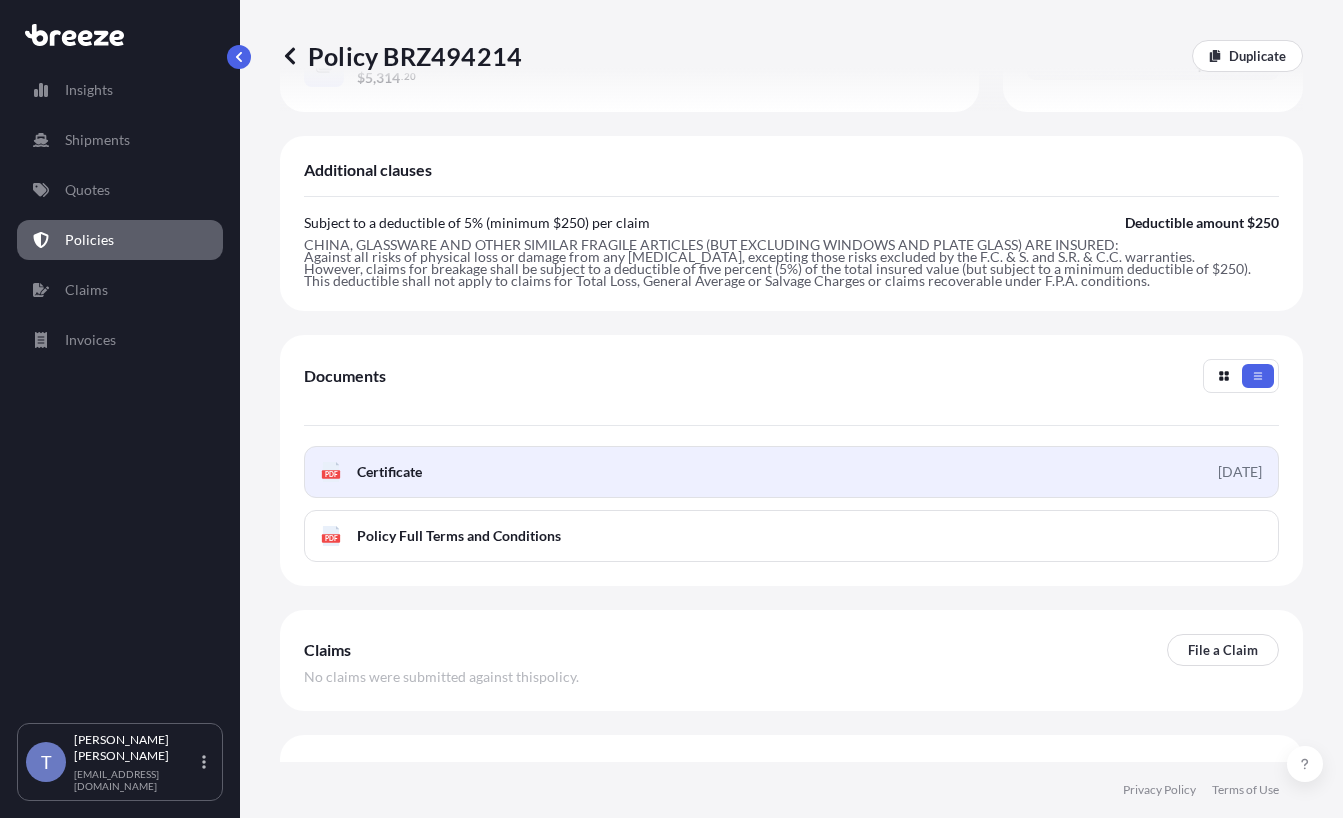 click on "PDF Certificate [DATE]" at bounding box center (791, 472) 